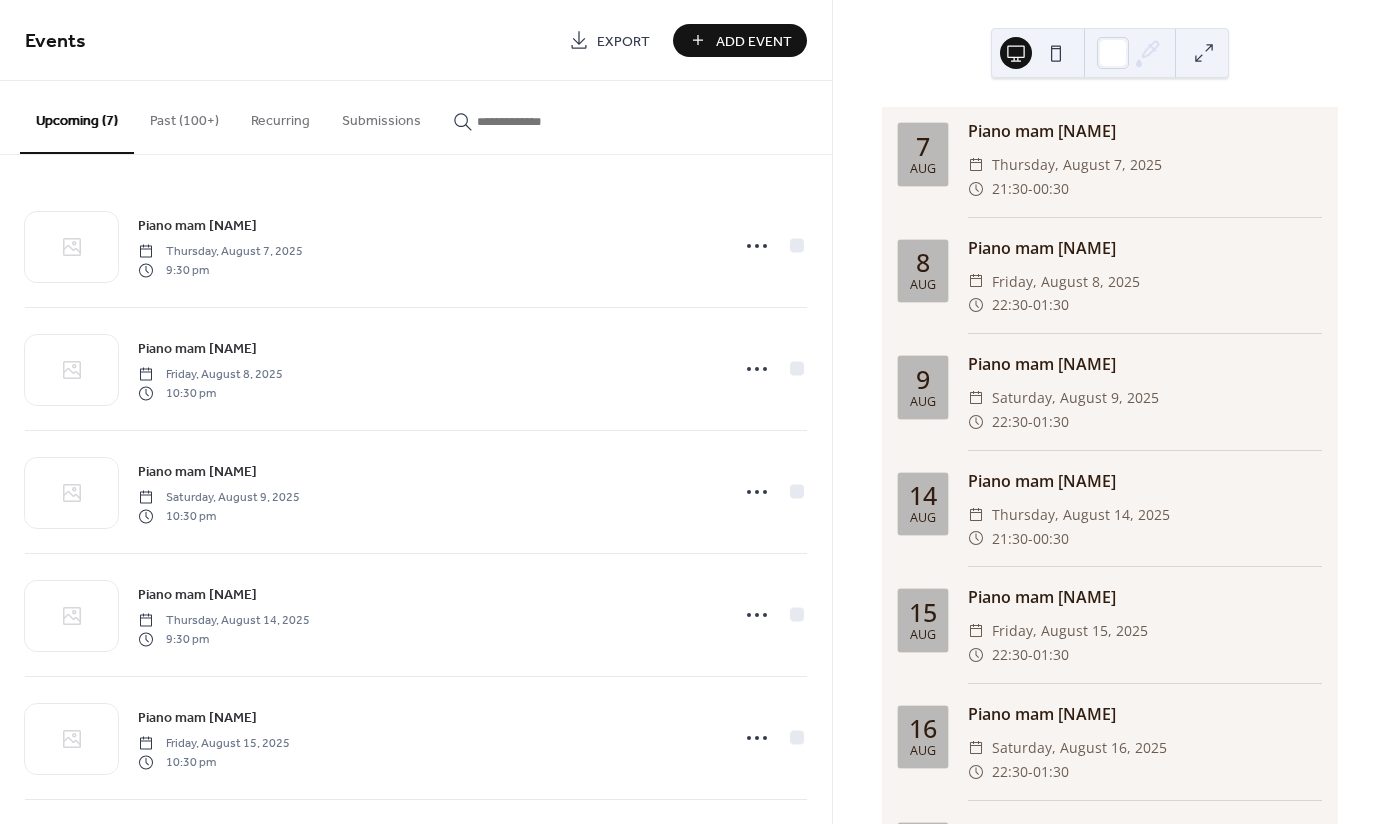 scroll, scrollTop: 0, scrollLeft: 0, axis: both 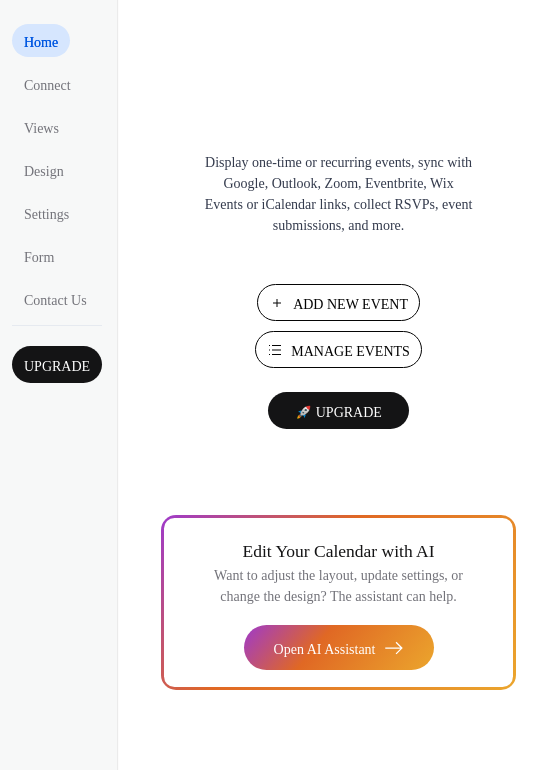 click on "Add New Event" at bounding box center [350, 304] 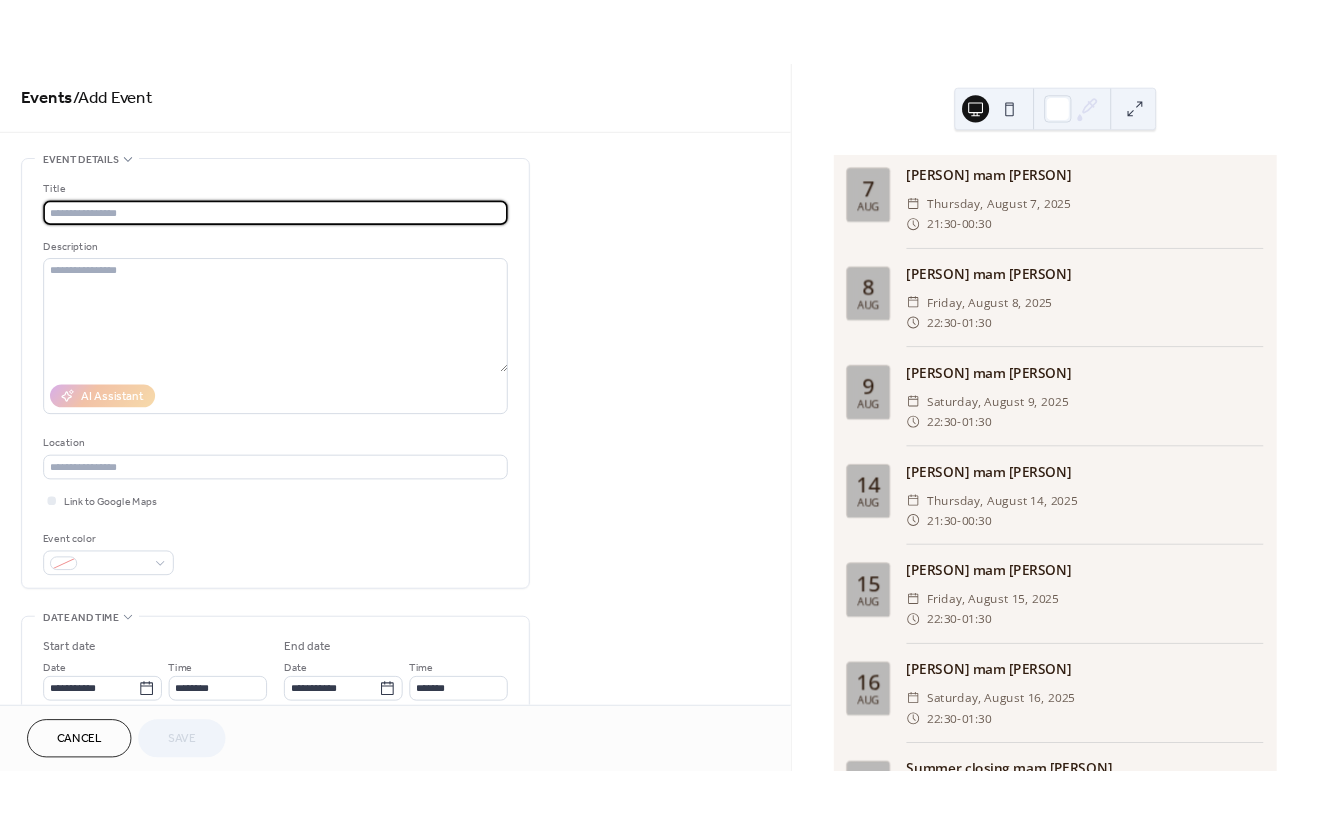 scroll, scrollTop: 0, scrollLeft: 0, axis: both 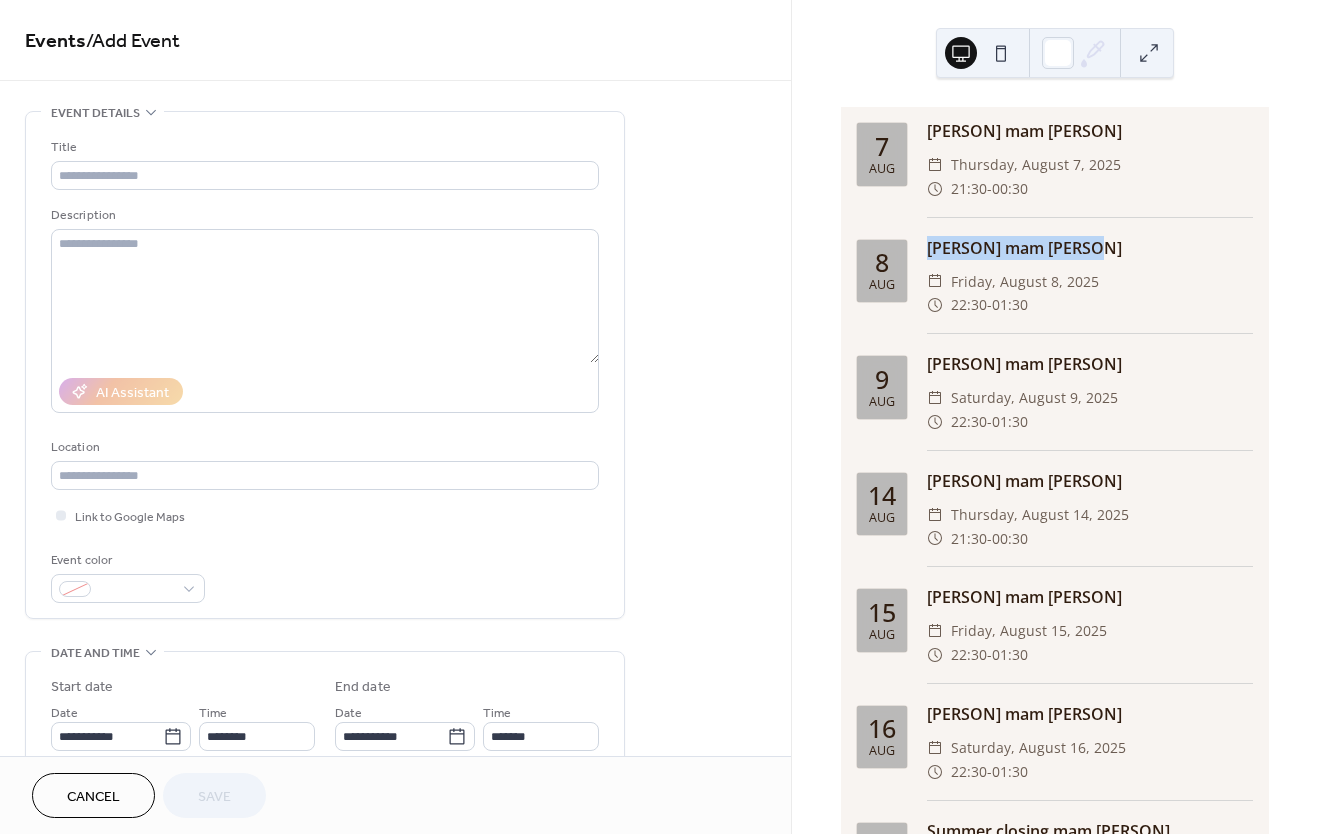 drag, startPoint x: 927, startPoint y: 248, endPoint x: 1099, endPoint y: 262, distance: 172.56883 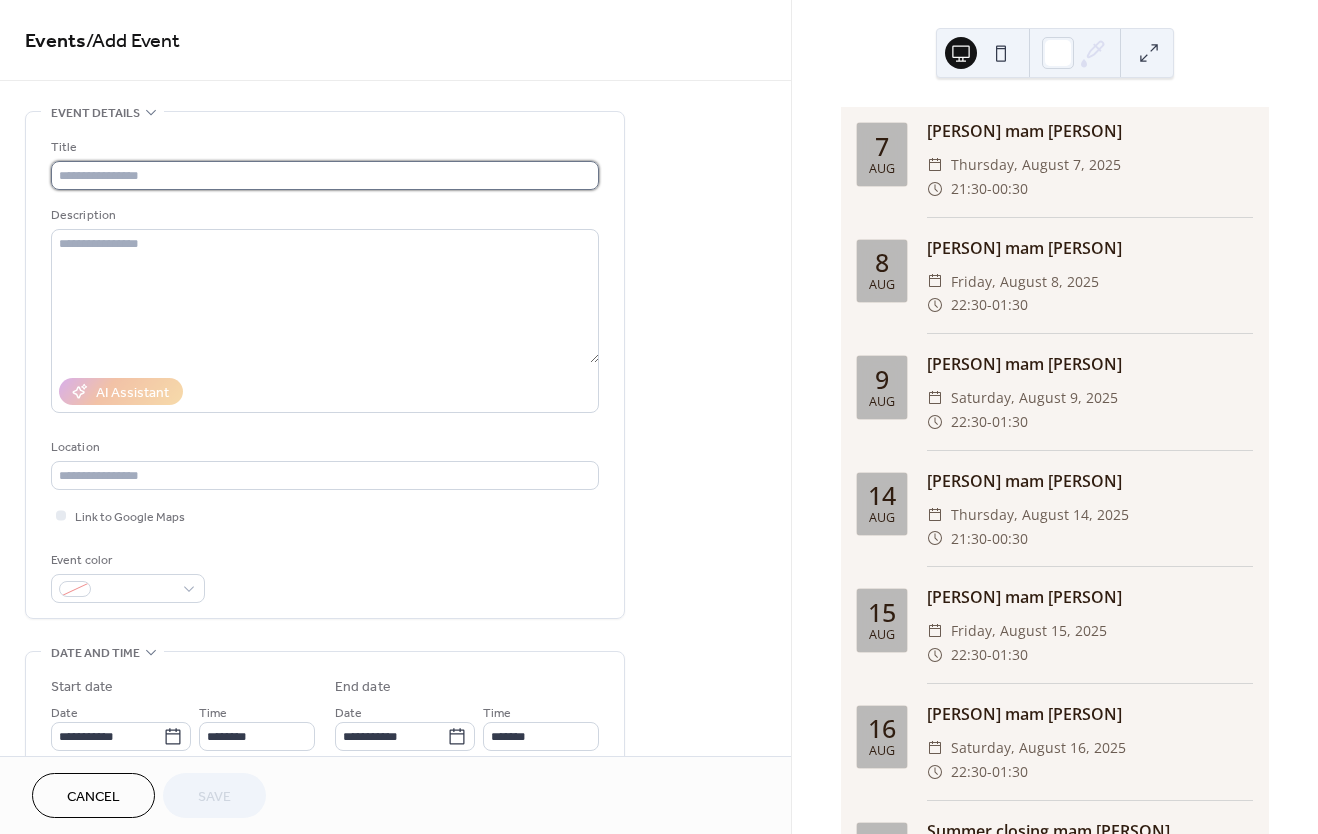 click at bounding box center (325, 175) 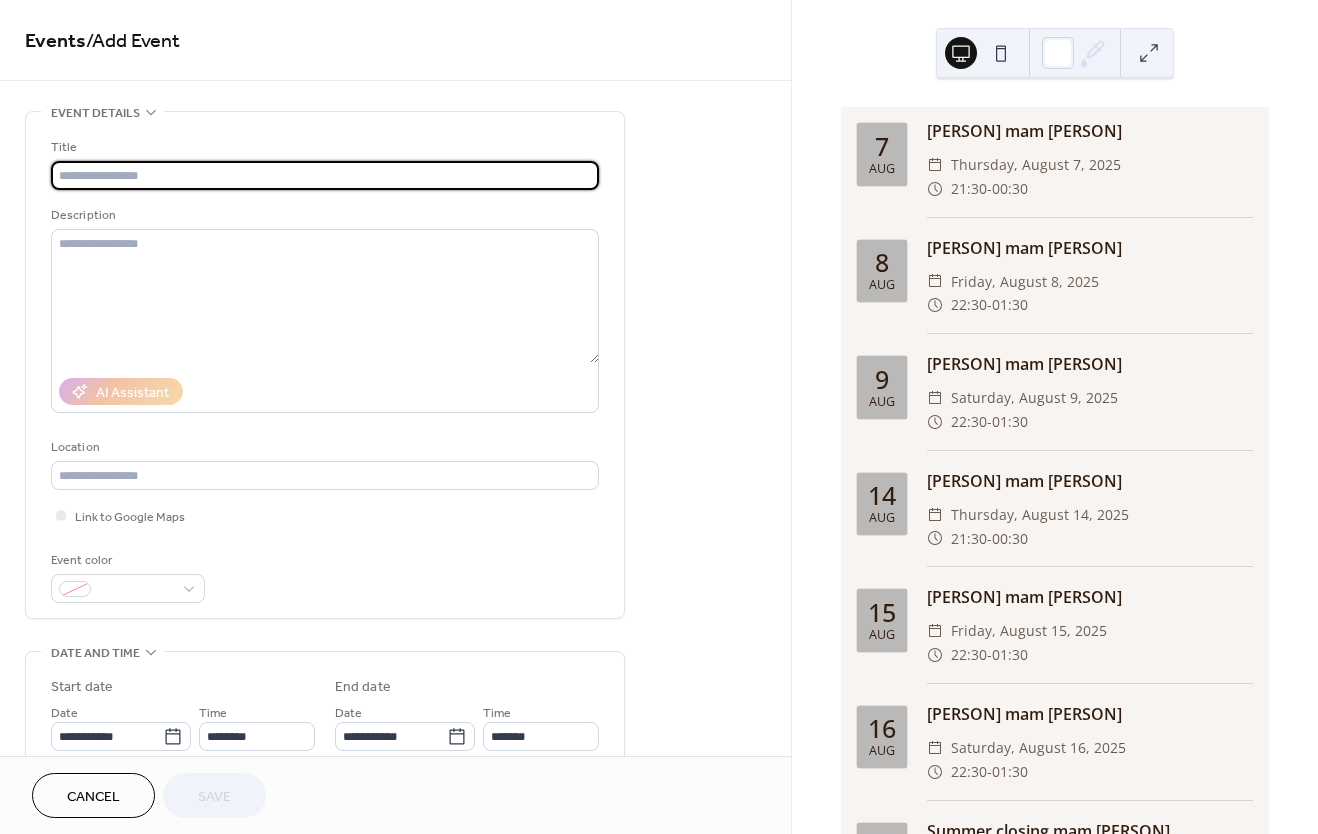 paste on "**********" 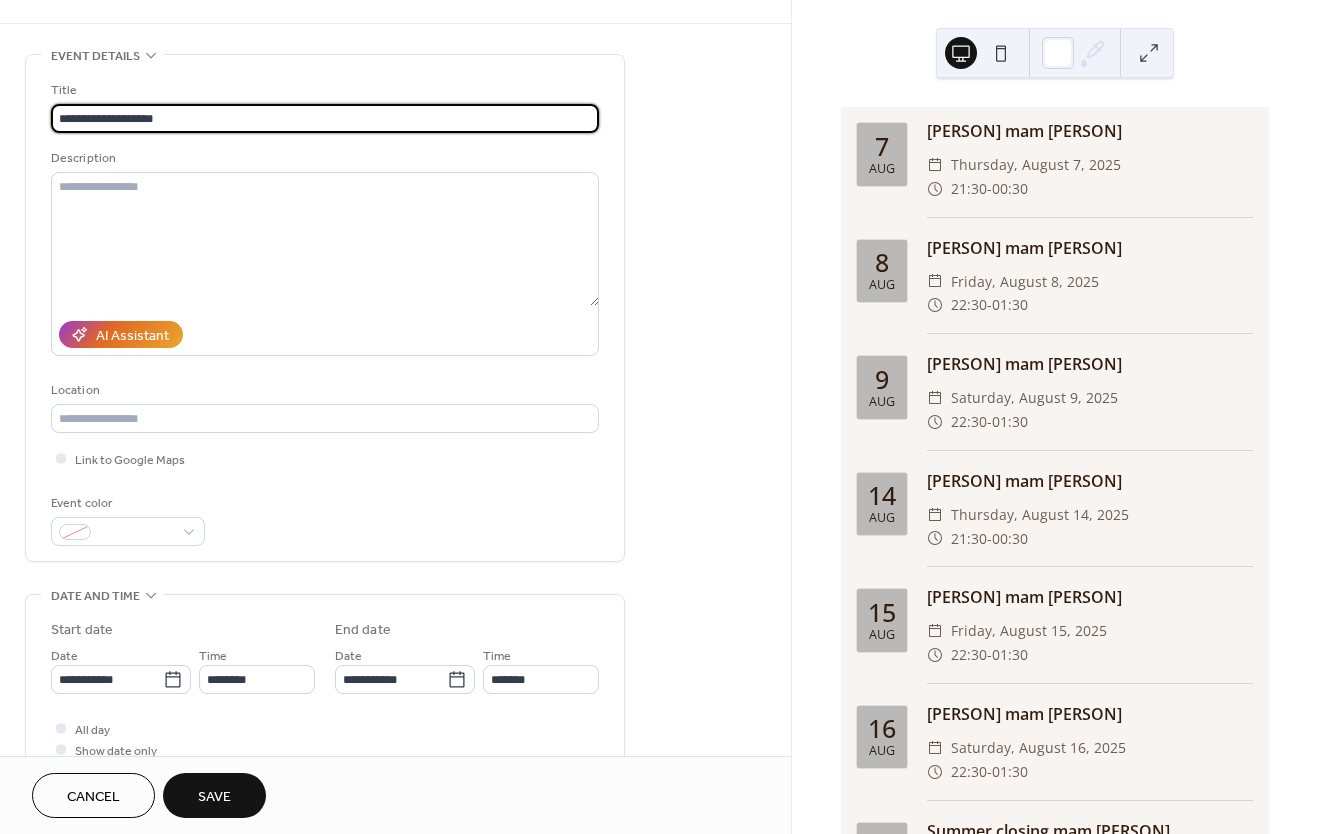 scroll, scrollTop: 82, scrollLeft: 0, axis: vertical 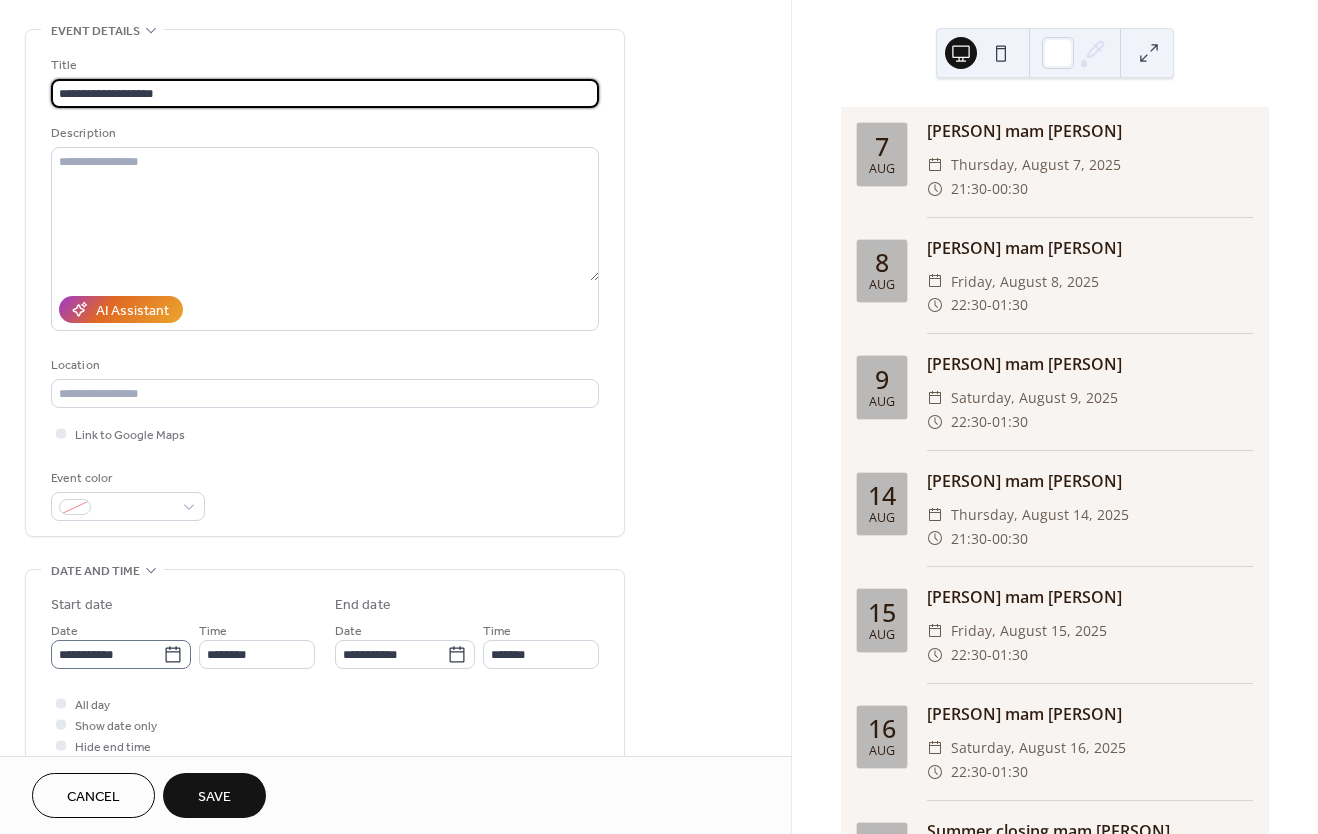 type on "**********" 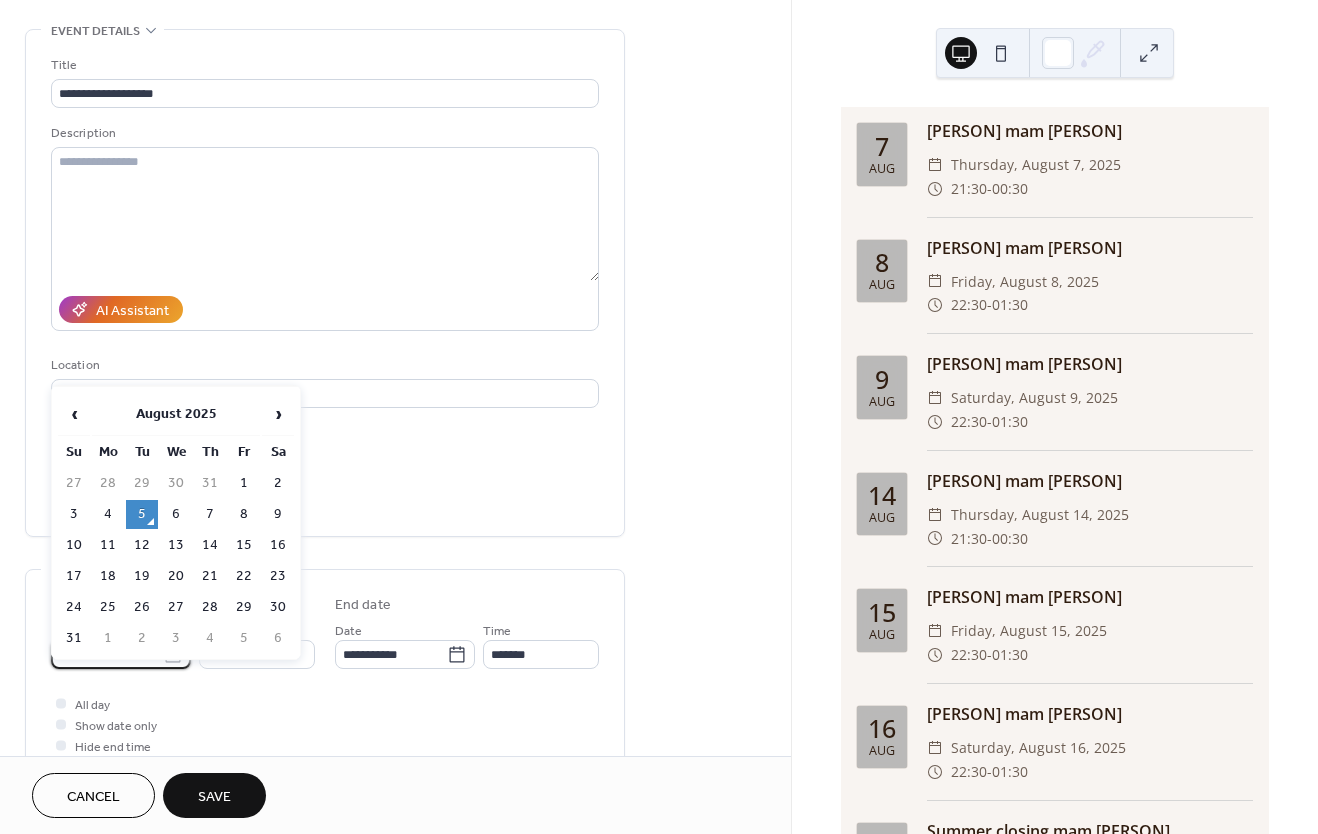 click on "**********" at bounding box center [107, 654] 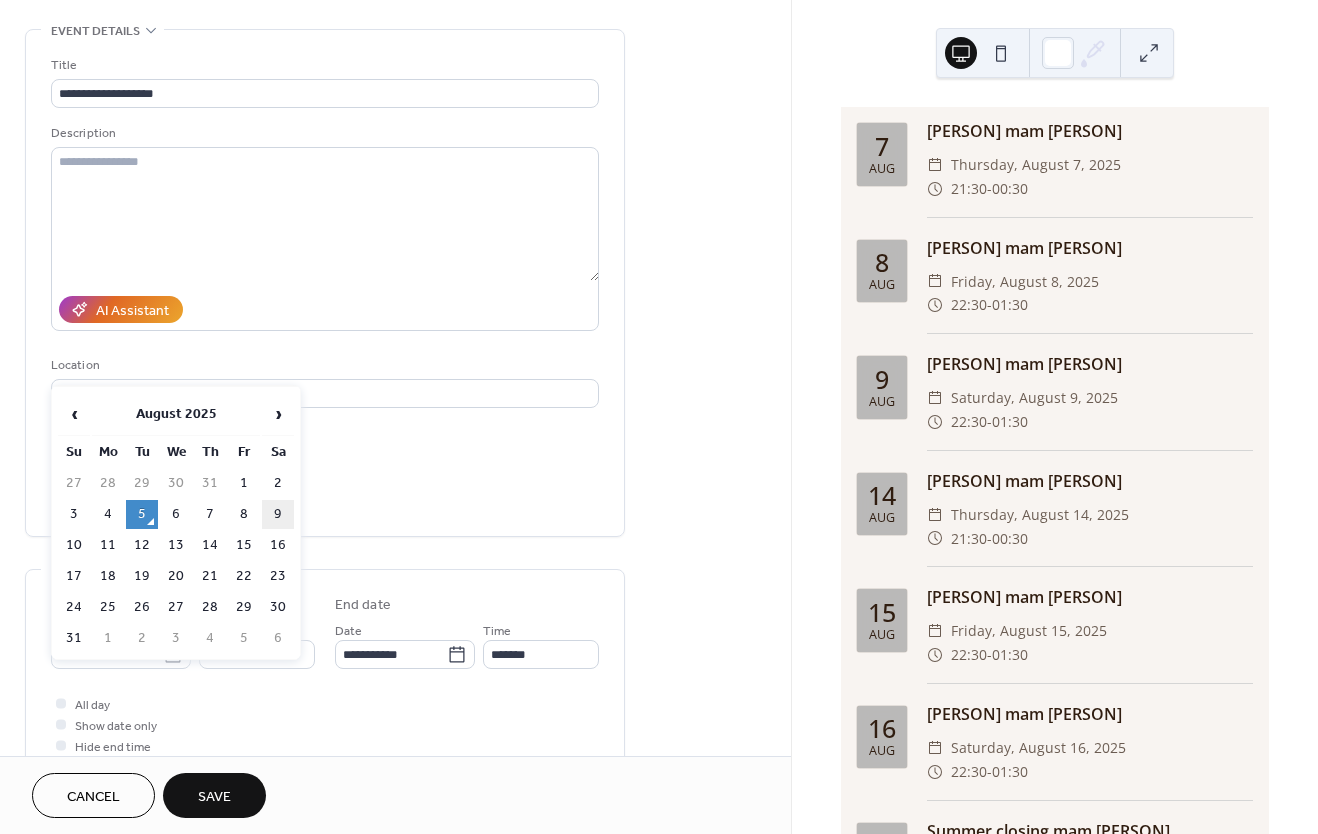 click on "9" at bounding box center (278, 514) 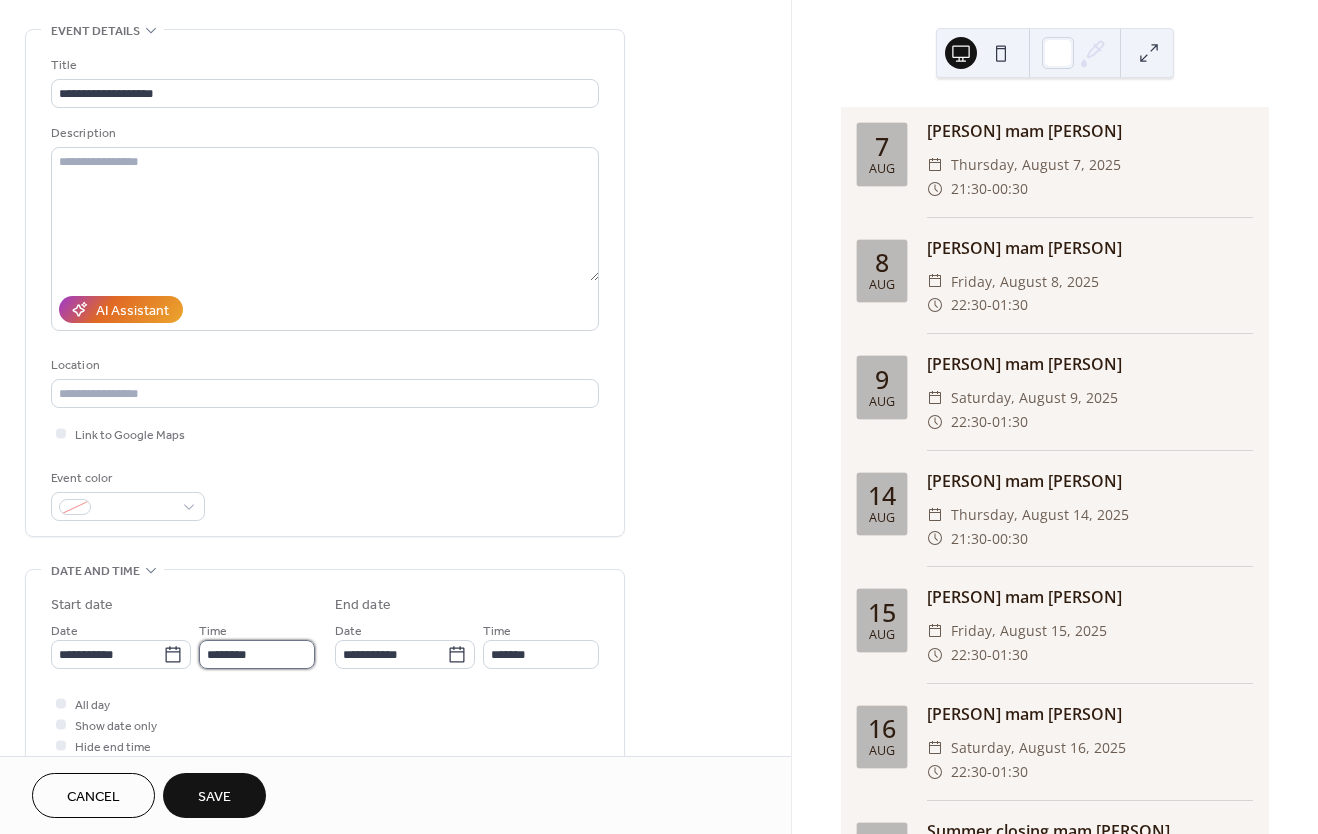 click on "********" at bounding box center [257, 654] 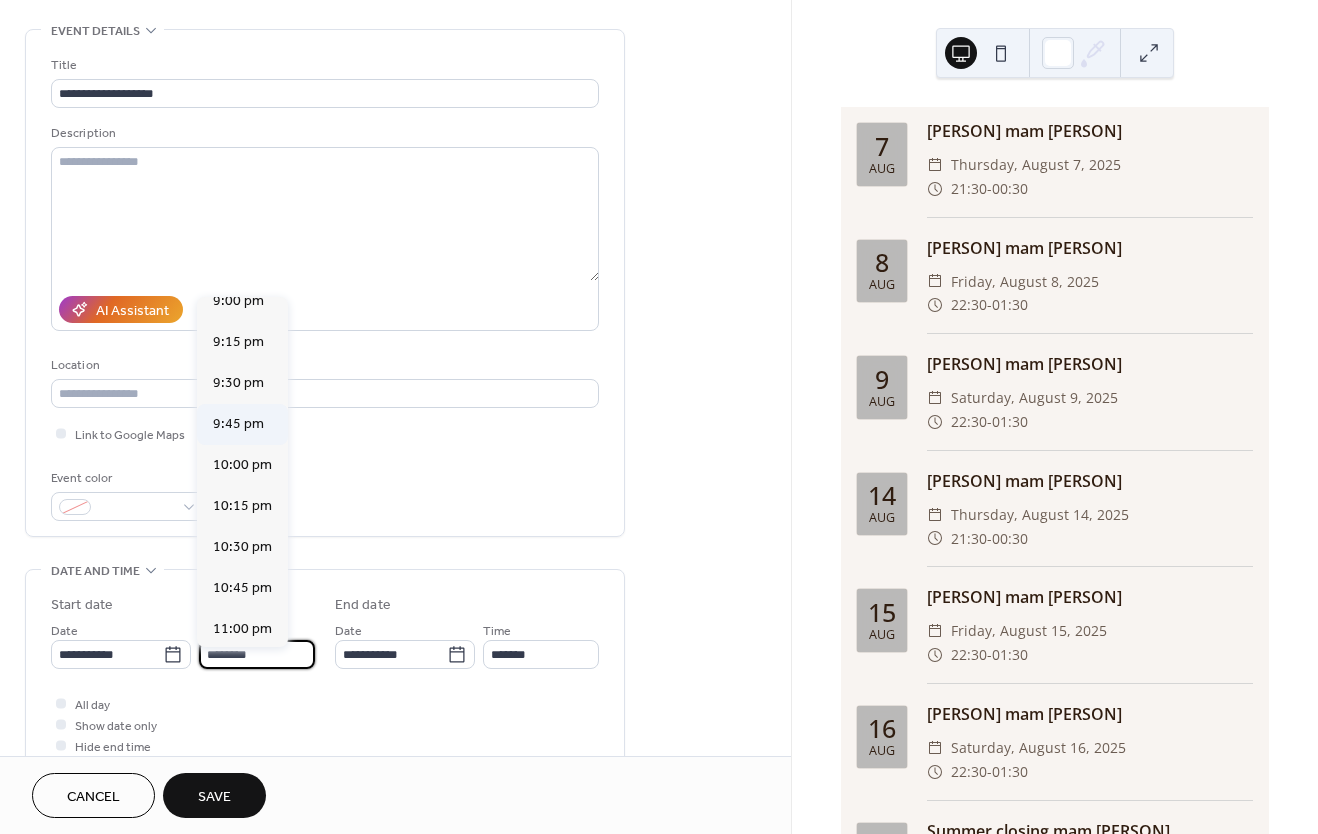 scroll, scrollTop: 3492, scrollLeft: 0, axis: vertical 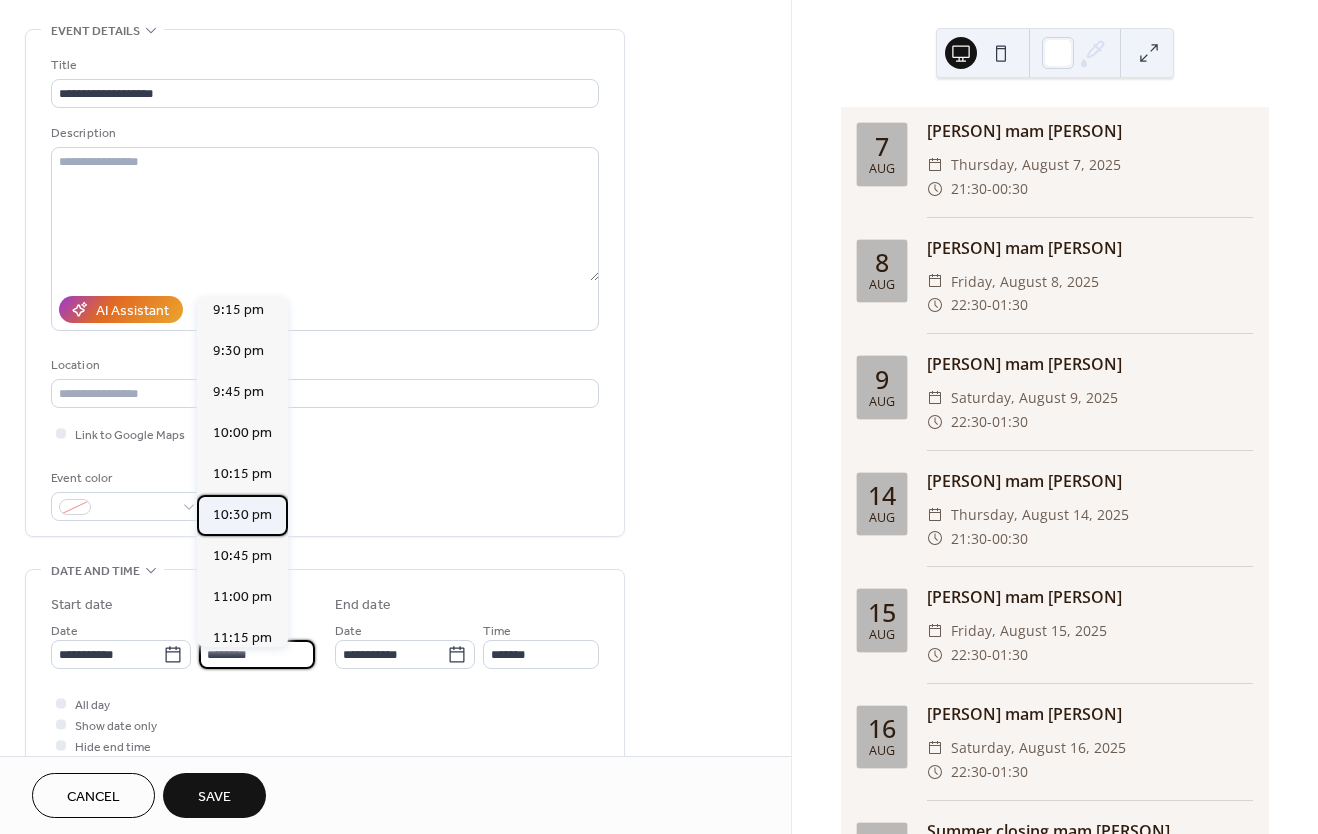 click on "10:30 pm" at bounding box center [242, 515] 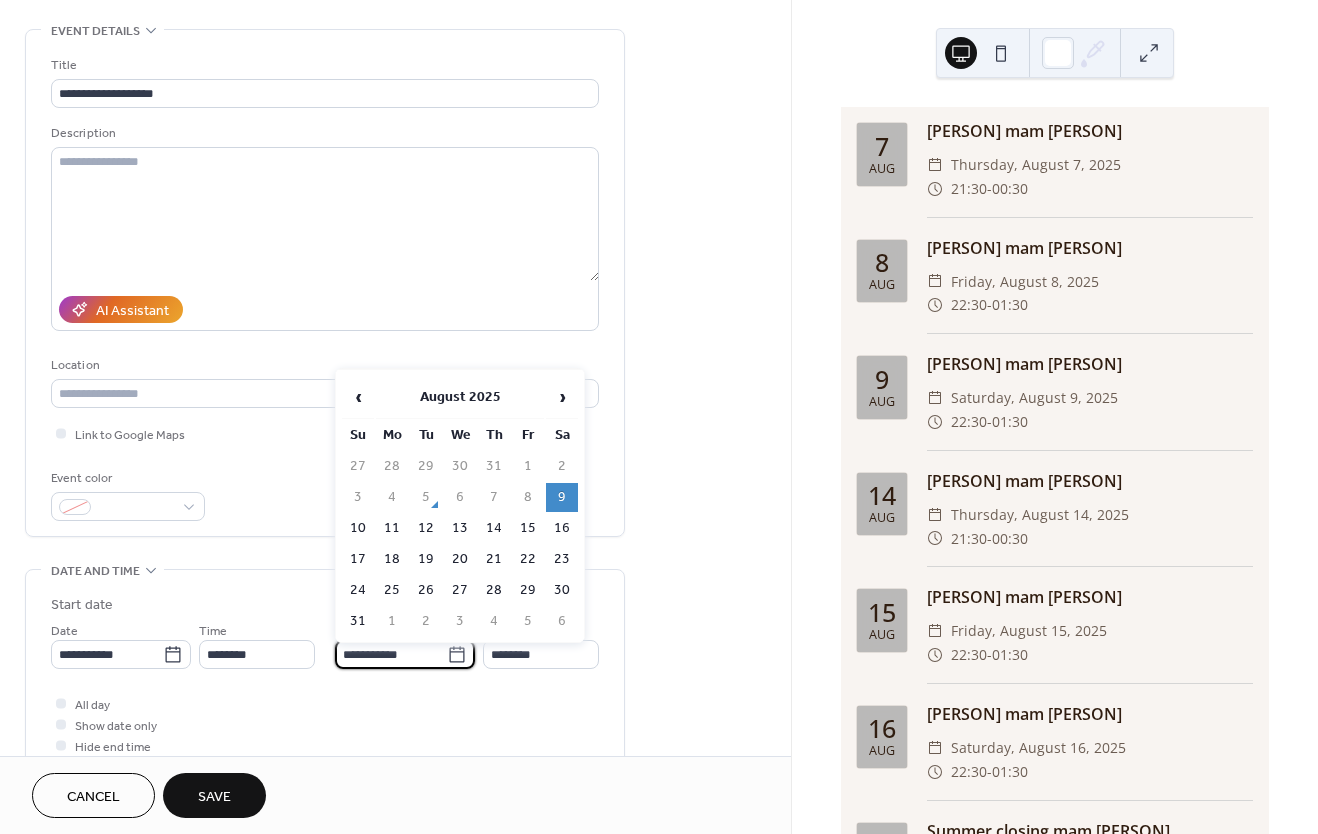 click on "**********" at bounding box center (391, 654) 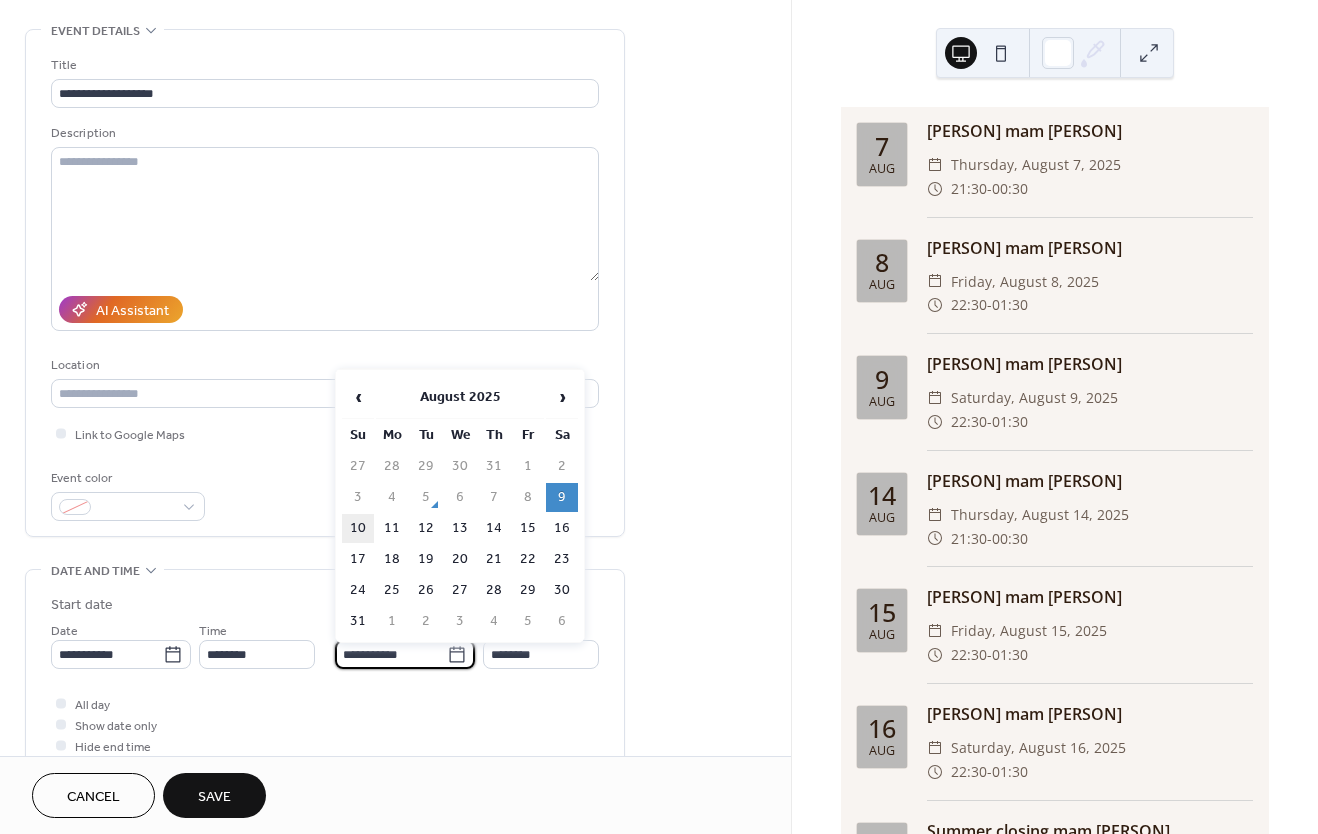 click on "10" at bounding box center (358, 528) 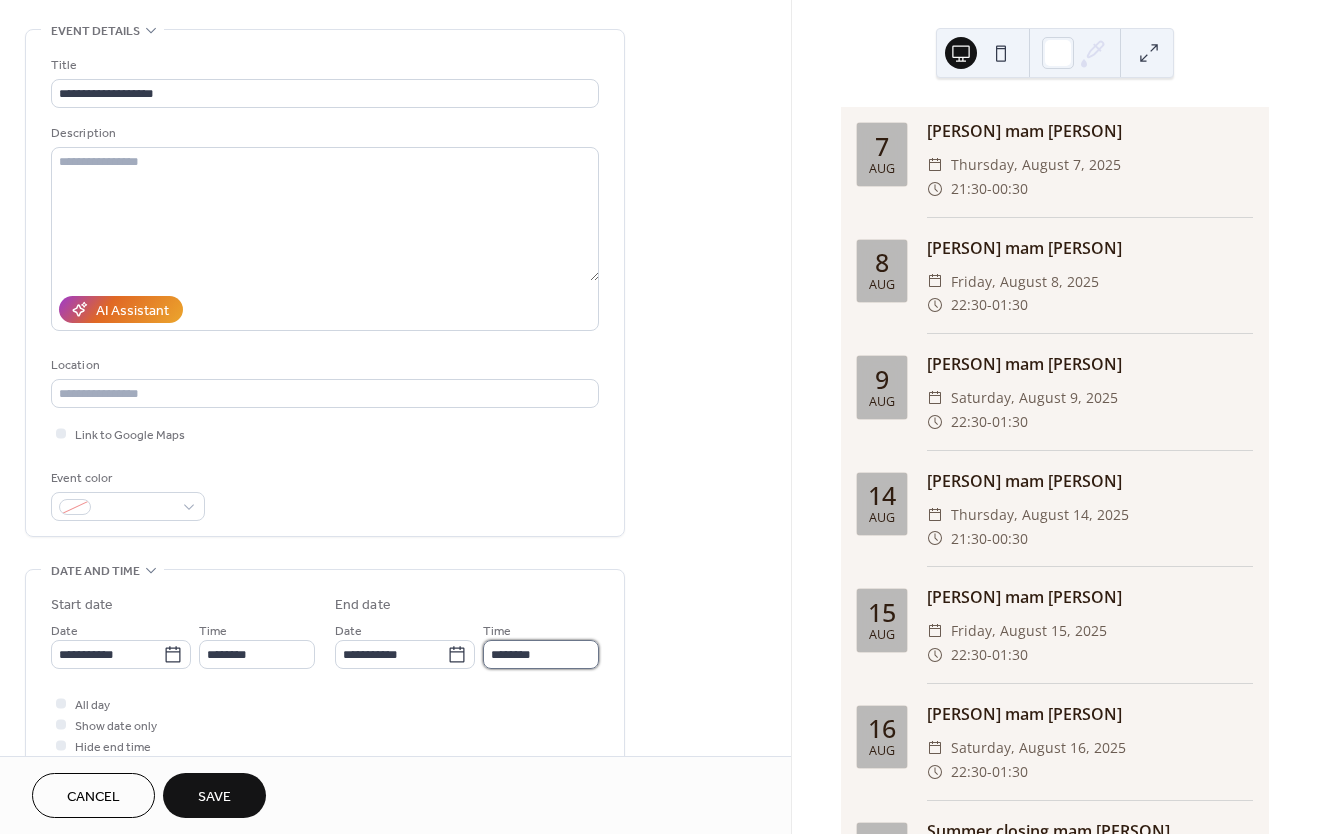 click on "********" at bounding box center (541, 654) 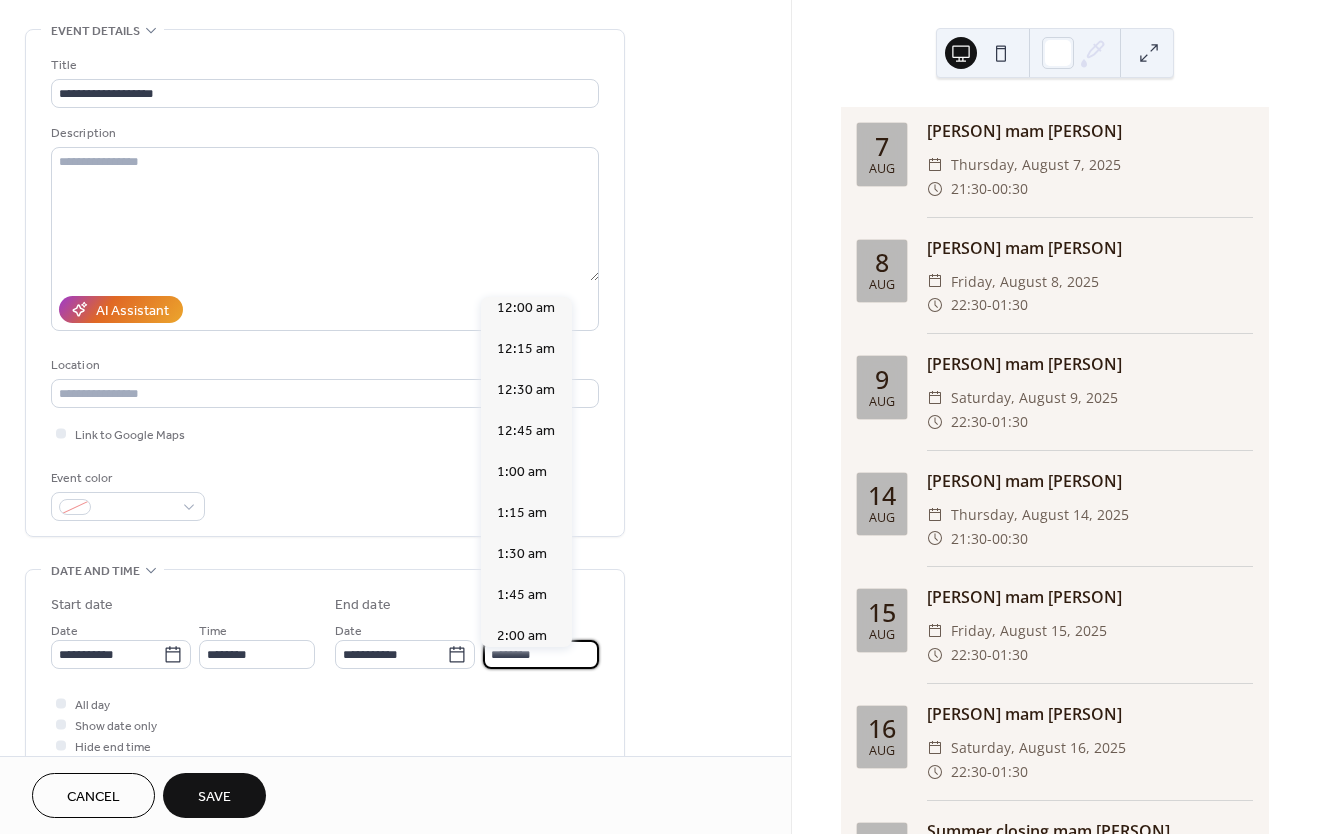 scroll, scrollTop: 0, scrollLeft: 0, axis: both 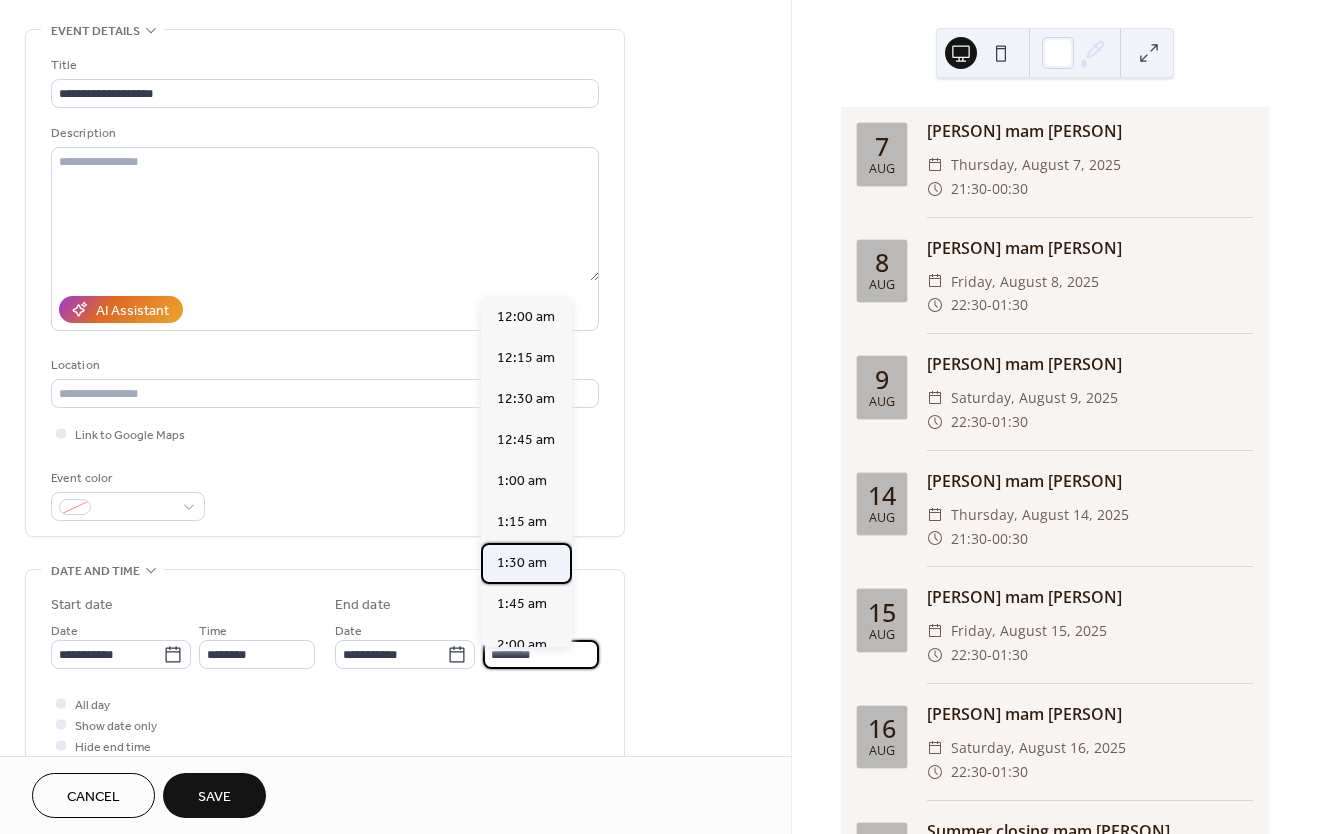click on "1:30 am" at bounding box center (522, 563) 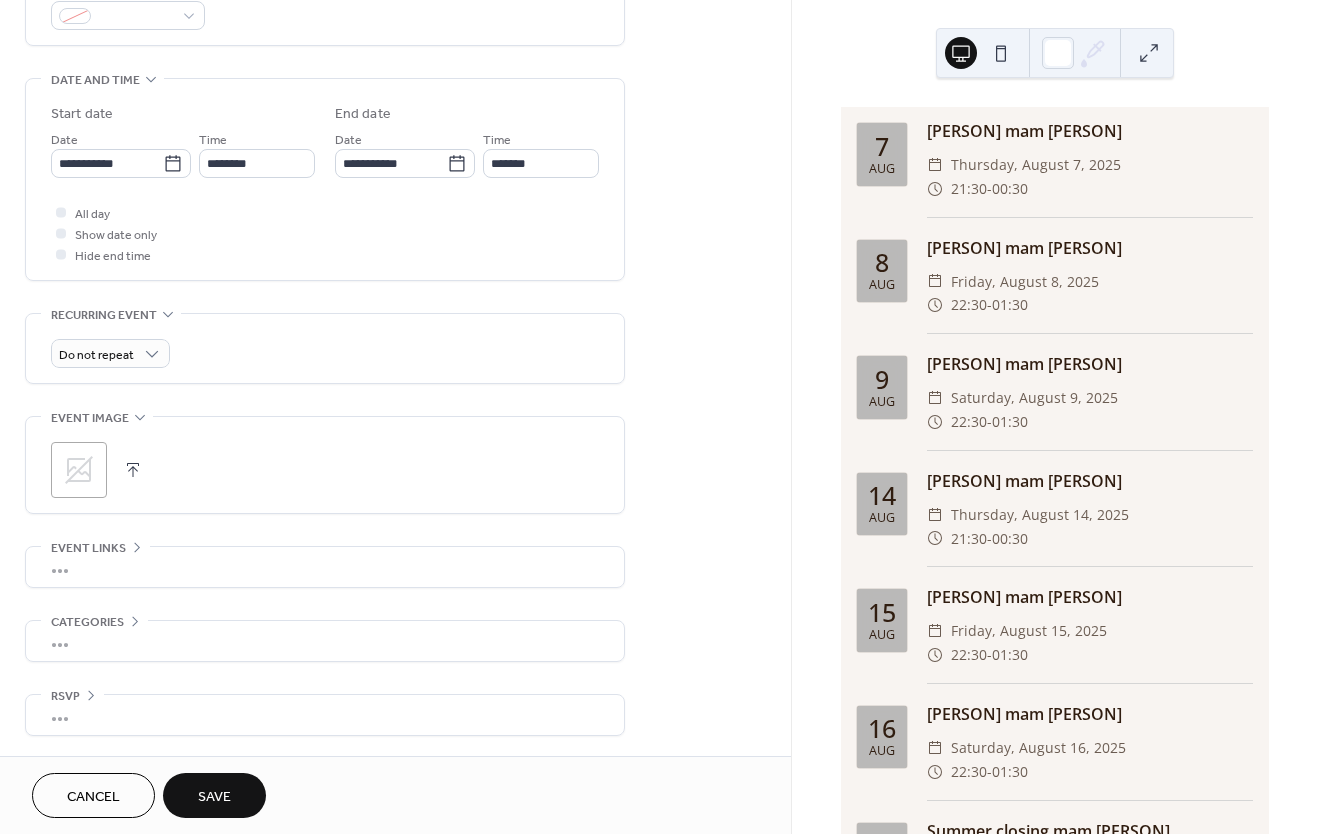 scroll, scrollTop: 0, scrollLeft: 0, axis: both 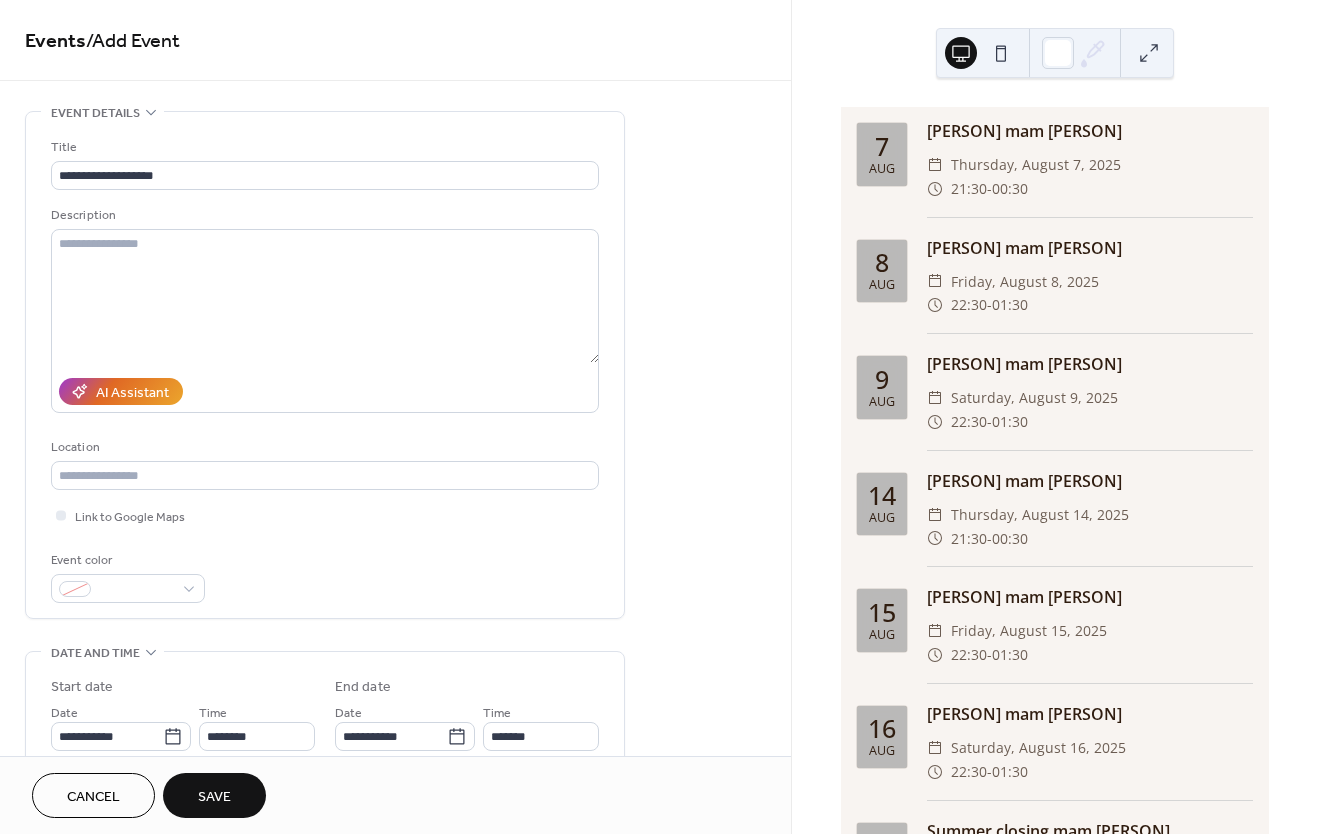 click on "Save" at bounding box center [214, 795] 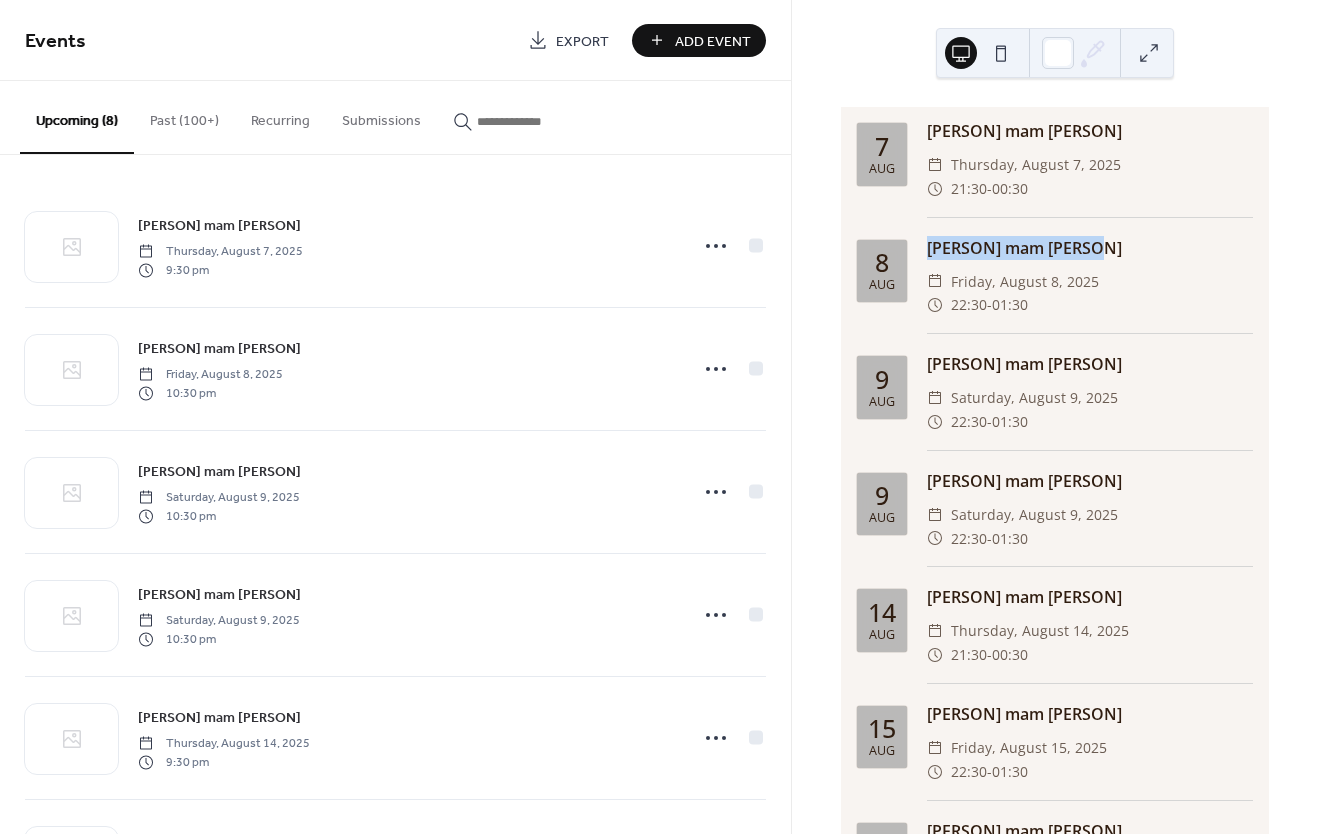 drag, startPoint x: 1093, startPoint y: 243, endPoint x: 918, endPoint y: 243, distance: 175 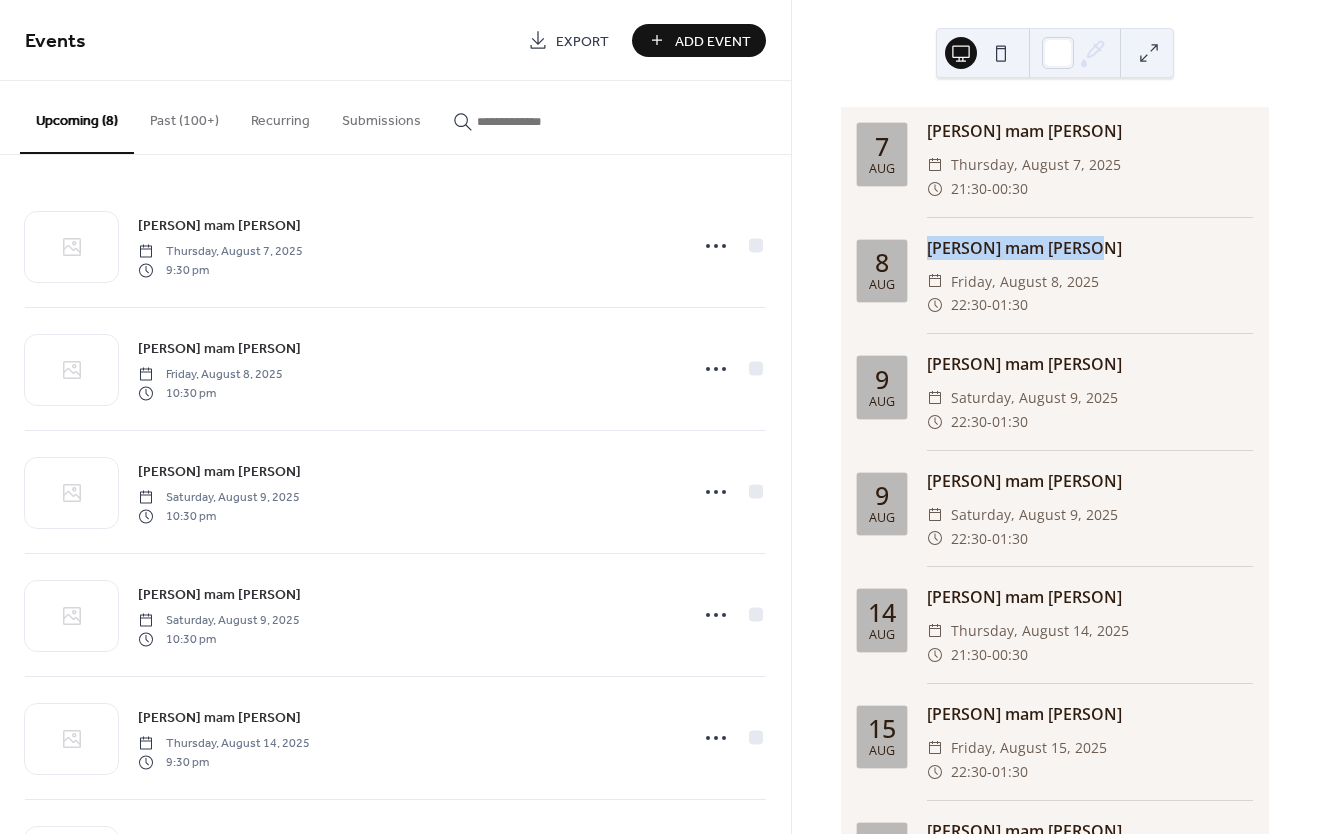 click on "Add Event" at bounding box center (713, 41) 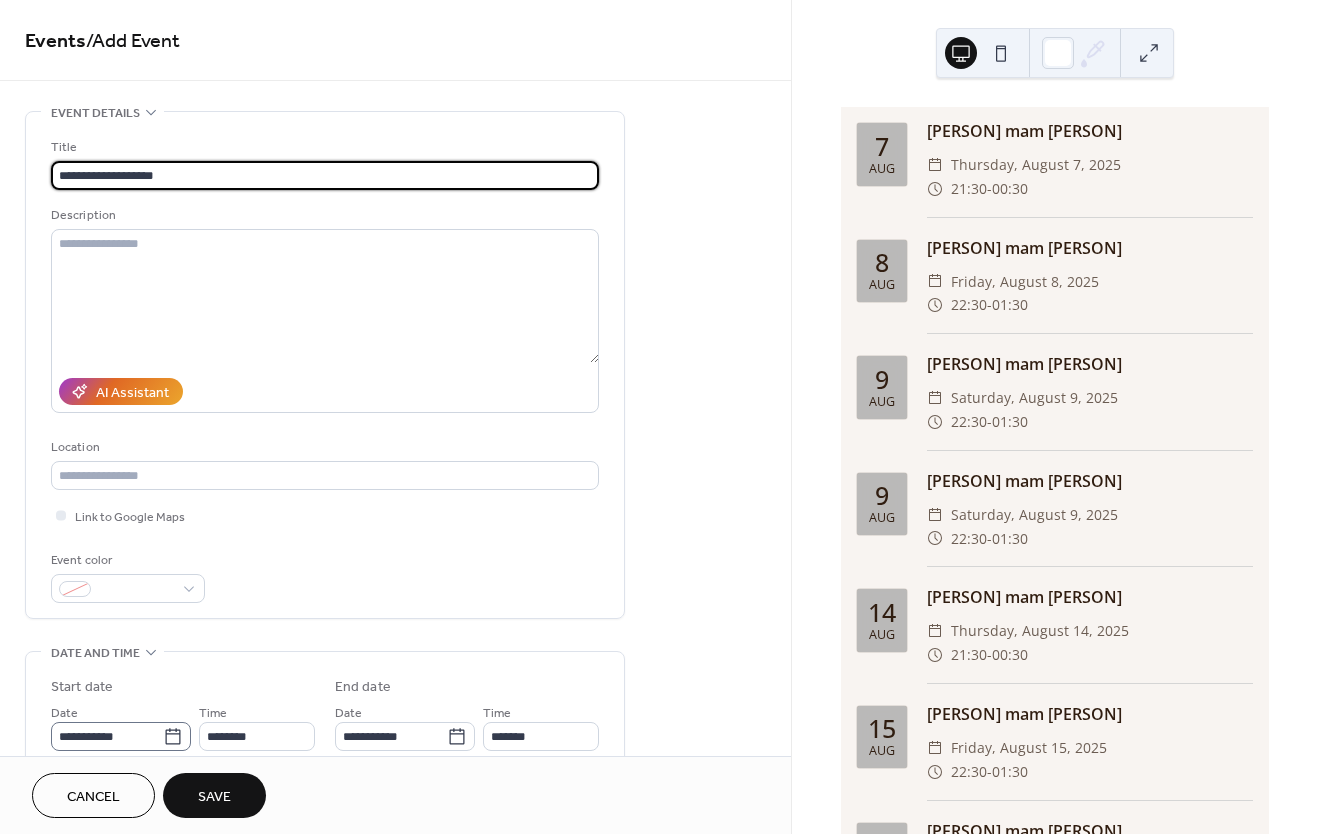 type on "**********" 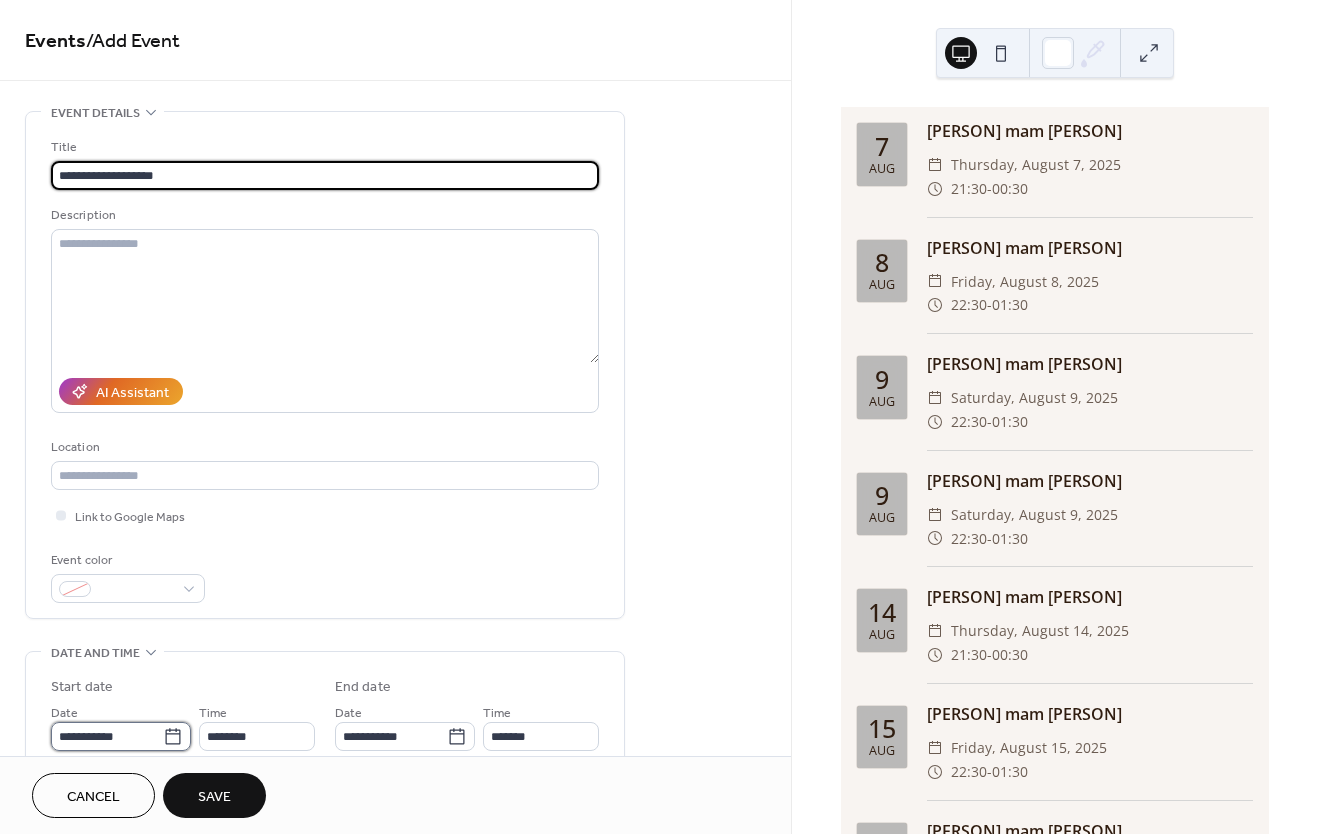 click on "**********" at bounding box center (107, 736) 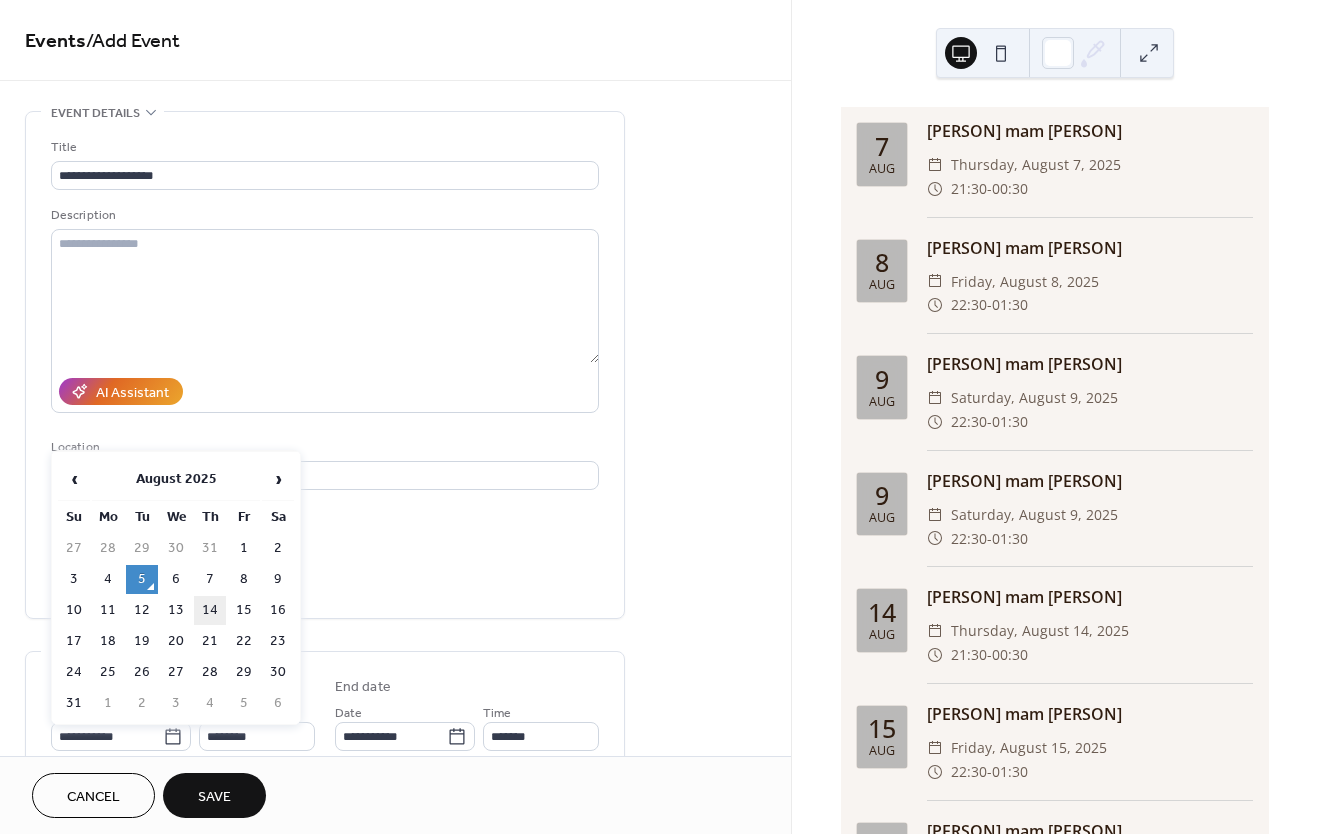 click on "14" at bounding box center [210, 610] 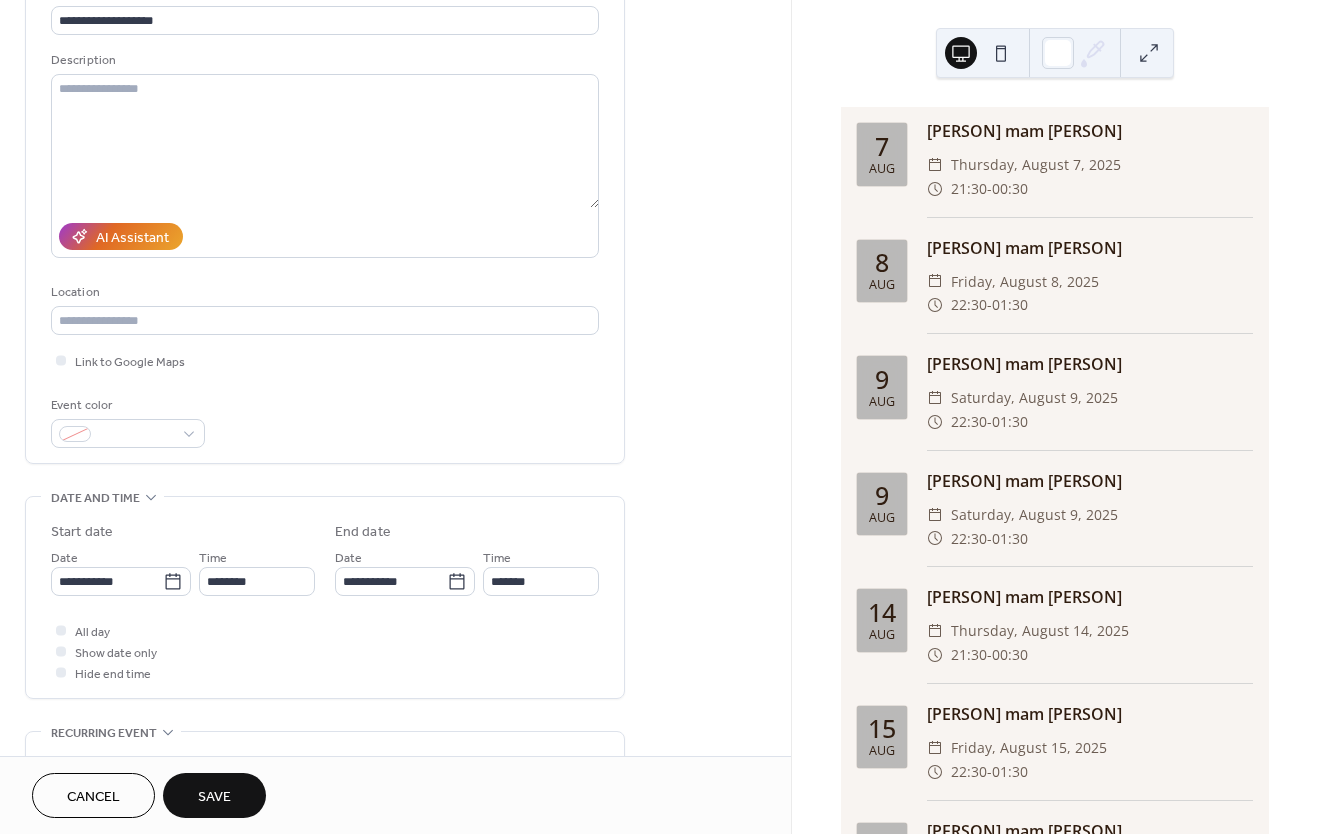 scroll, scrollTop: 153, scrollLeft: 0, axis: vertical 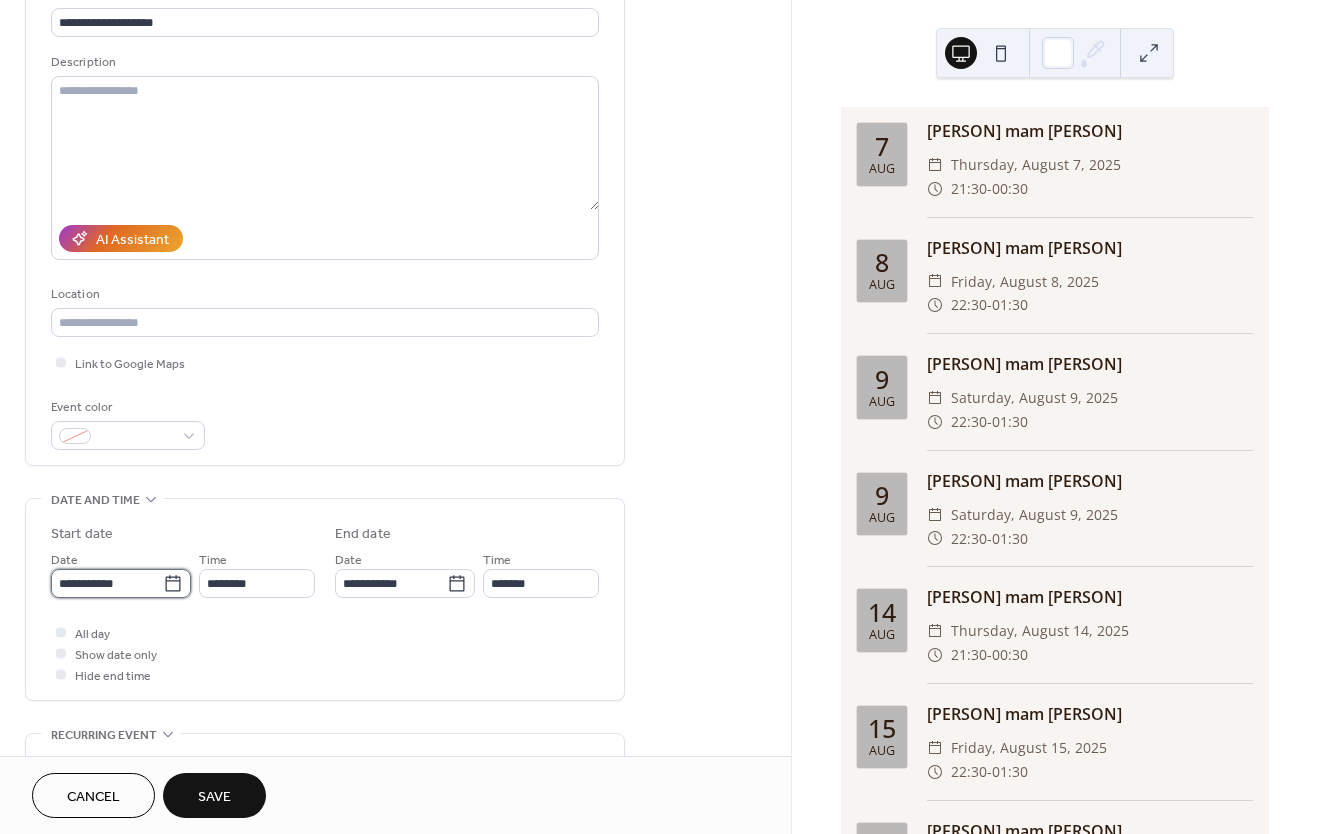 click on "**********" at bounding box center [107, 583] 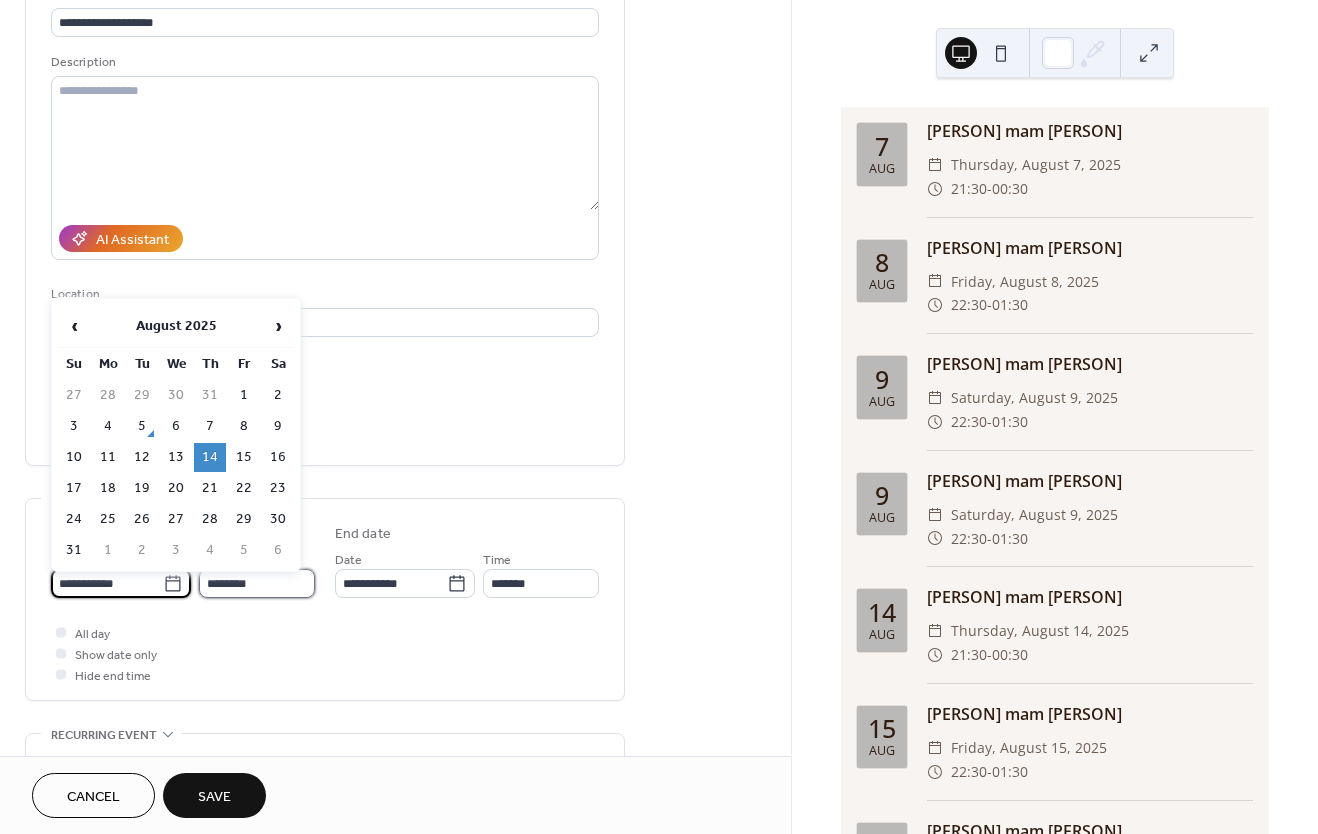 click on "********" at bounding box center (257, 583) 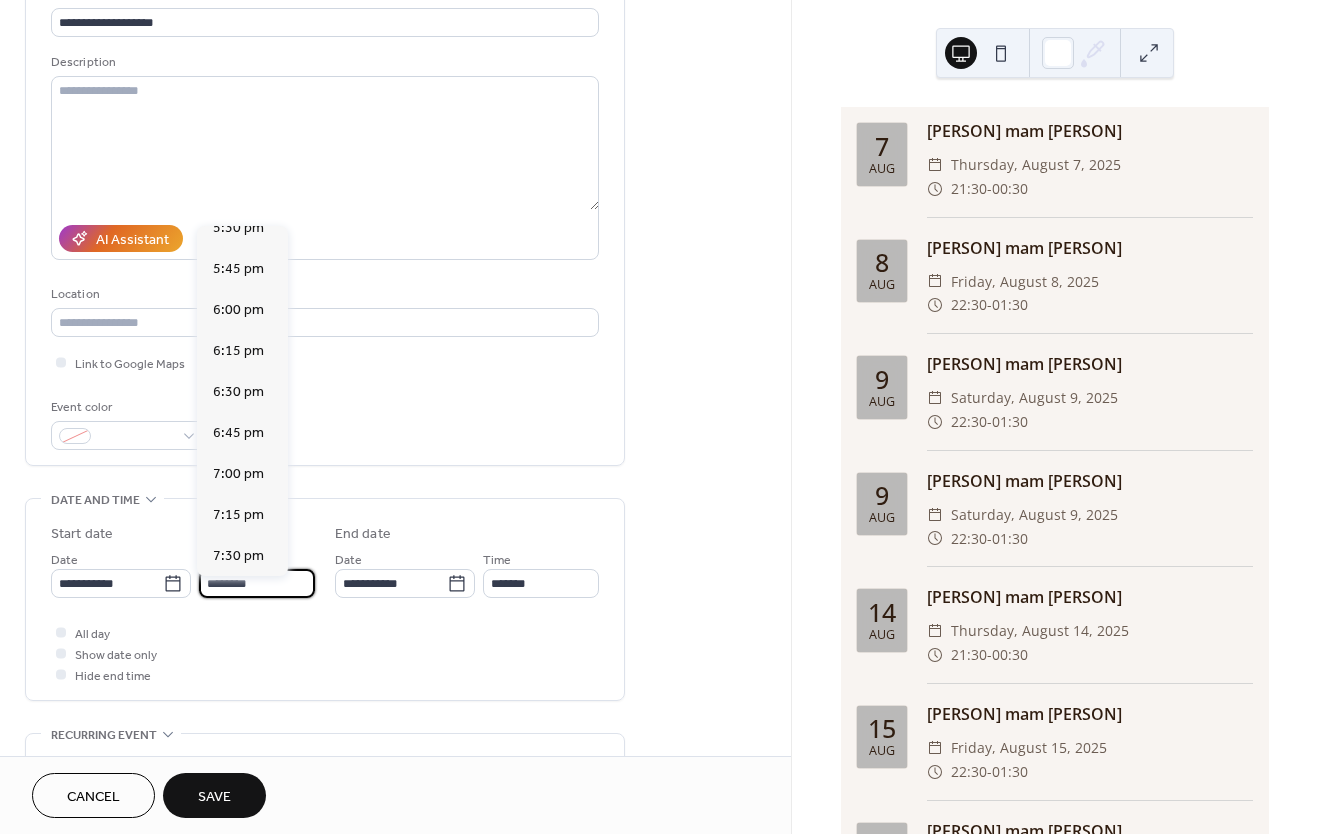 scroll, scrollTop: 3673, scrollLeft: 0, axis: vertical 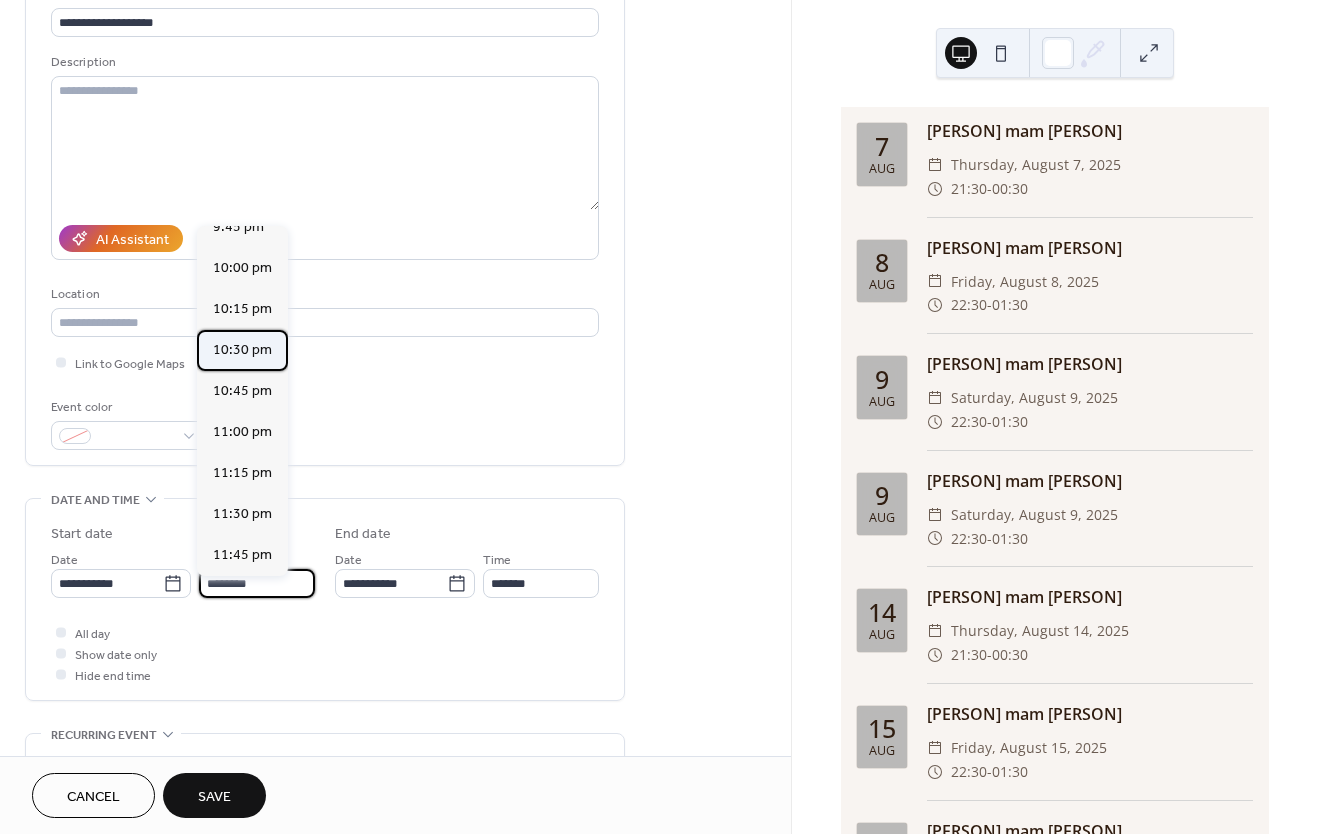 click on "10:30 pm" at bounding box center (242, 350) 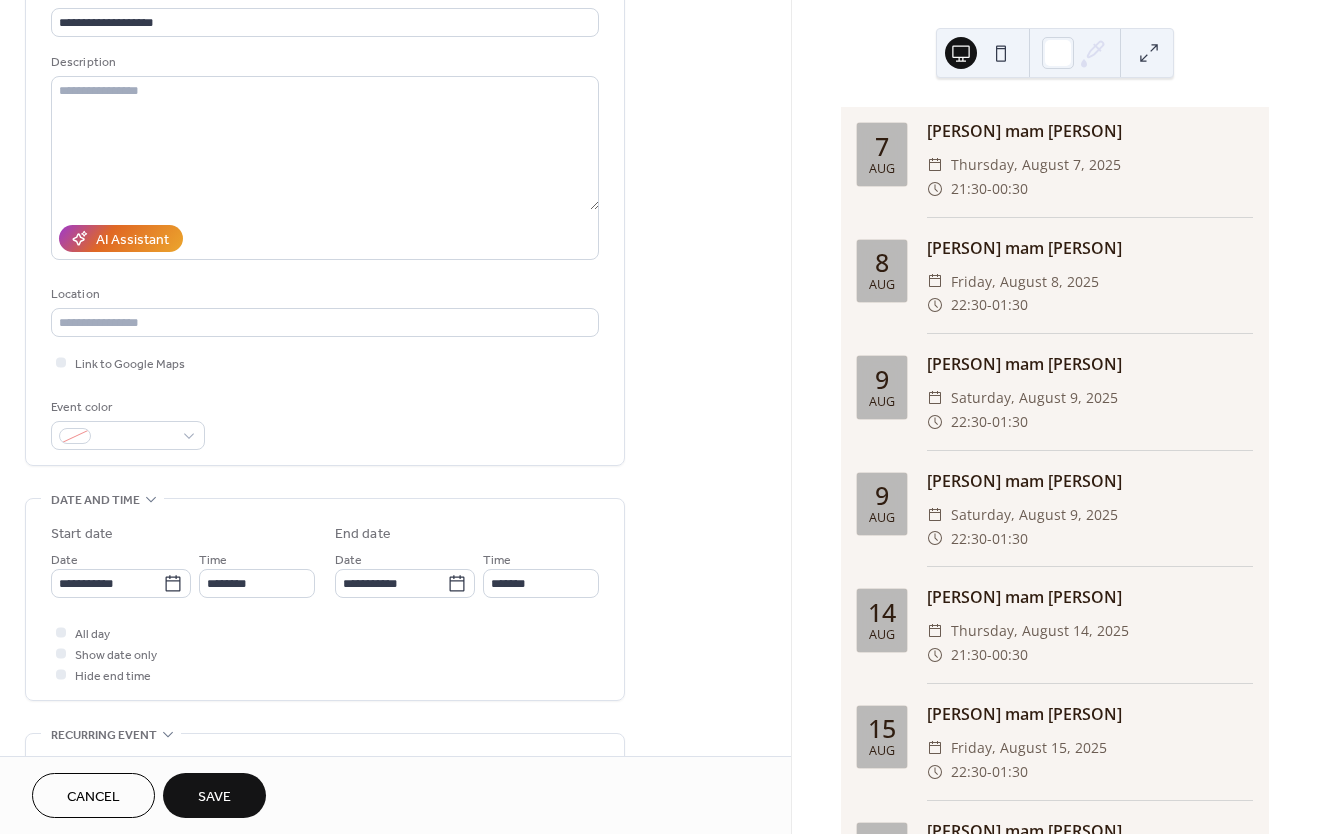 type on "********" 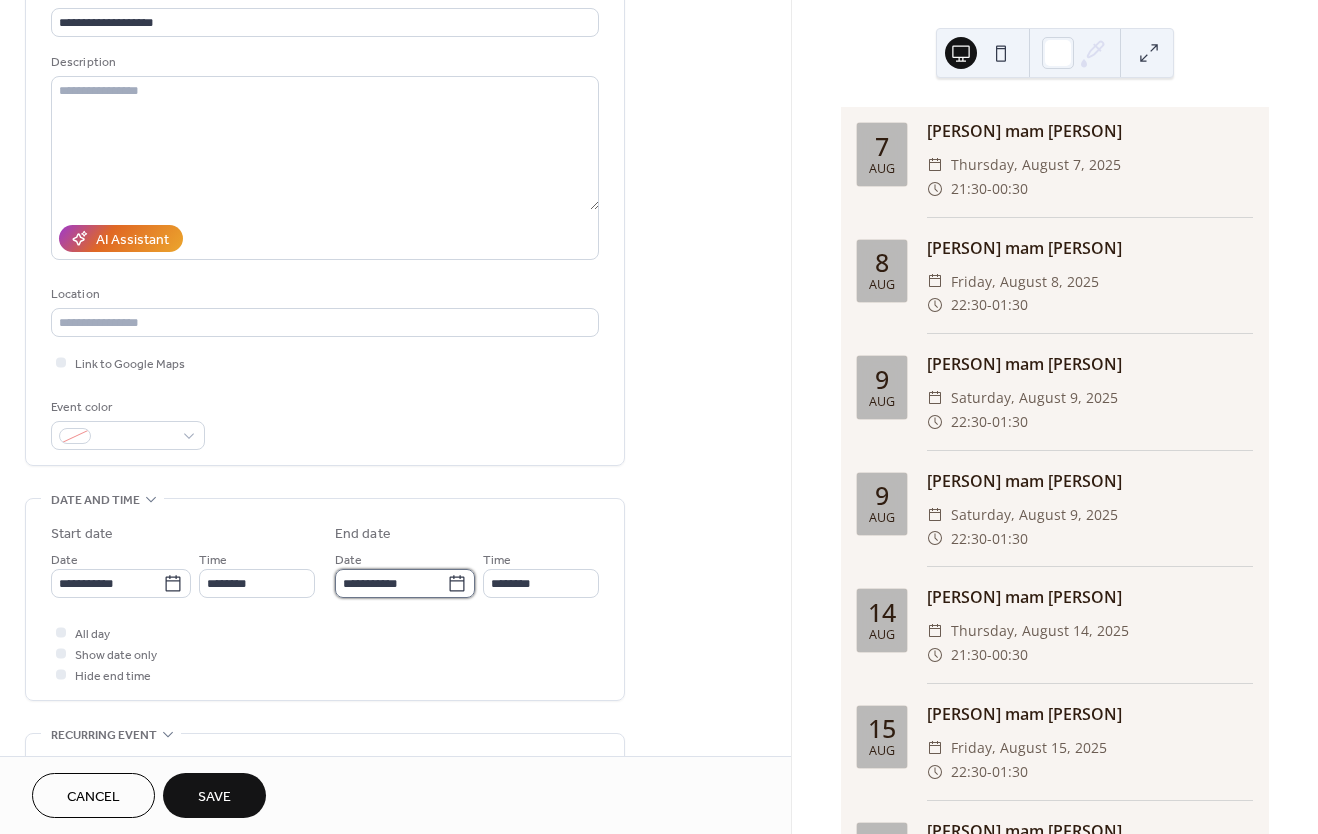 click on "**********" at bounding box center [391, 583] 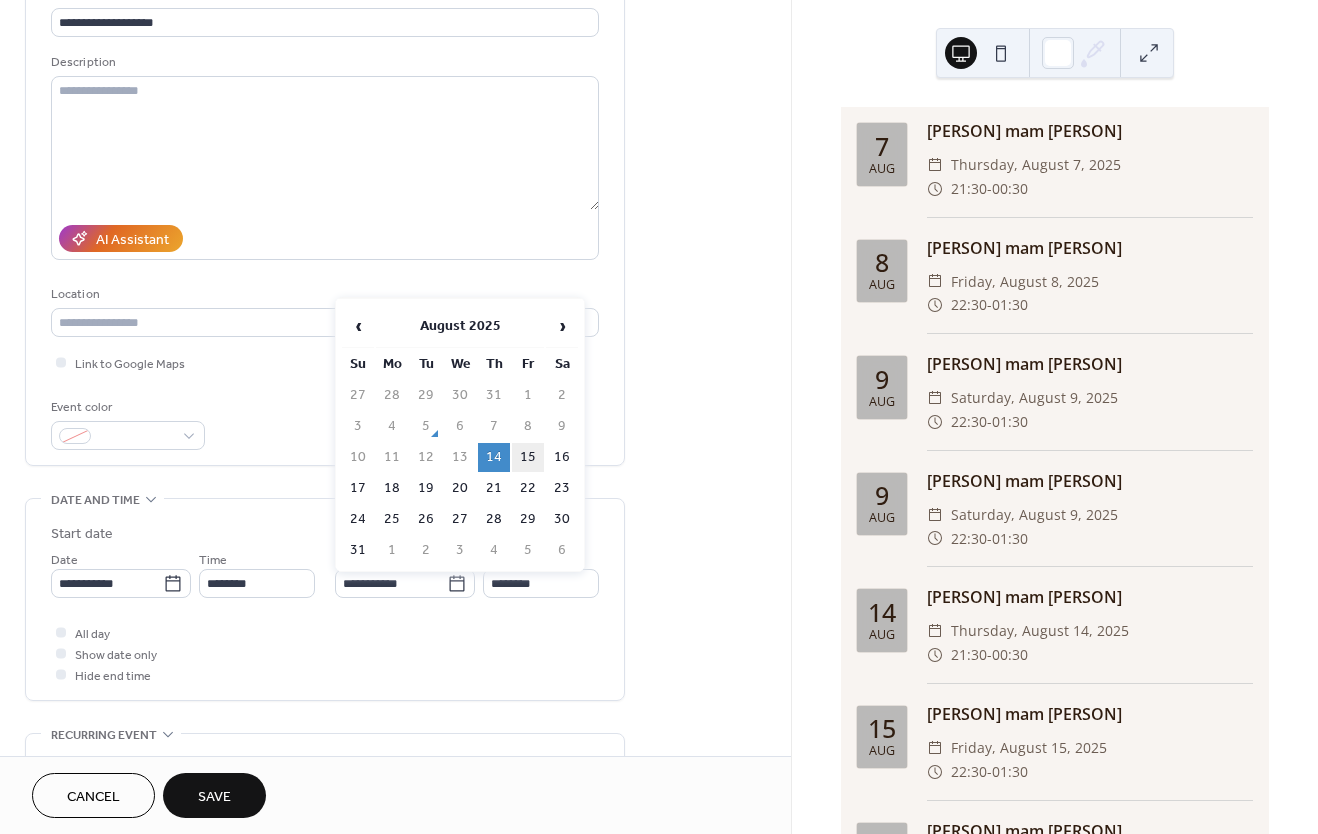 click on "15" at bounding box center (528, 457) 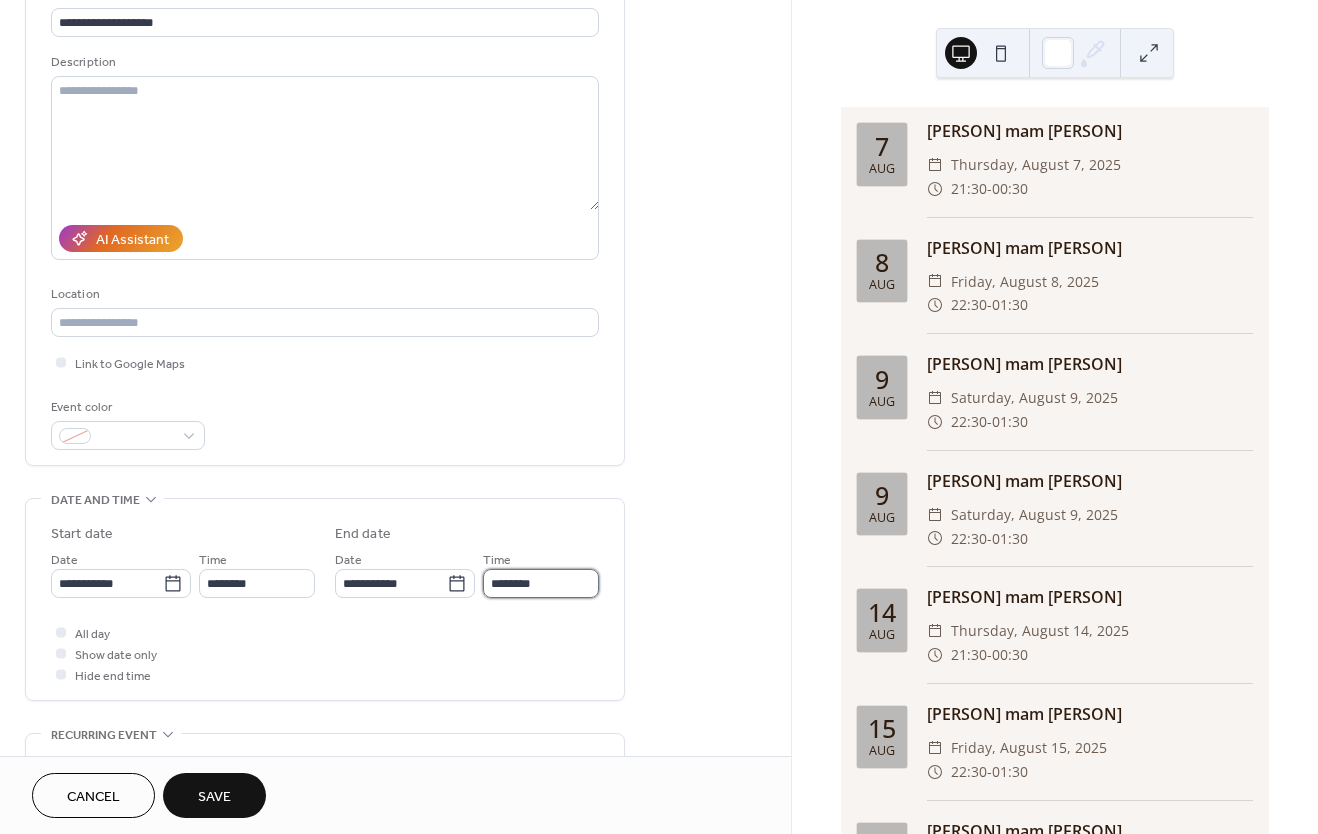 click on "********" at bounding box center [541, 583] 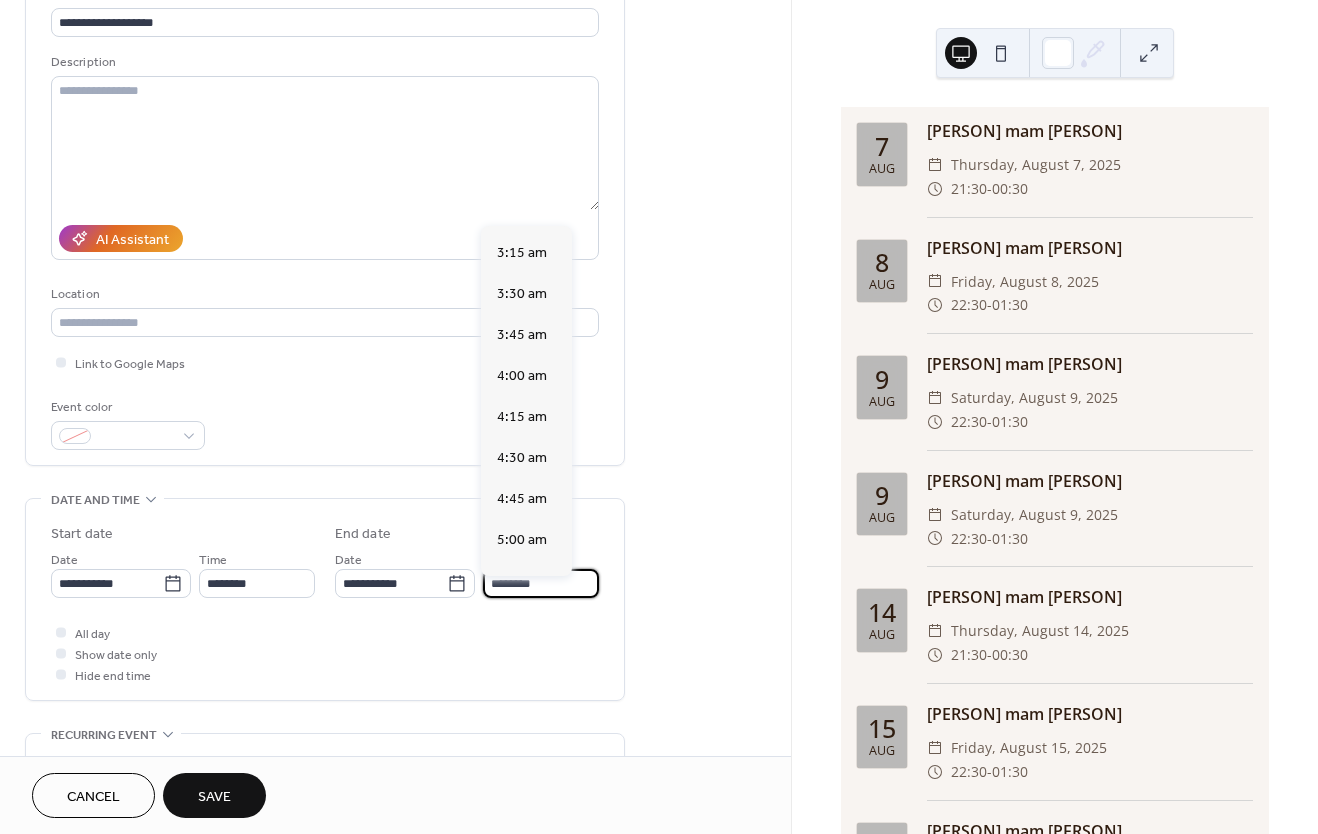scroll, scrollTop: 0, scrollLeft: 0, axis: both 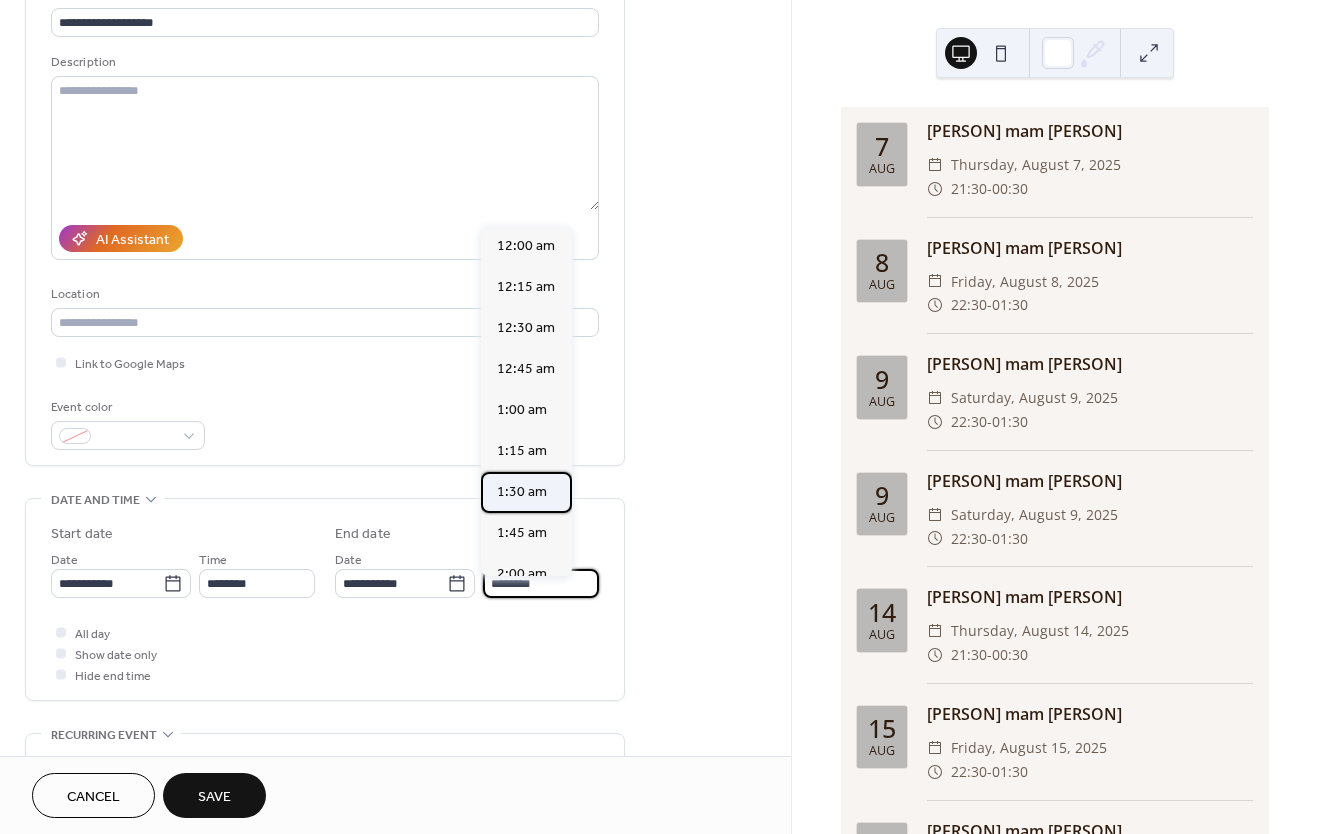 click on "1:30 am" at bounding box center (522, 492) 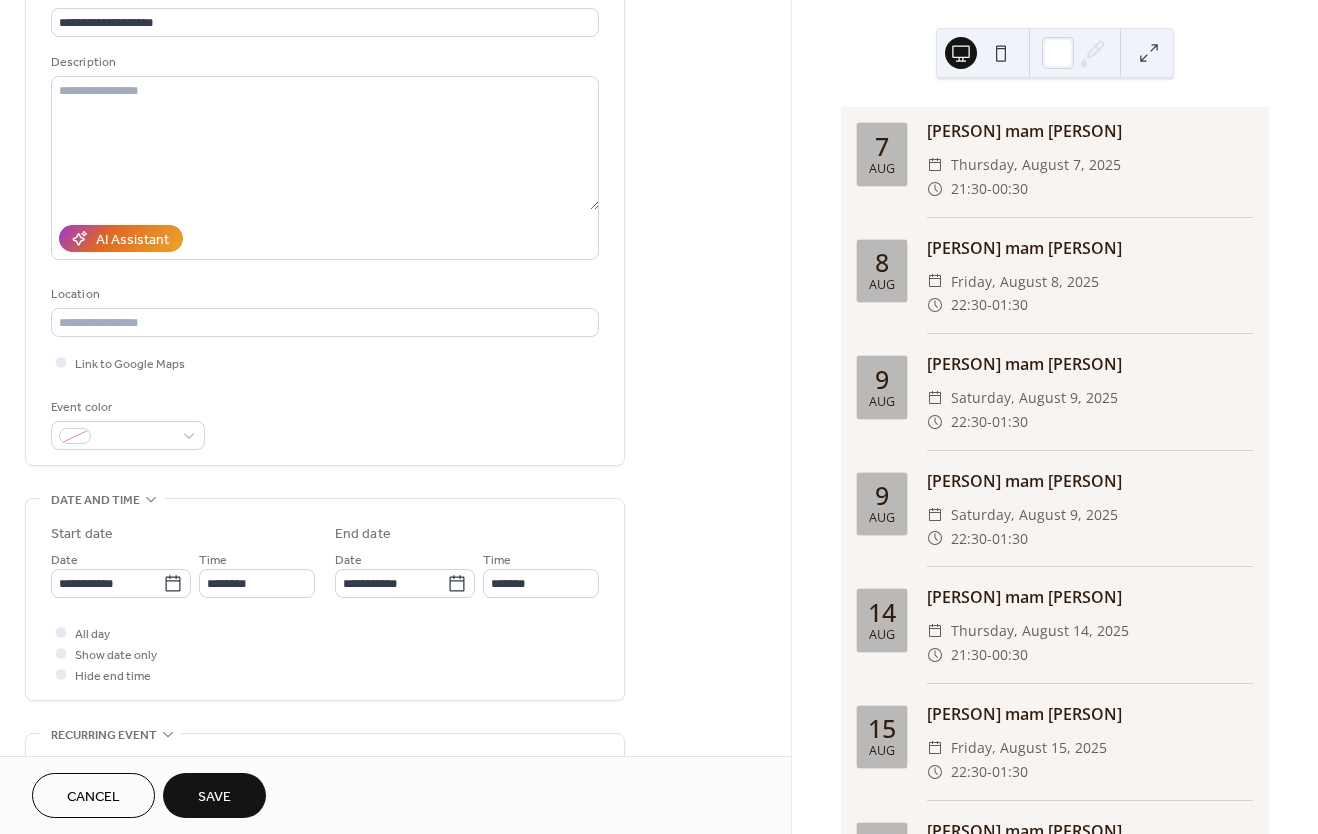 scroll, scrollTop: 585, scrollLeft: 0, axis: vertical 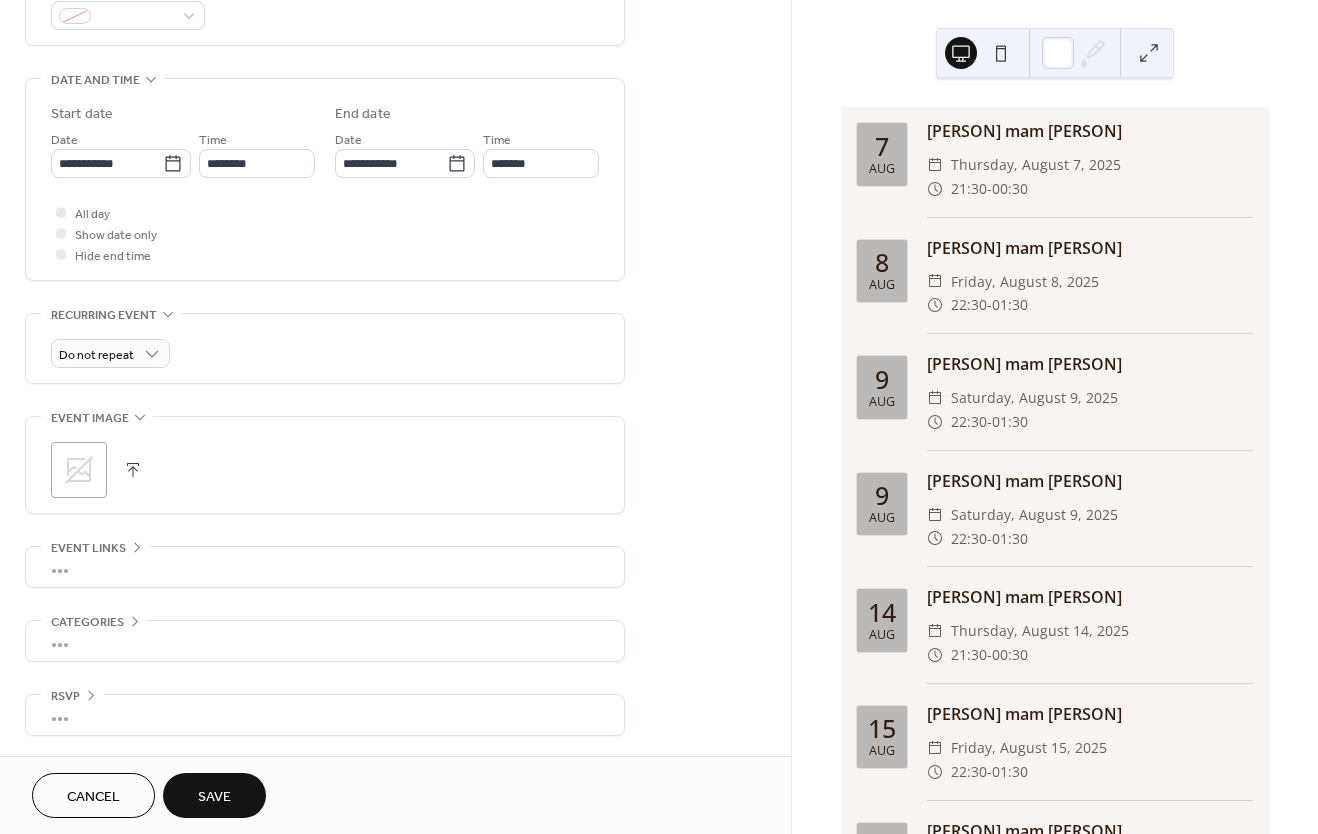 click on "Save" at bounding box center [214, 797] 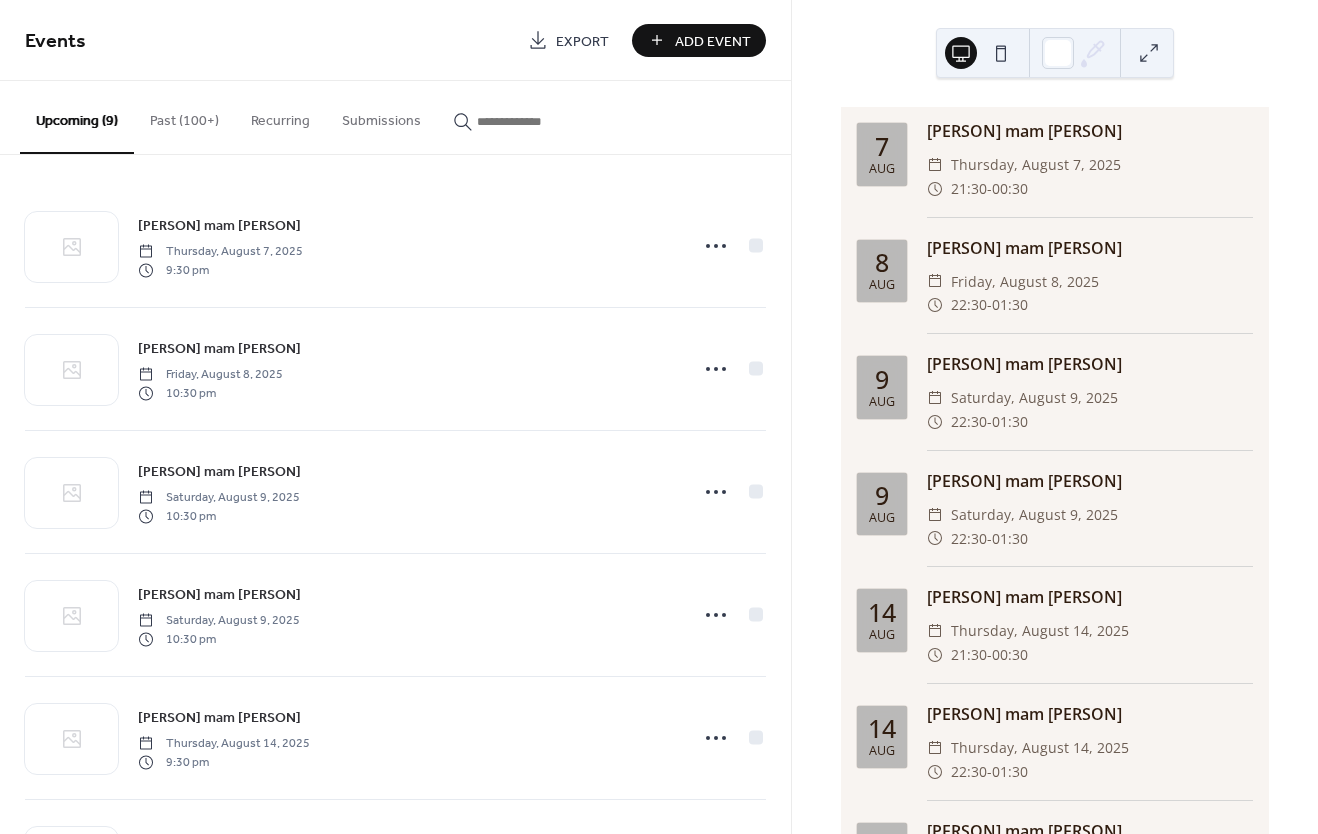 click on "Add Event" at bounding box center (713, 41) 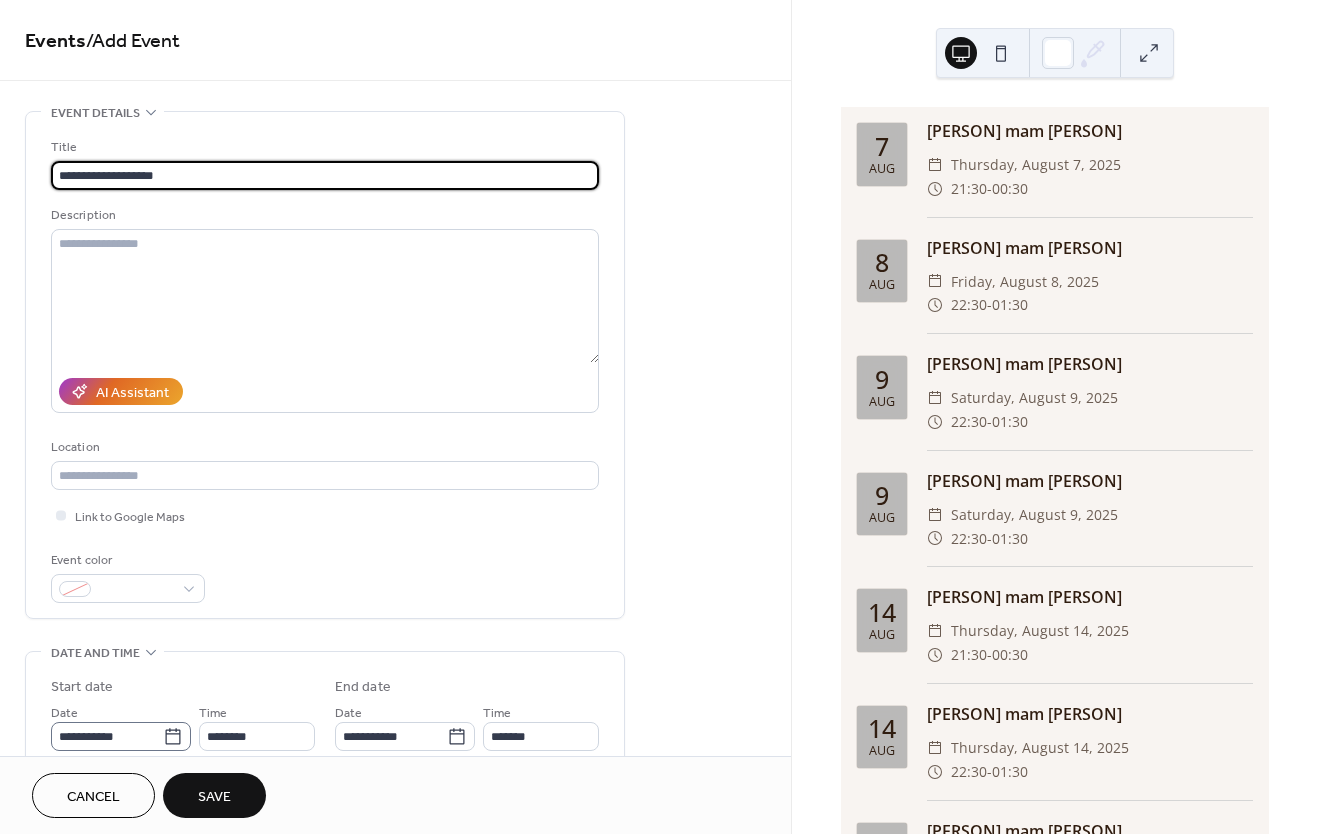 type on "**********" 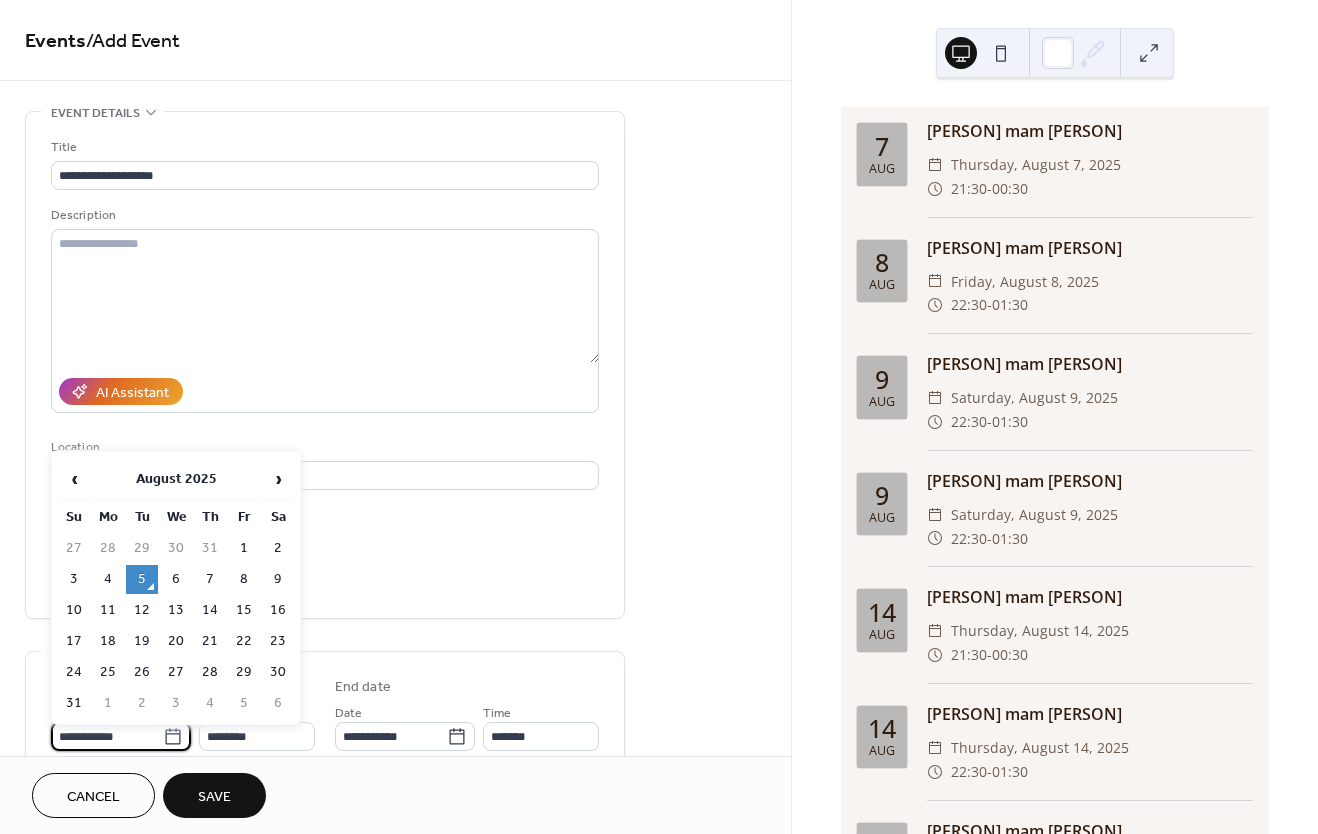 click on "**********" at bounding box center [107, 736] 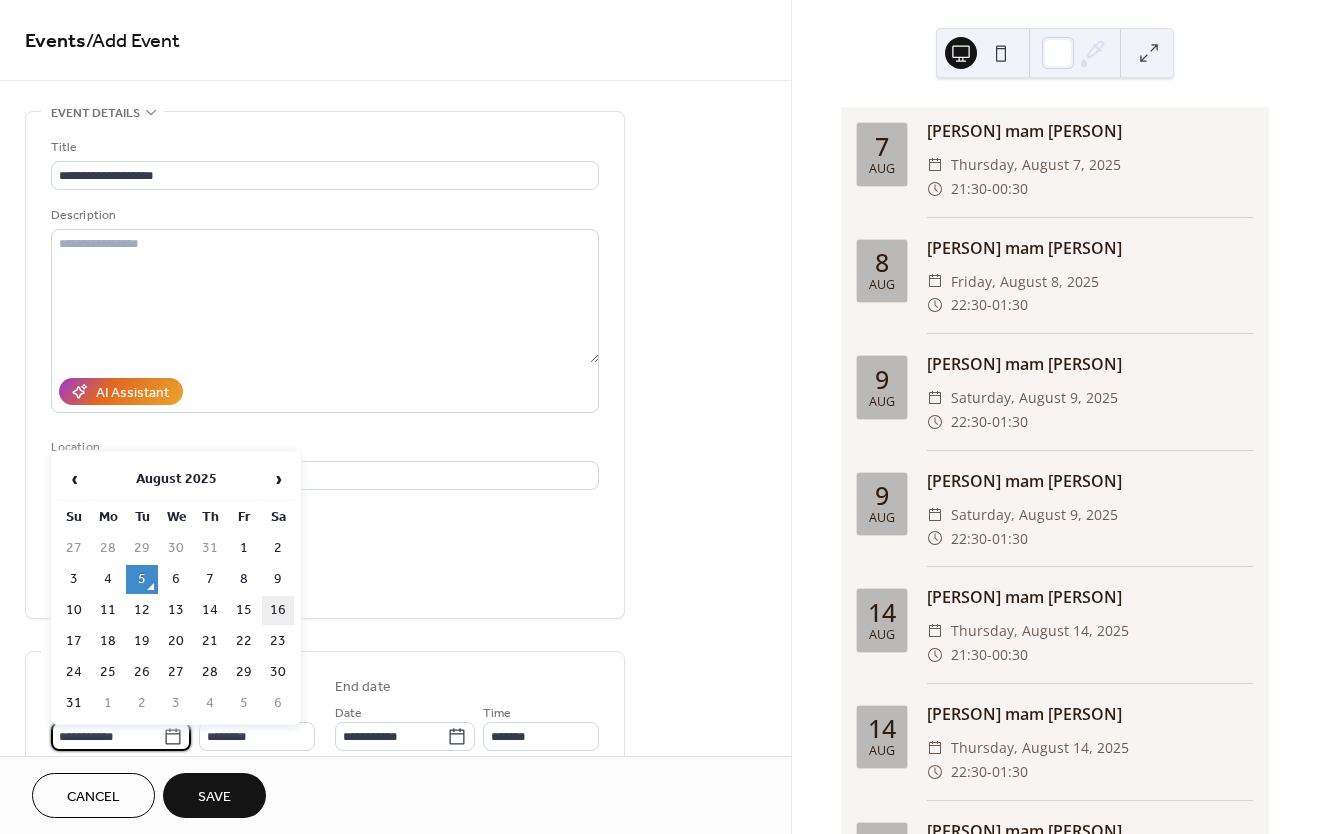 click on "16" at bounding box center (278, 610) 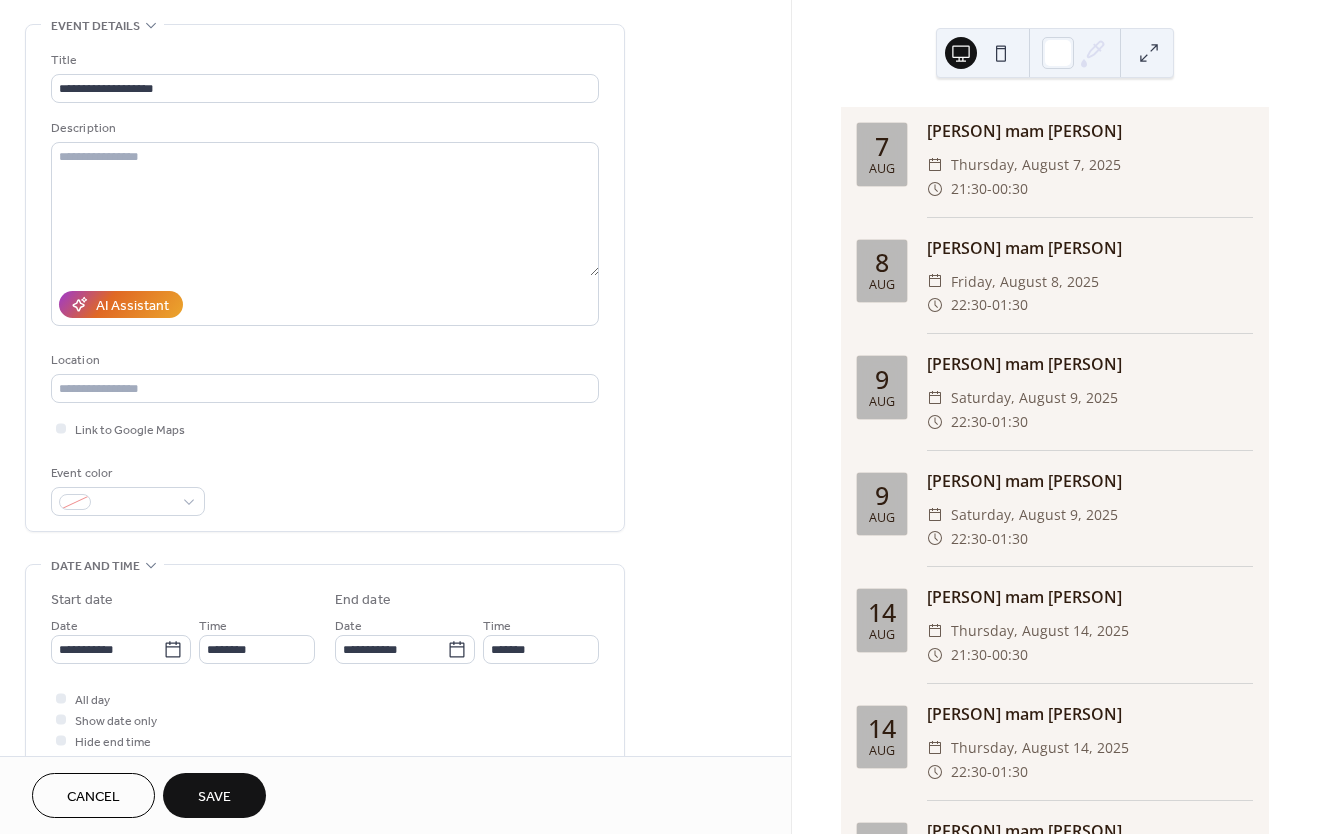 scroll, scrollTop: 115, scrollLeft: 0, axis: vertical 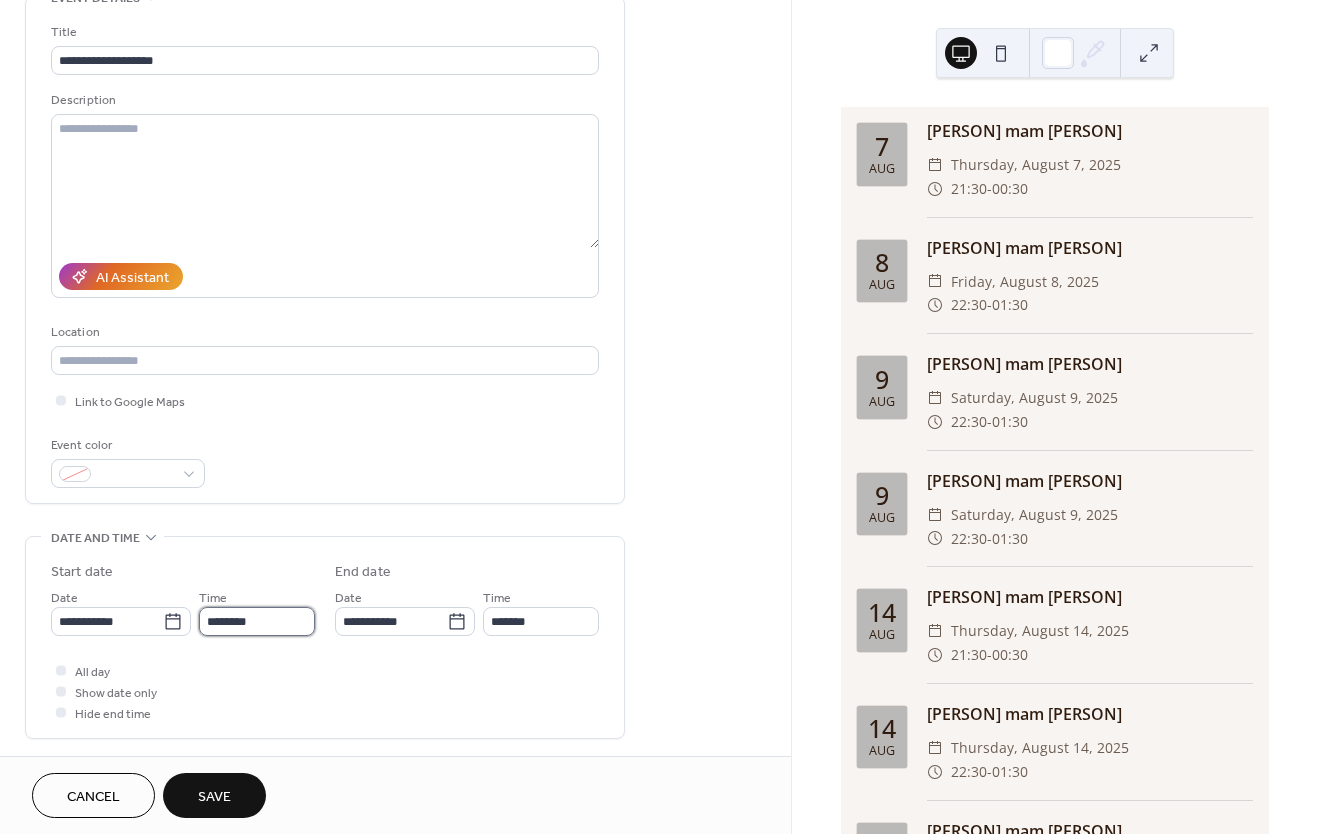 click on "********" at bounding box center [257, 621] 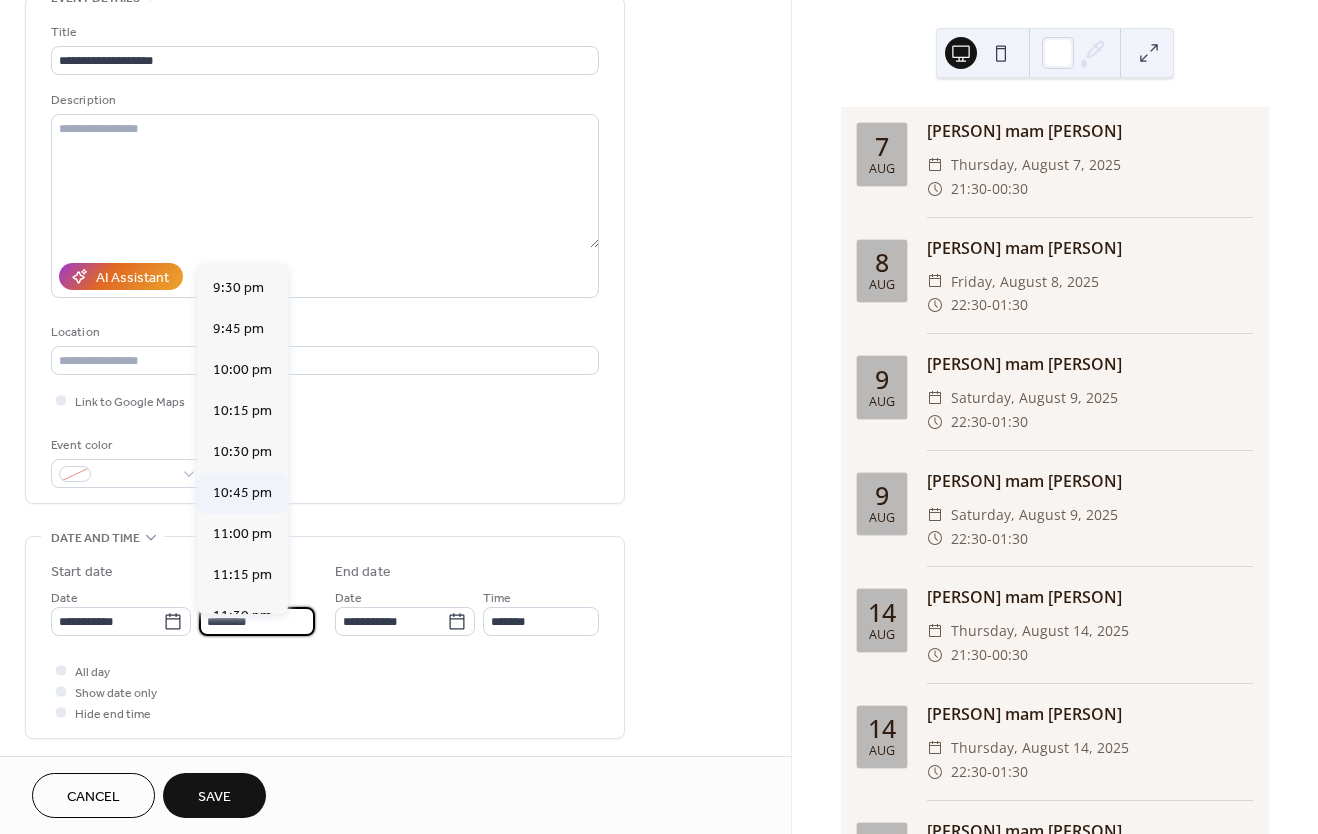 scroll, scrollTop: 3673, scrollLeft: 0, axis: vertical 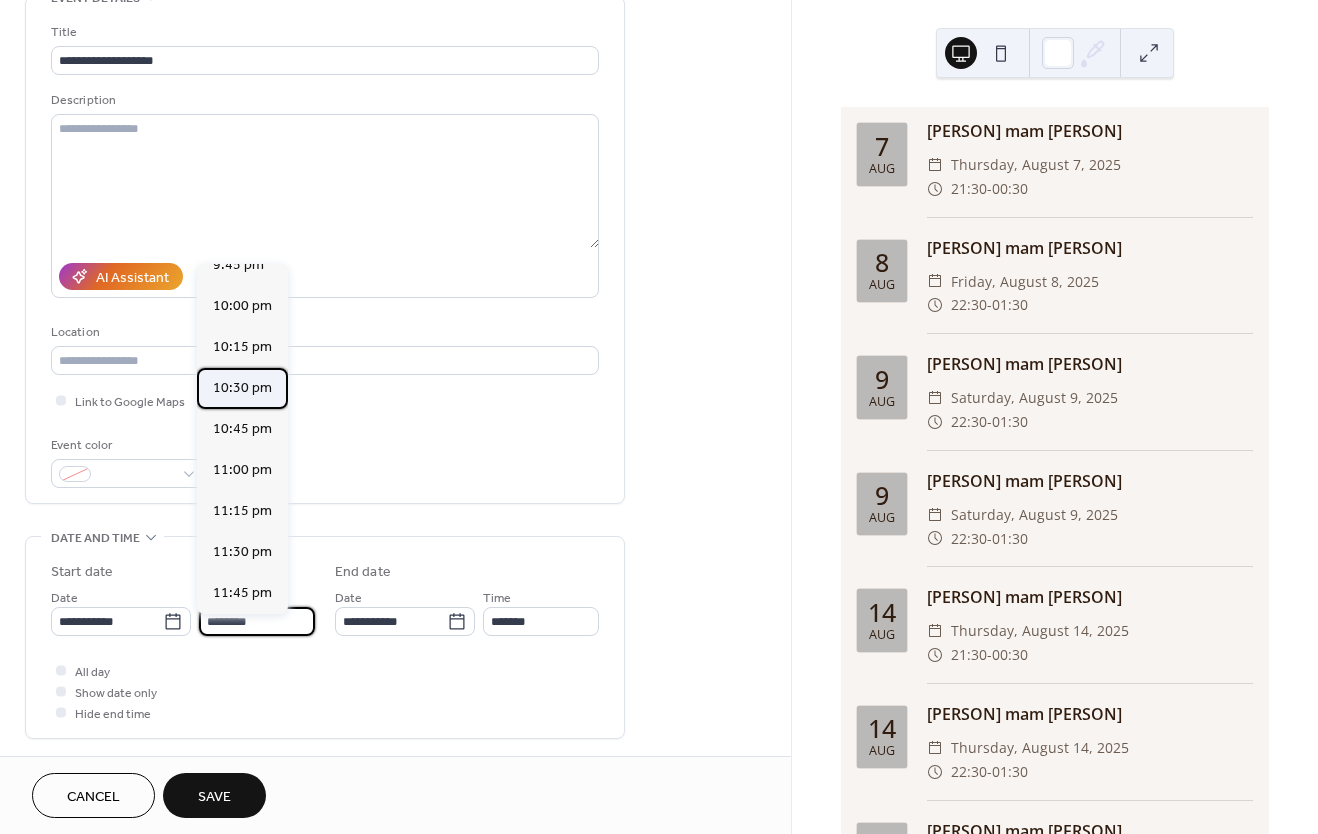 click on "10:30 pm" at bounding box center [242, 388] 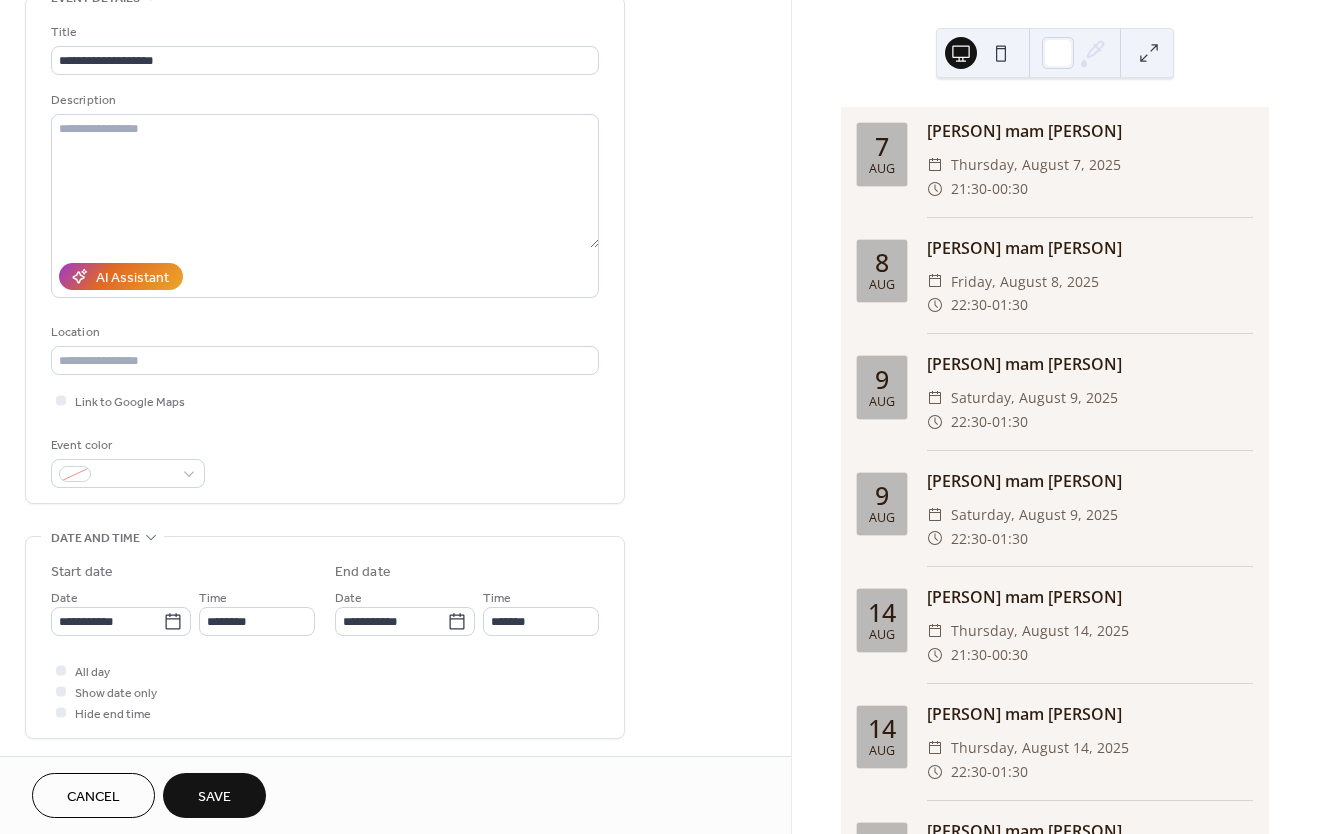 type on "********" 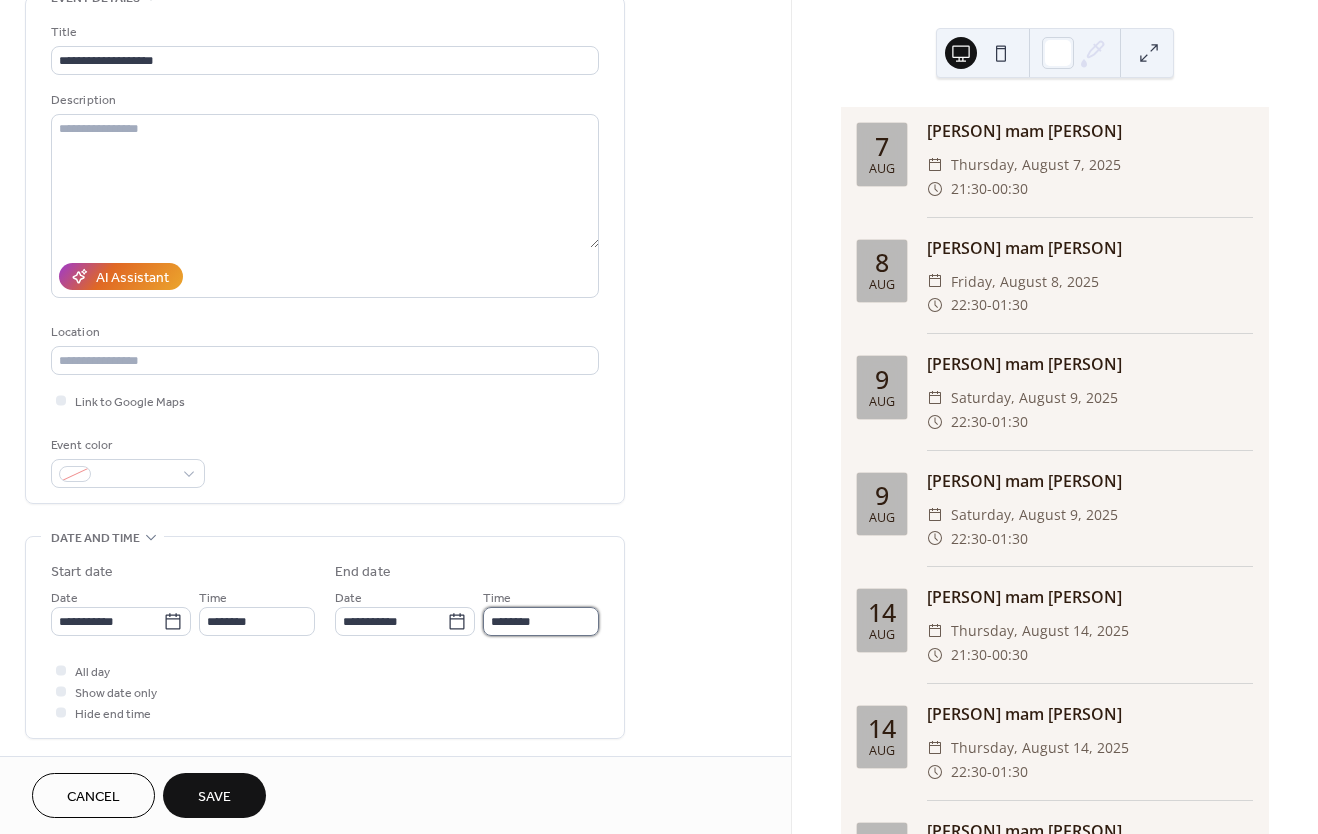 click on "********" at bounding box center [541, 621] 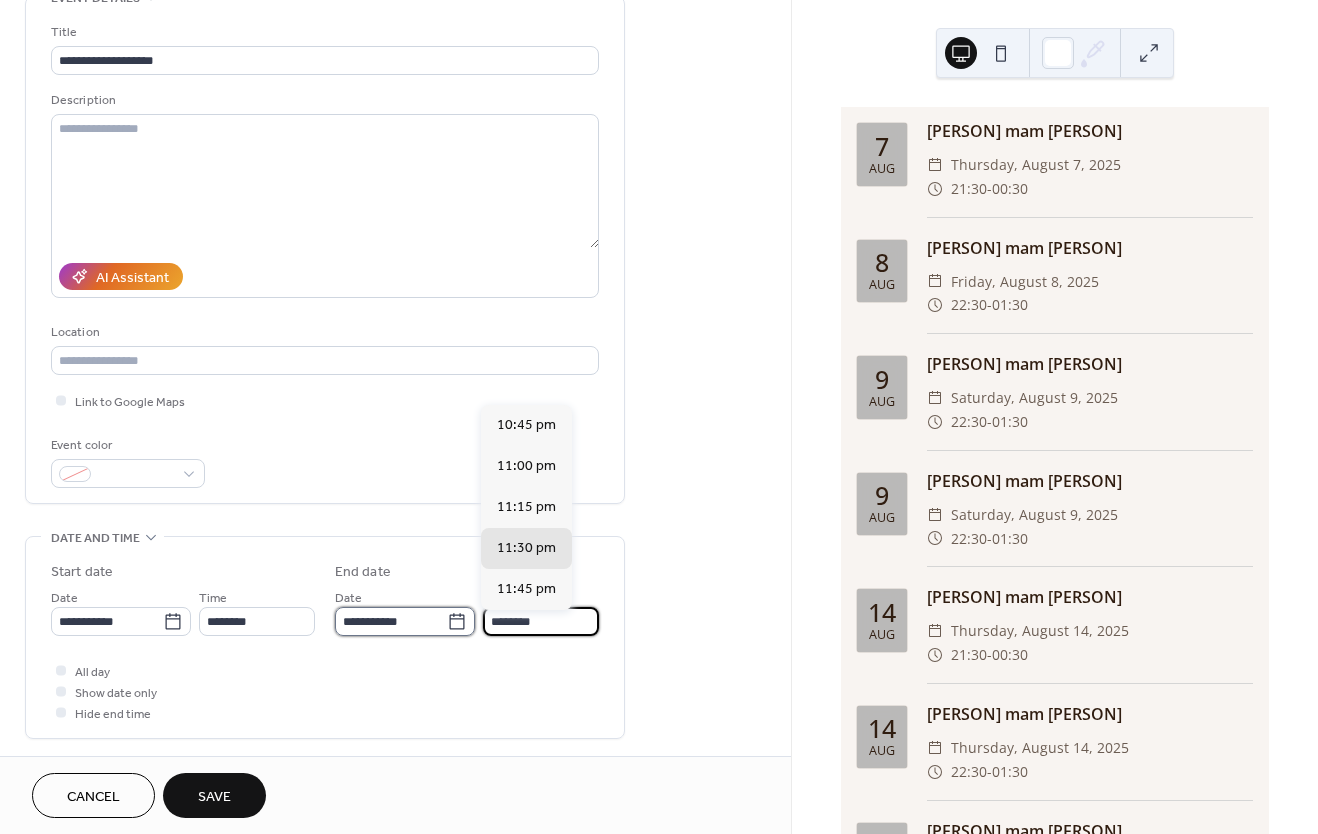 click on "**********" at bounding box center [391, 621] 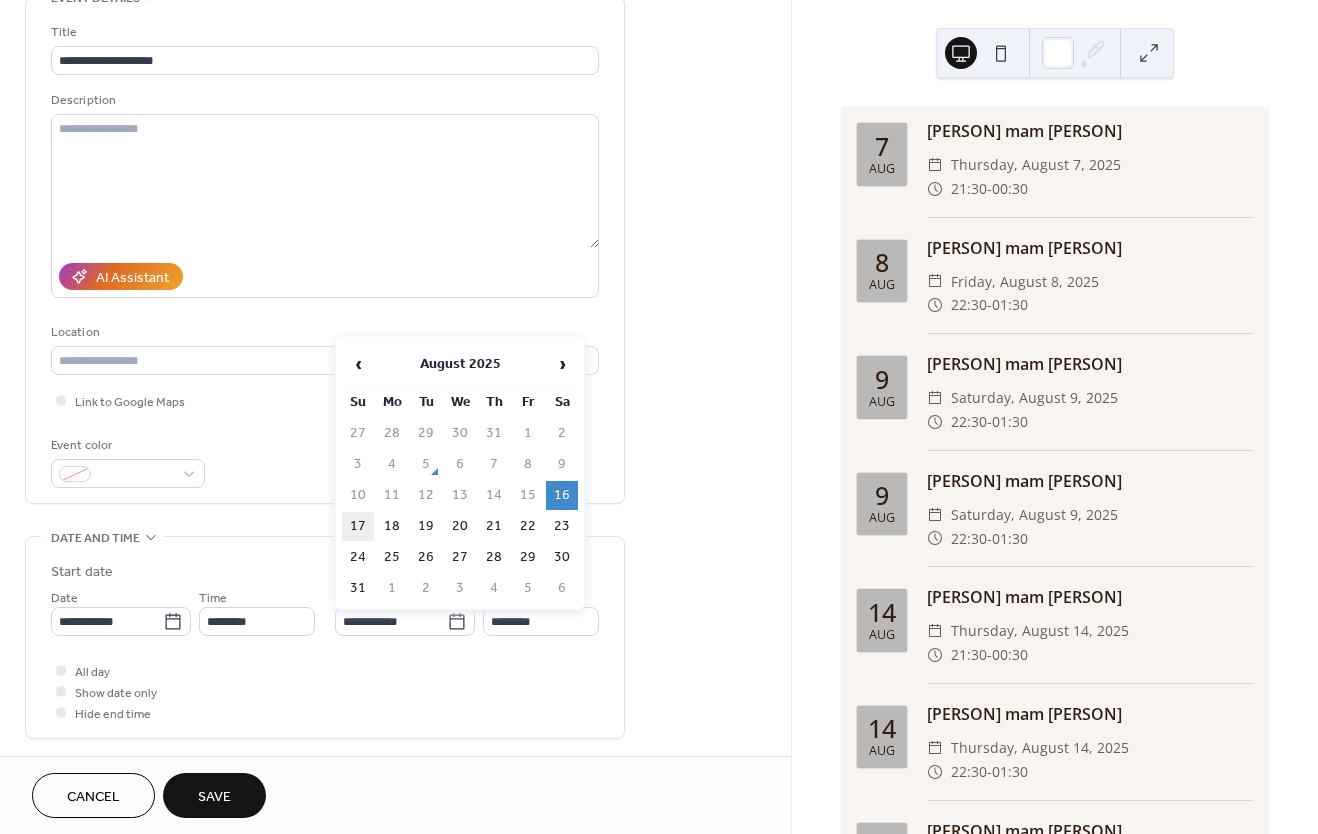 click on "17" at bounding box center [358, 526] 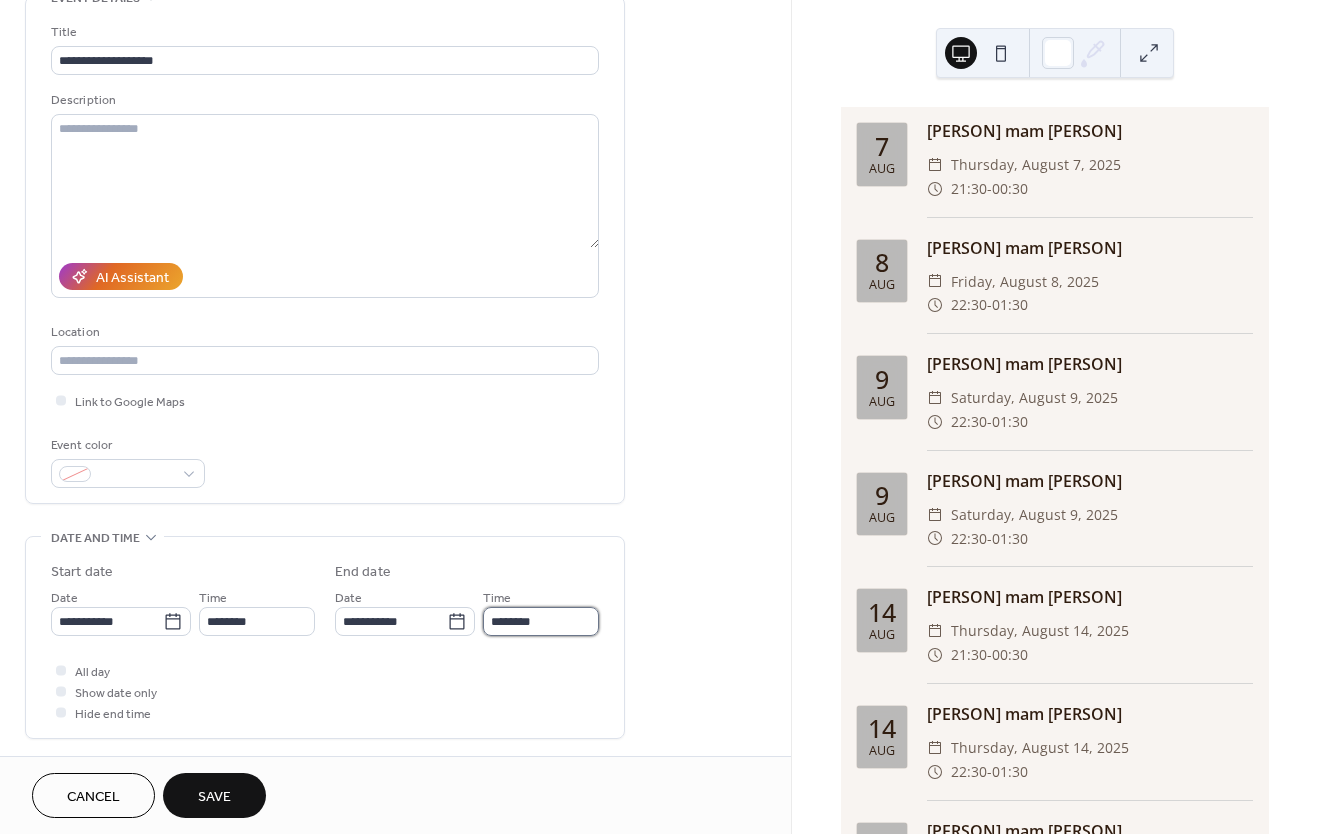 click on "********" at bounding box center (541, 621) 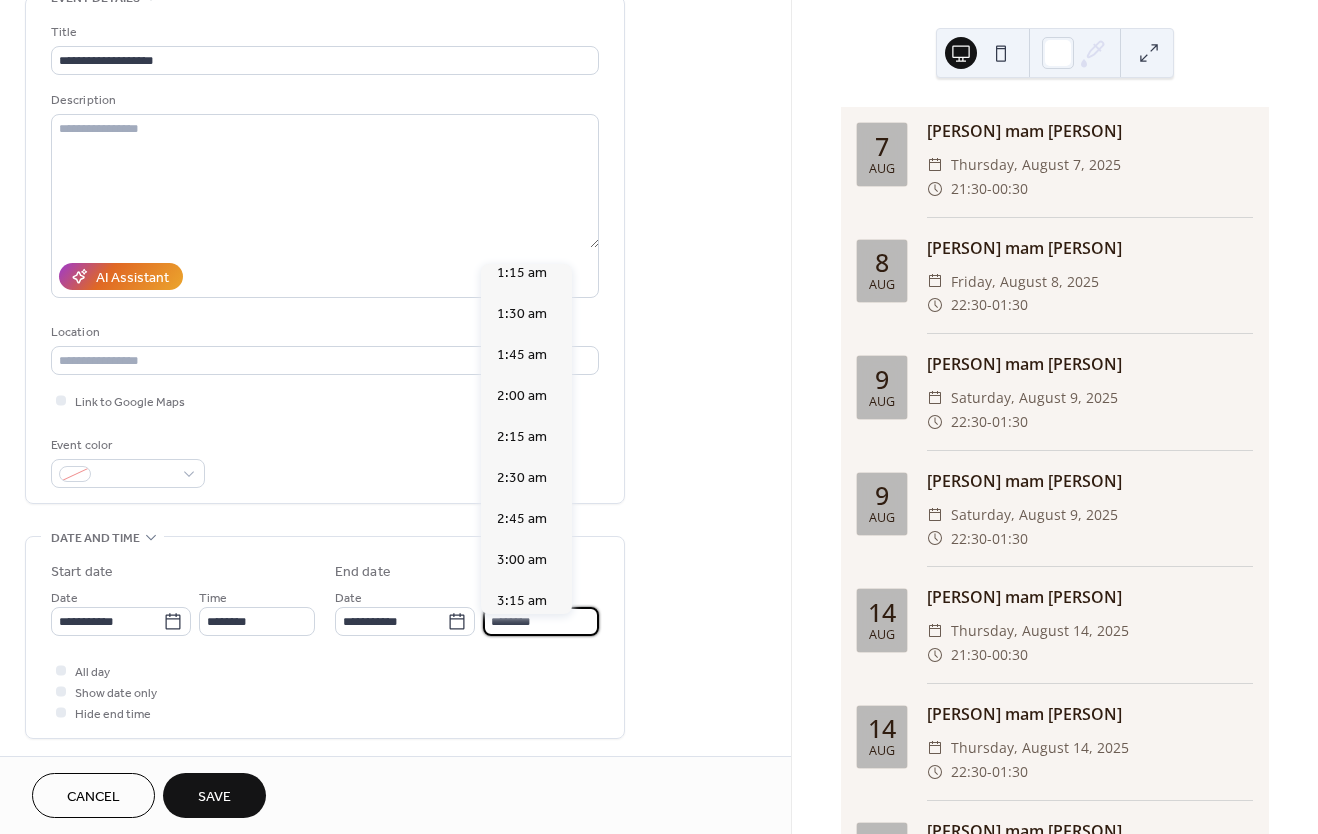 scroll, scrollTop: 0, scrollLeft: 0, axis: both 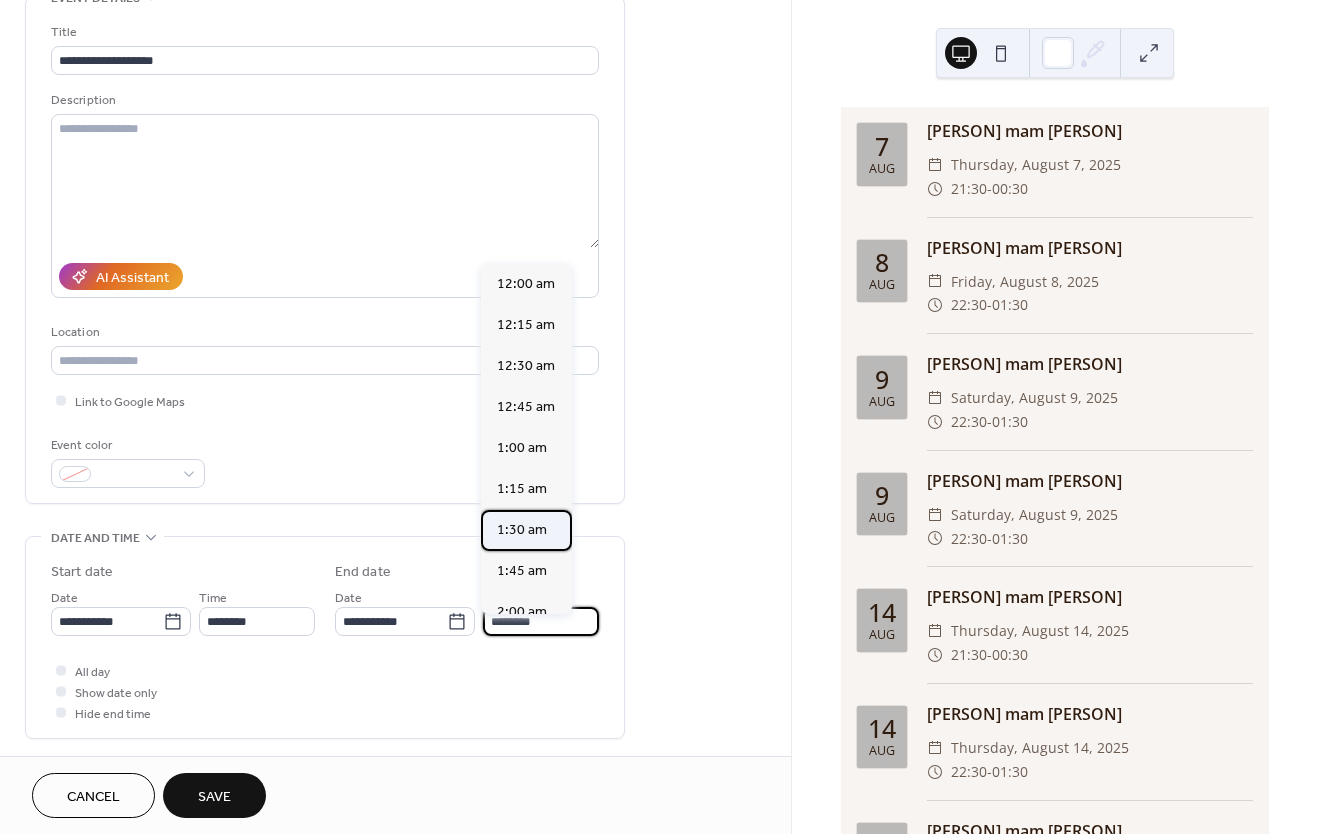 click on "1:30 am" at bounding box center [522, 530] 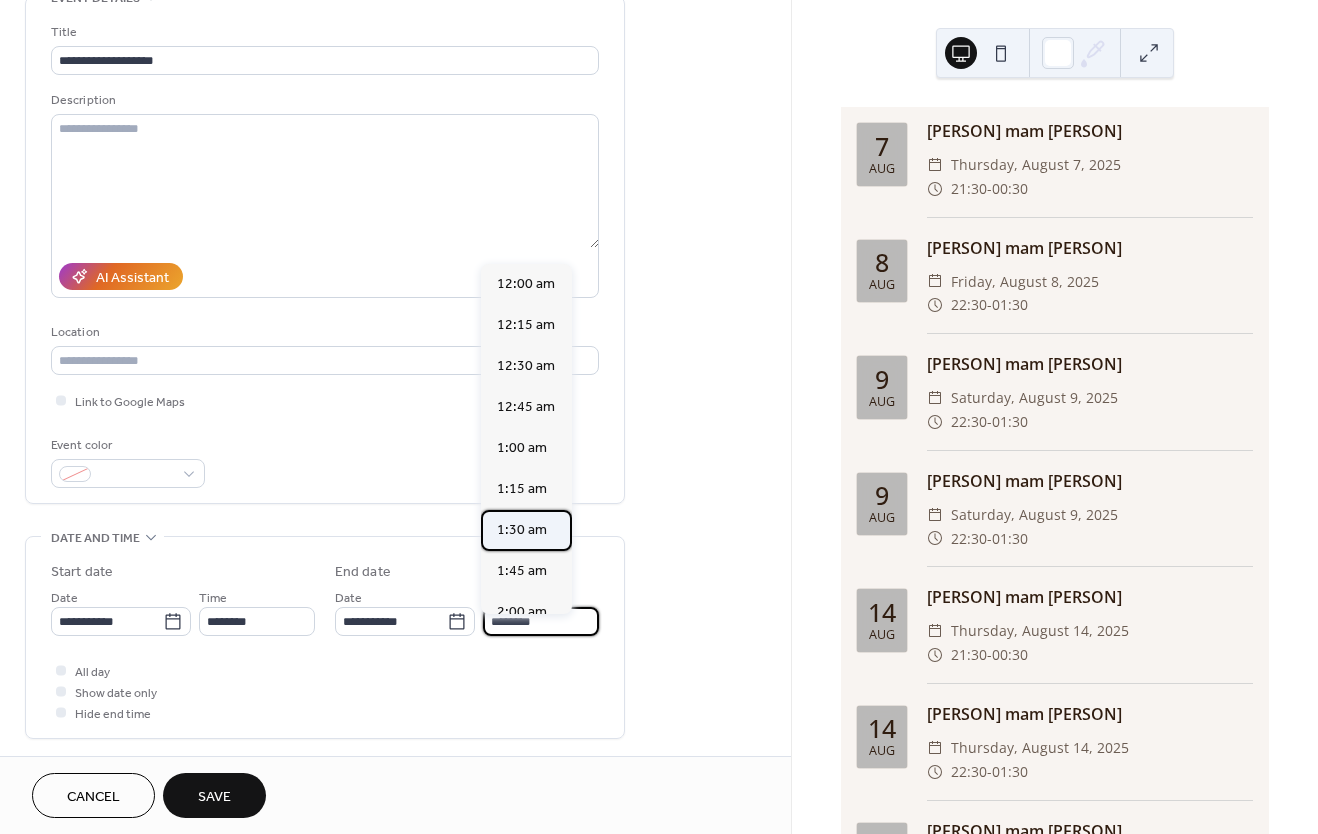 type on "*******" 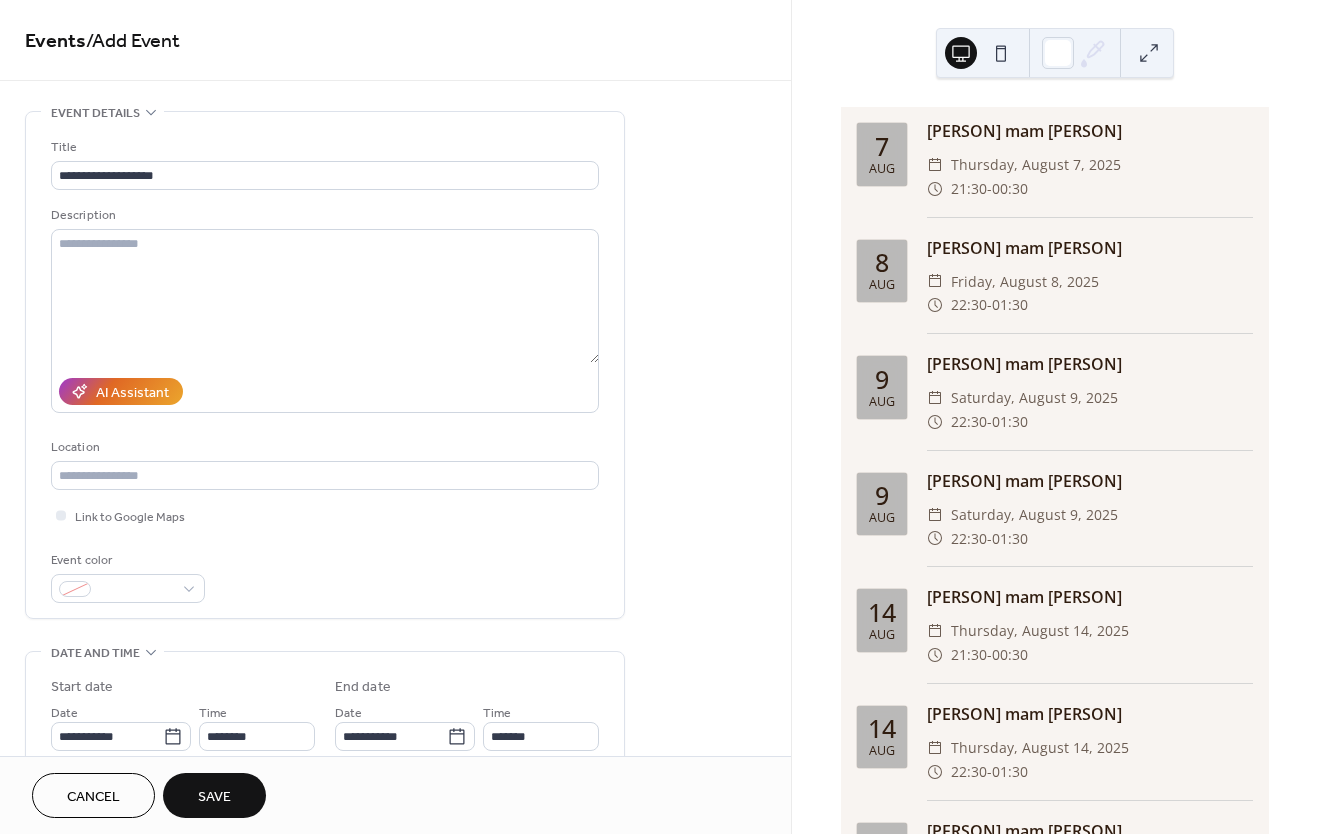 scroll, scrollTop: 11, scrollLeft: 0, axis: vertical 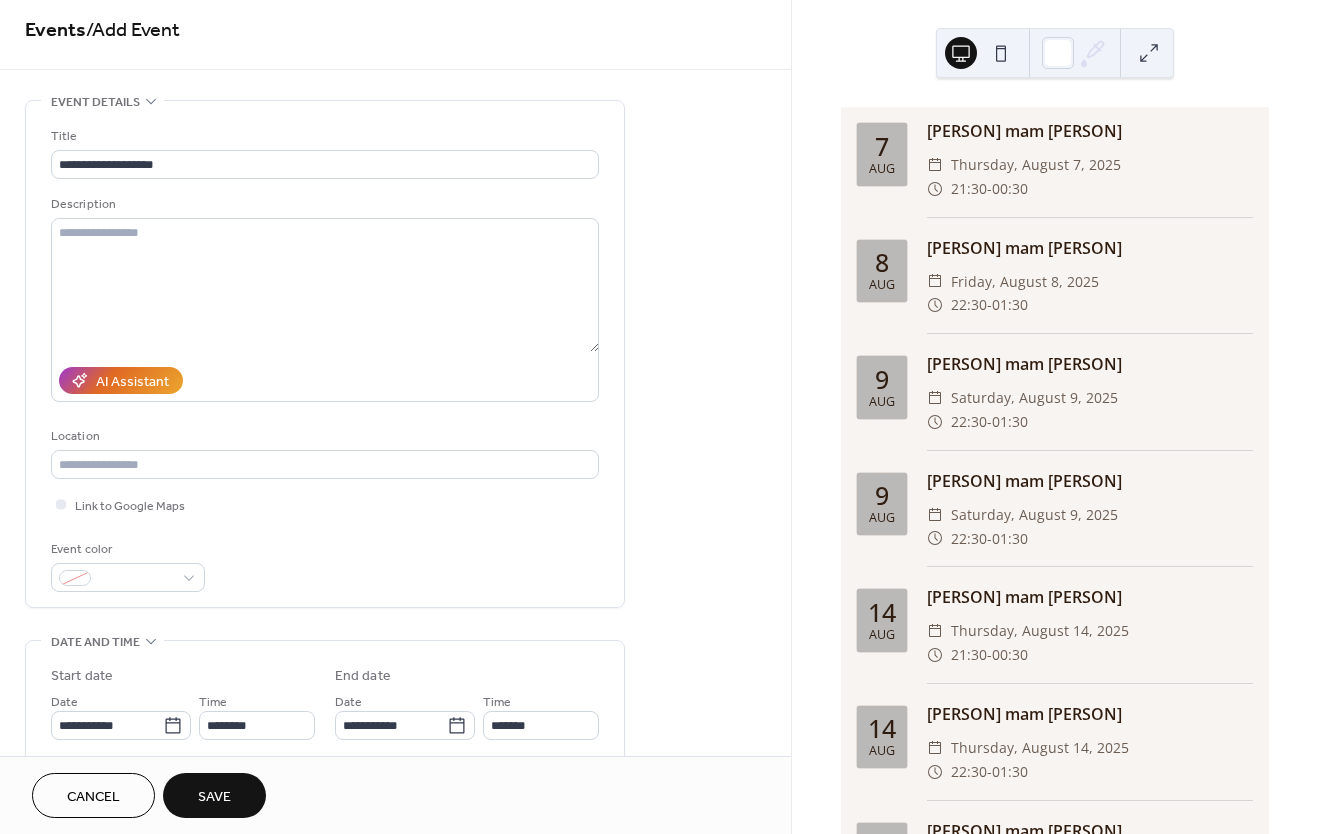 click on "Save" at bounding box center (214, 795) 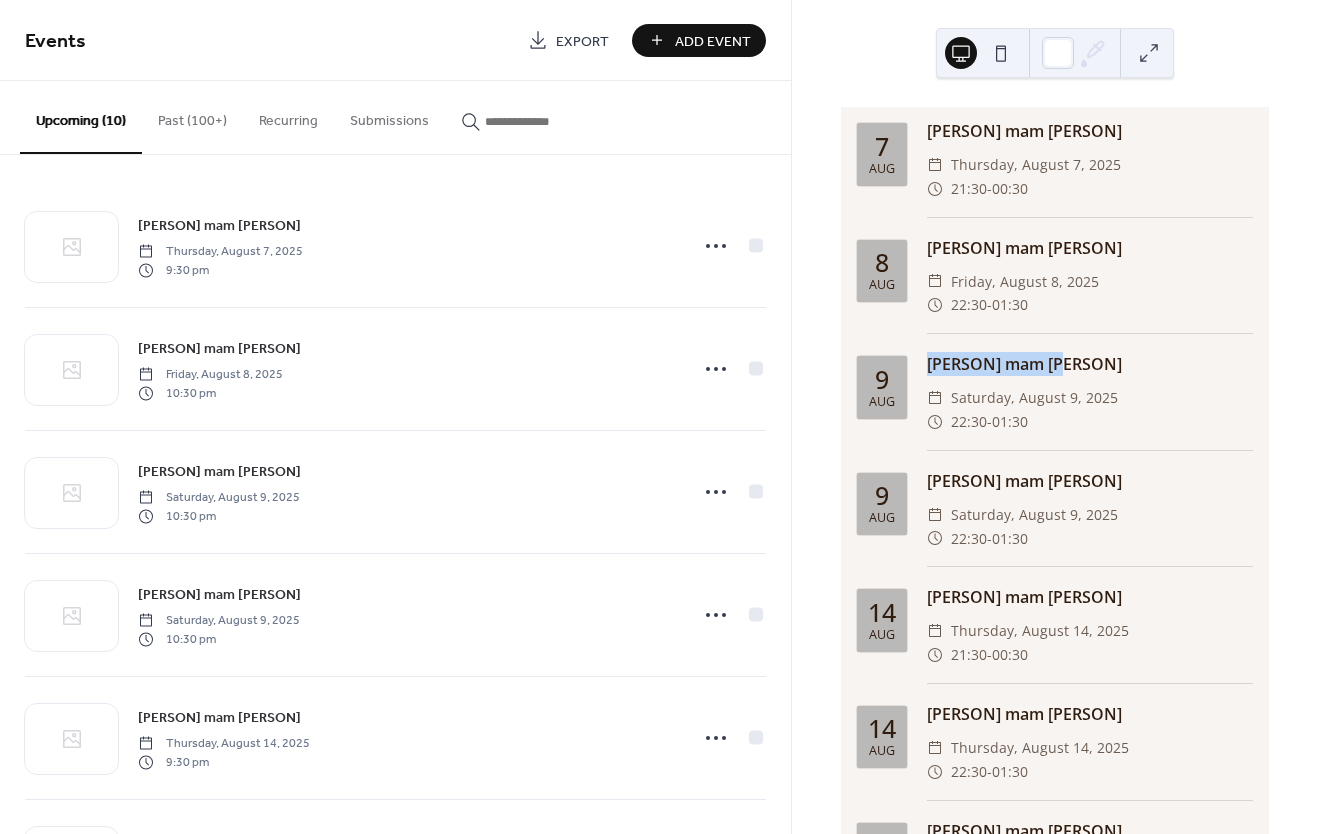 drag, startPoint x: 1066, startPoint y: 363, endPoint x: 929, endPoint y: 370, distance: 137.17871 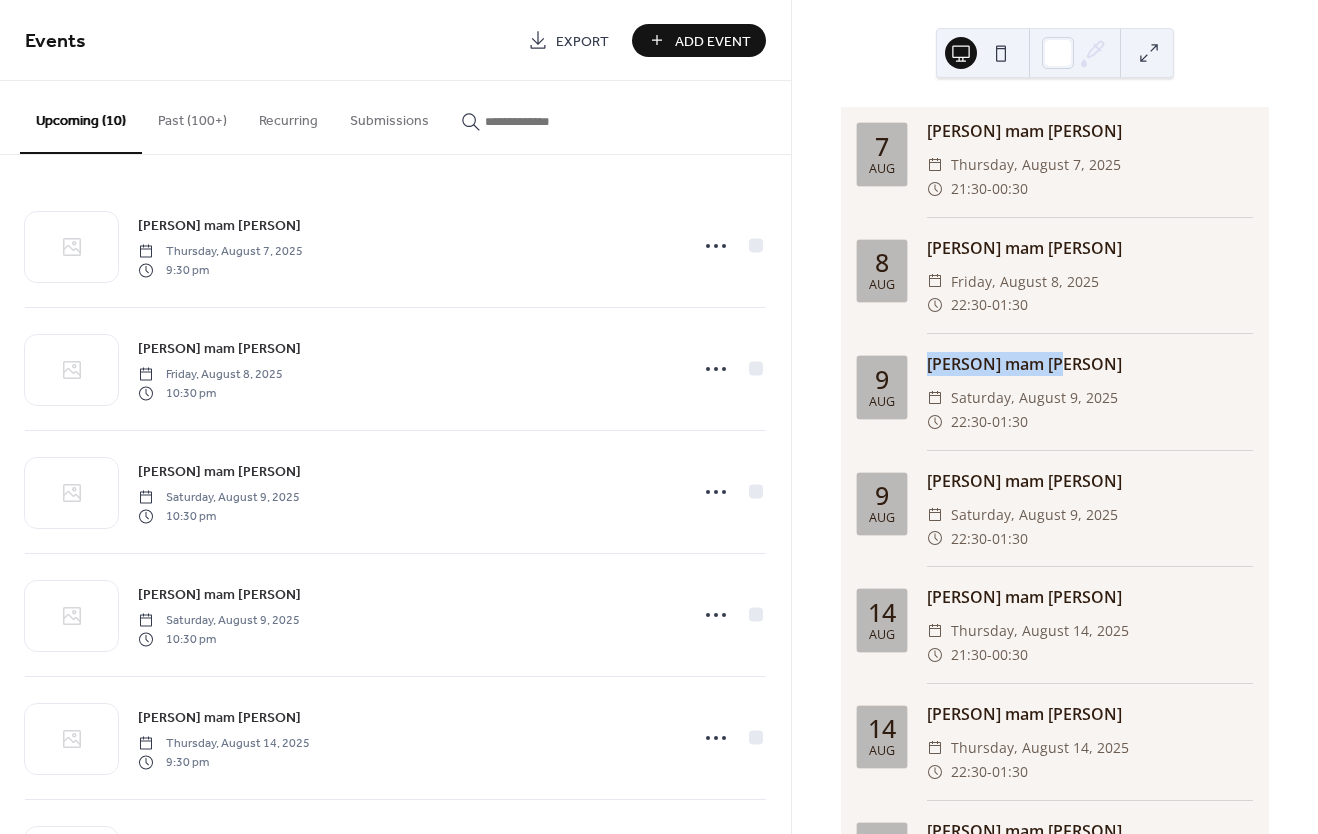 click on "Add Event" at bounding box center [713, 41] 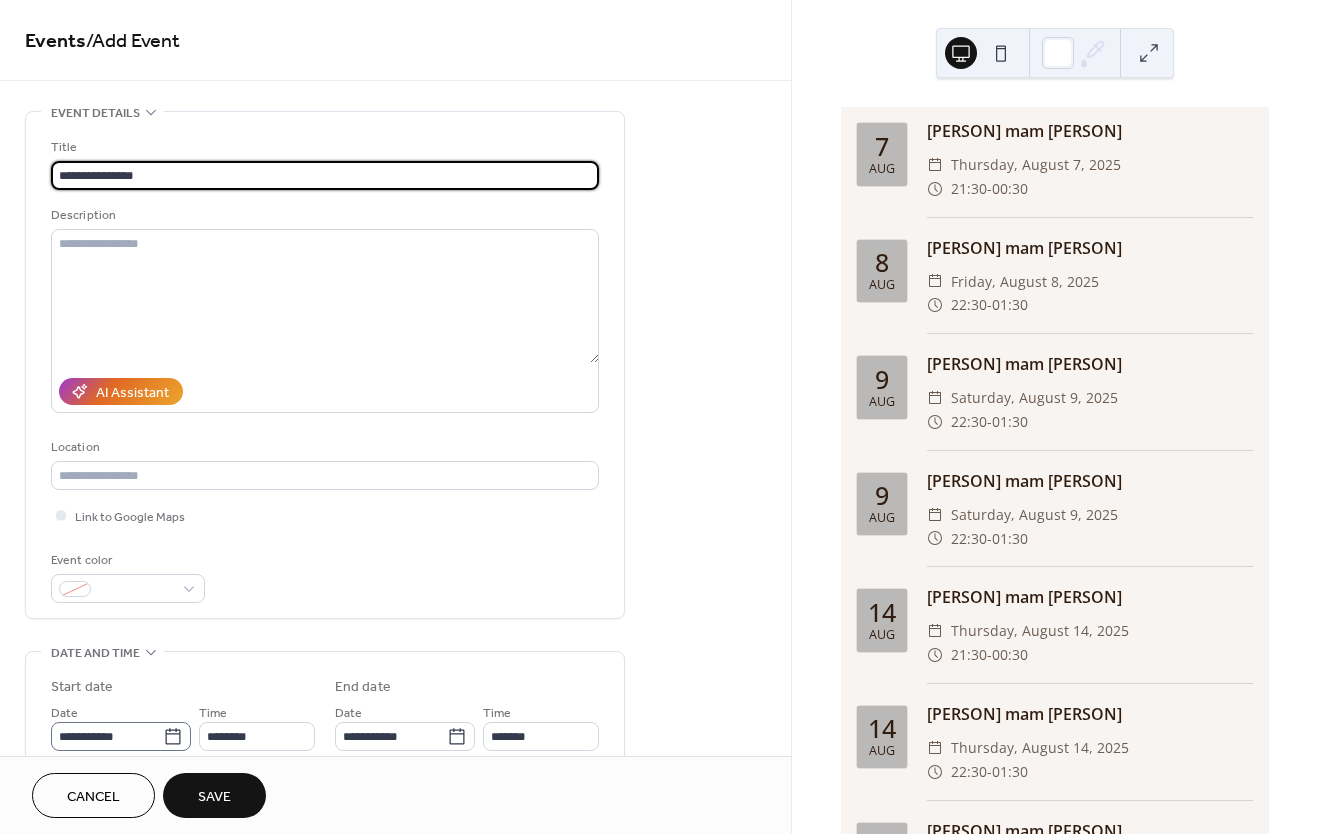 type on "**********" 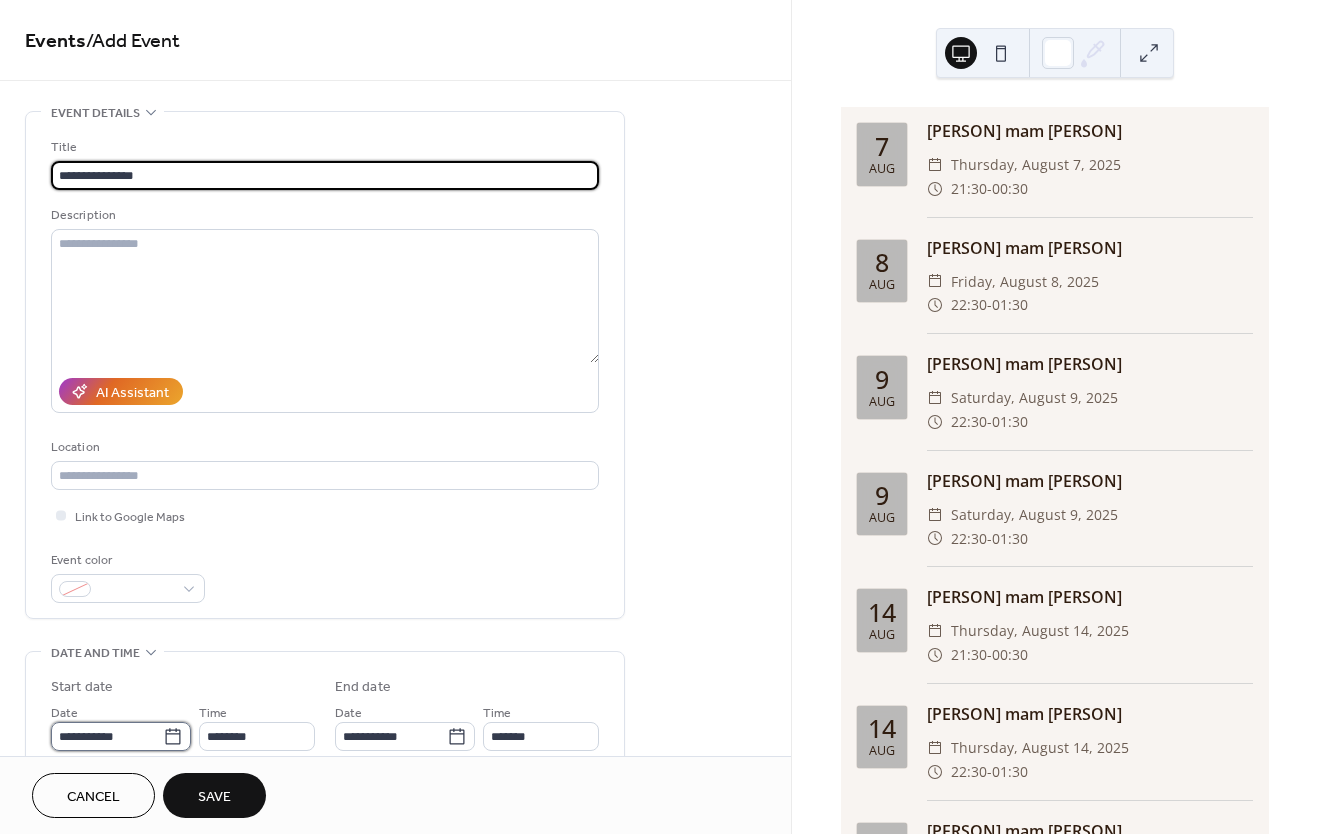 click on "**********" at bounding box center [107, 736] 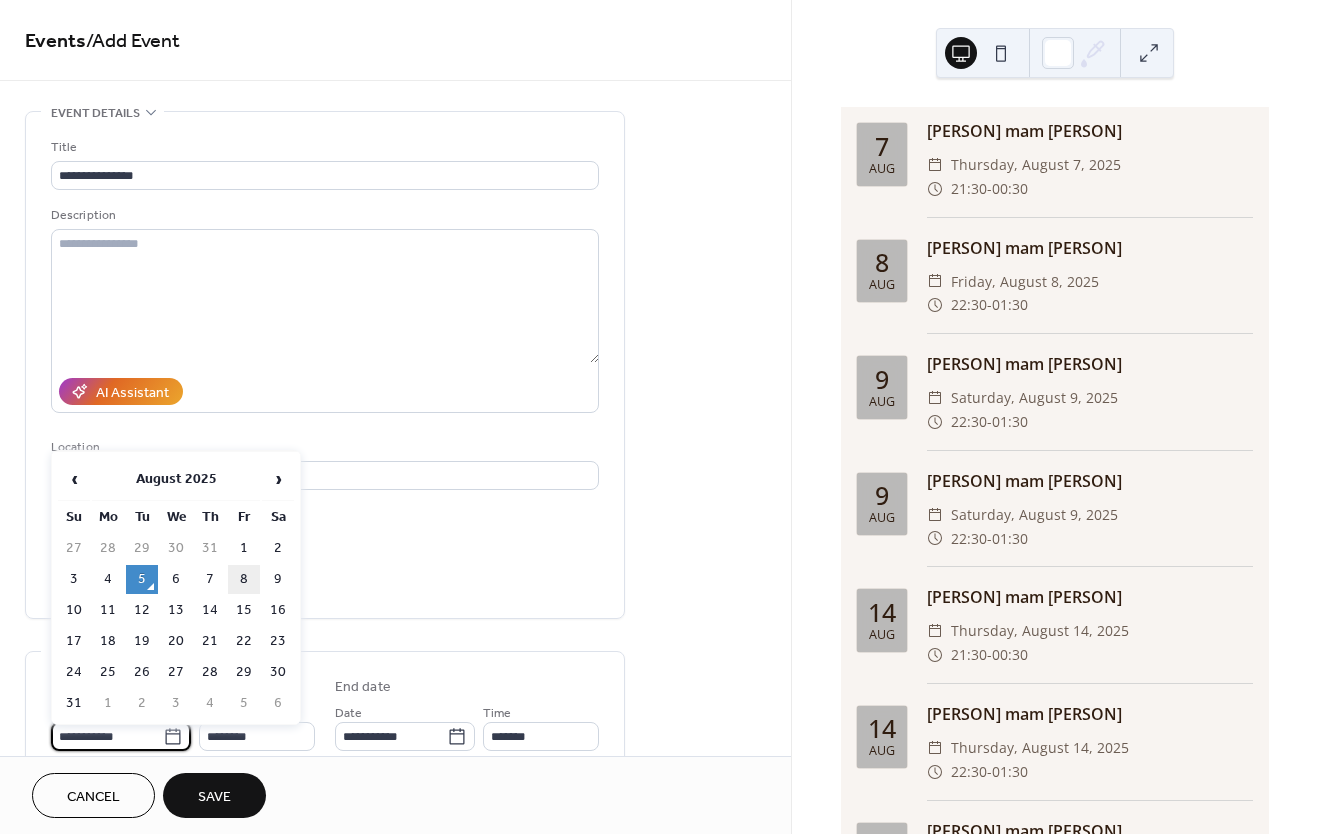click on "8" at bounding box center (244, 579) 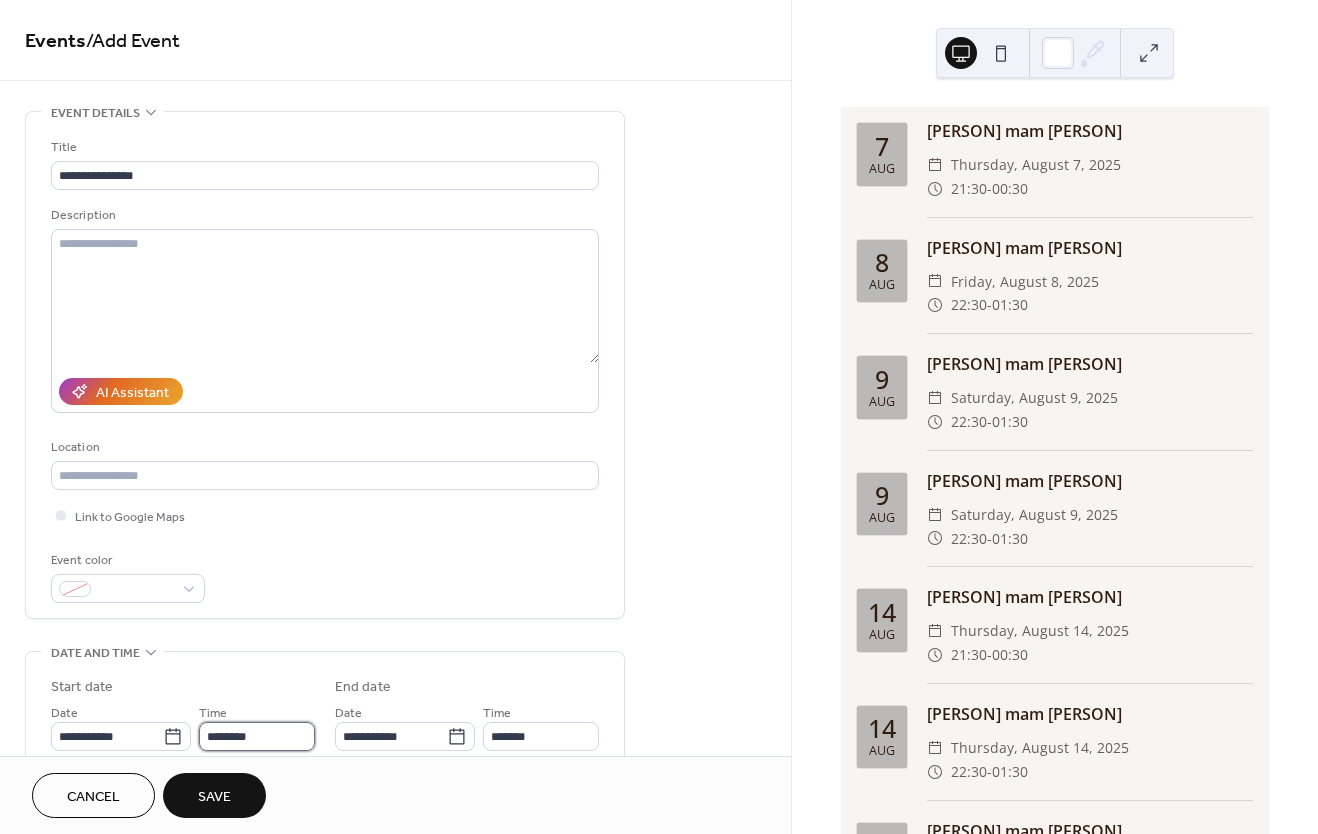 click on "********" at bounding box center (257, 736) 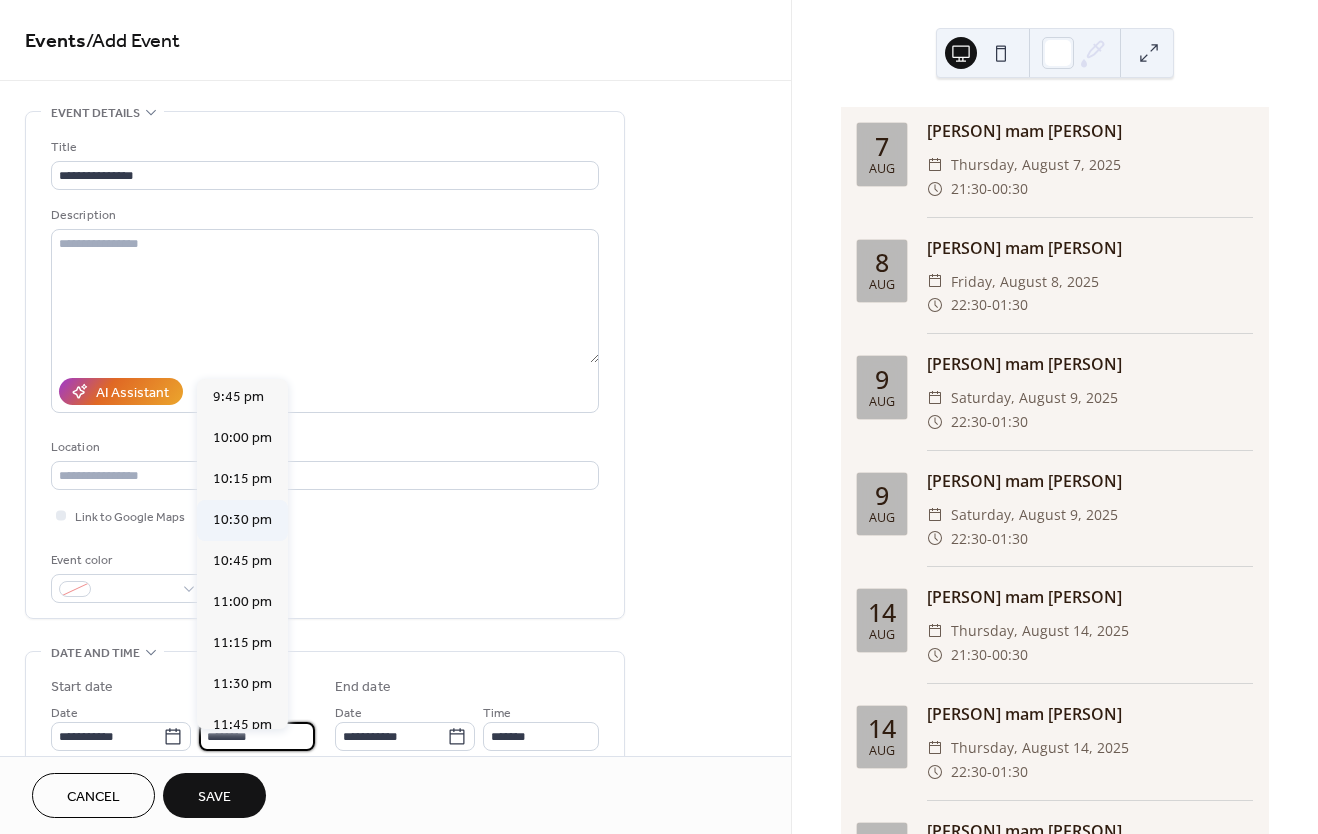 scroll, scrollTop: 3564, scrollLeft: 0, axis: vertical 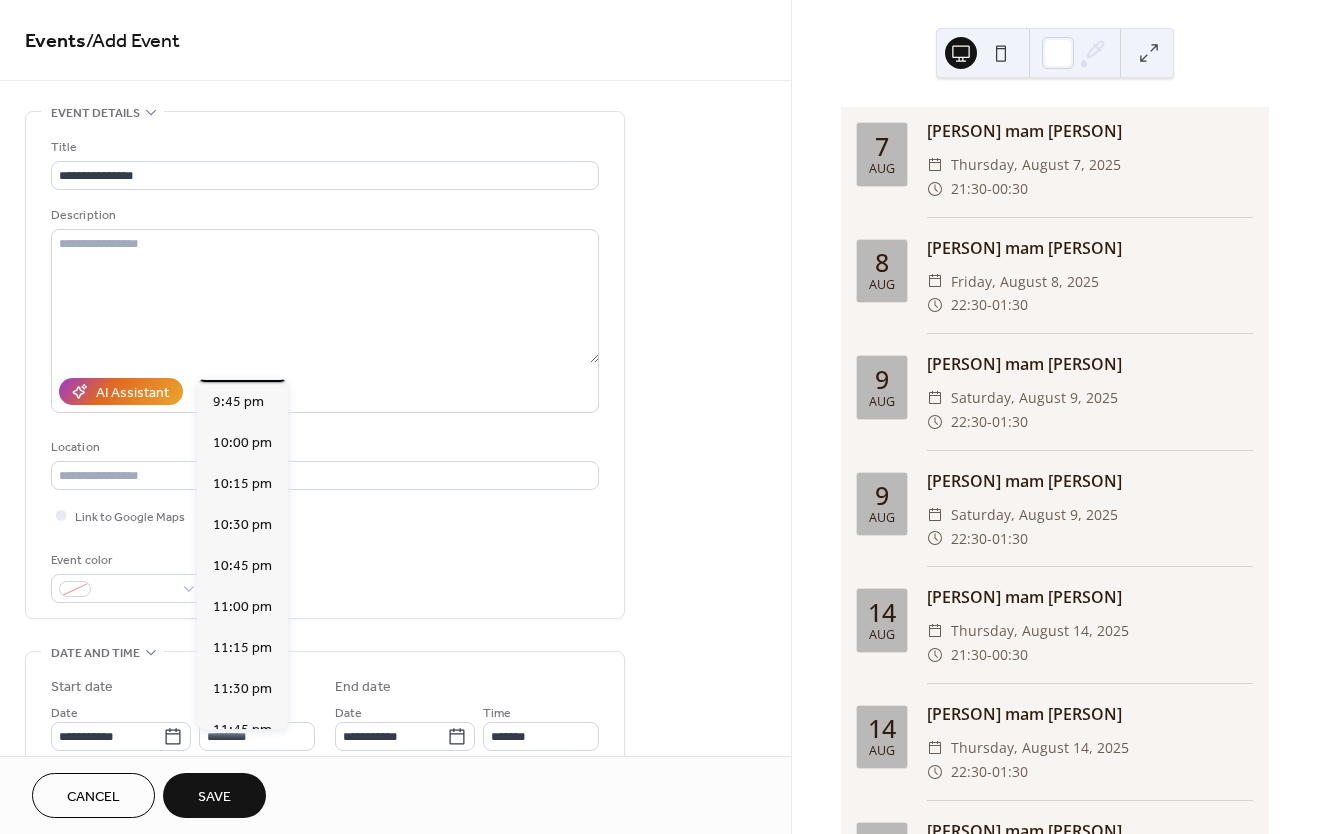 click on "9:30 pm" at bounding box center [238, 361] 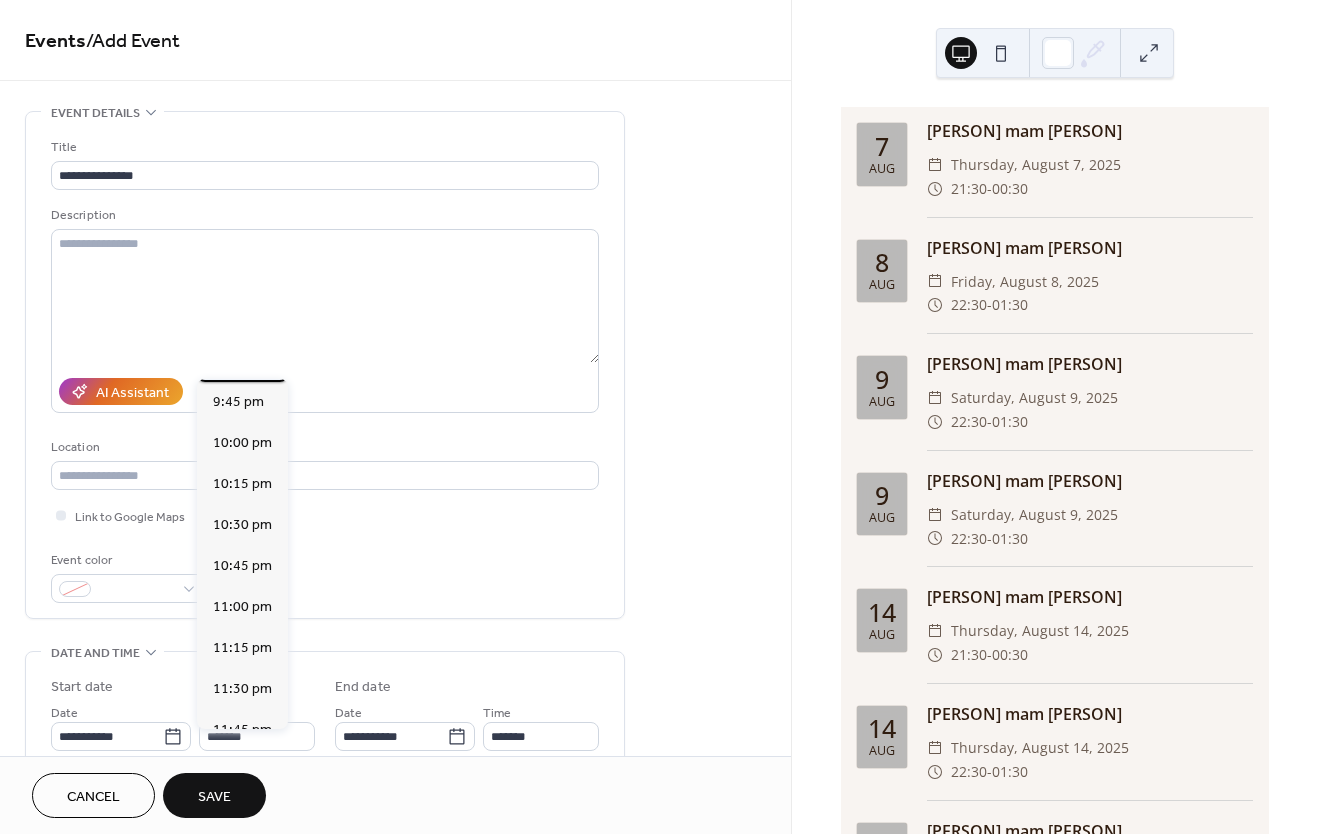 type on "********" 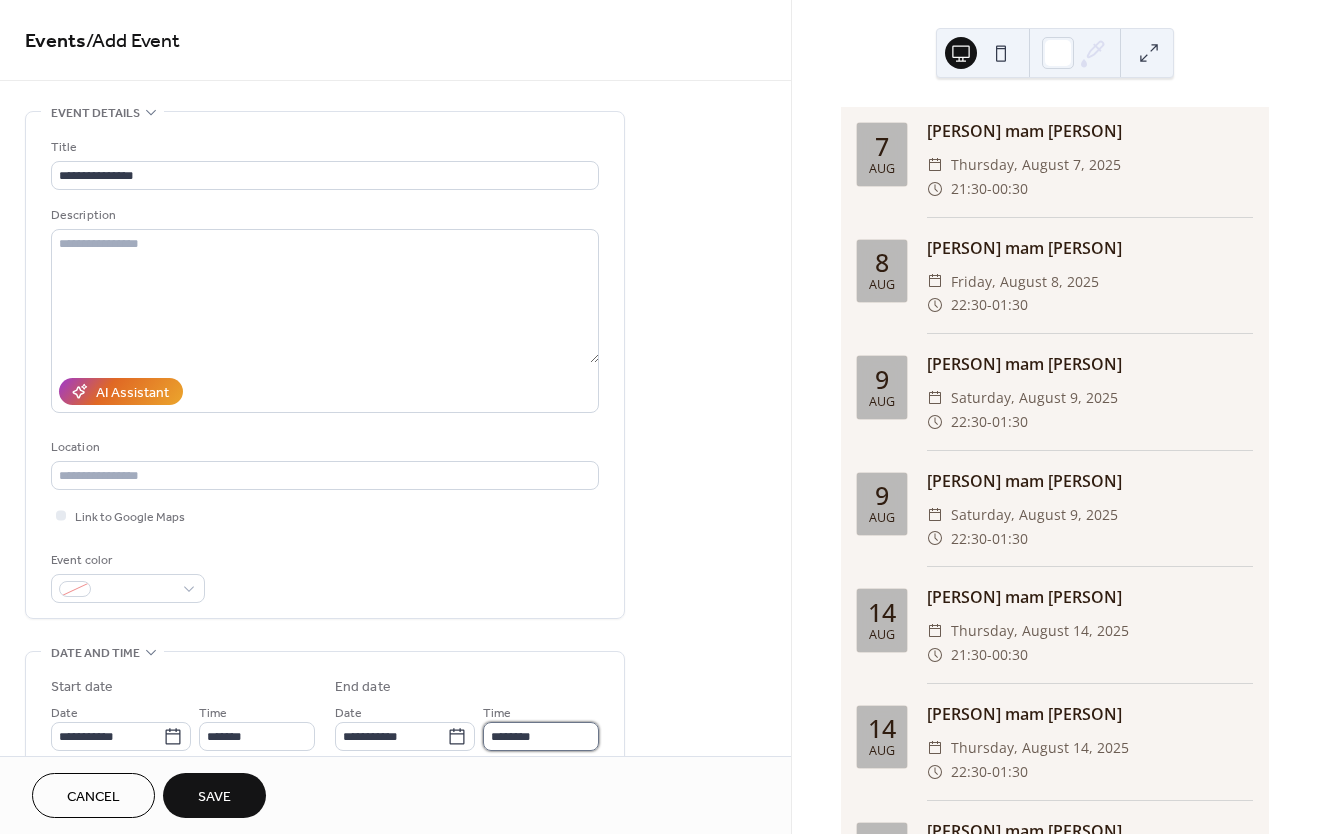 click on "********" at bounding box center [541, 736] 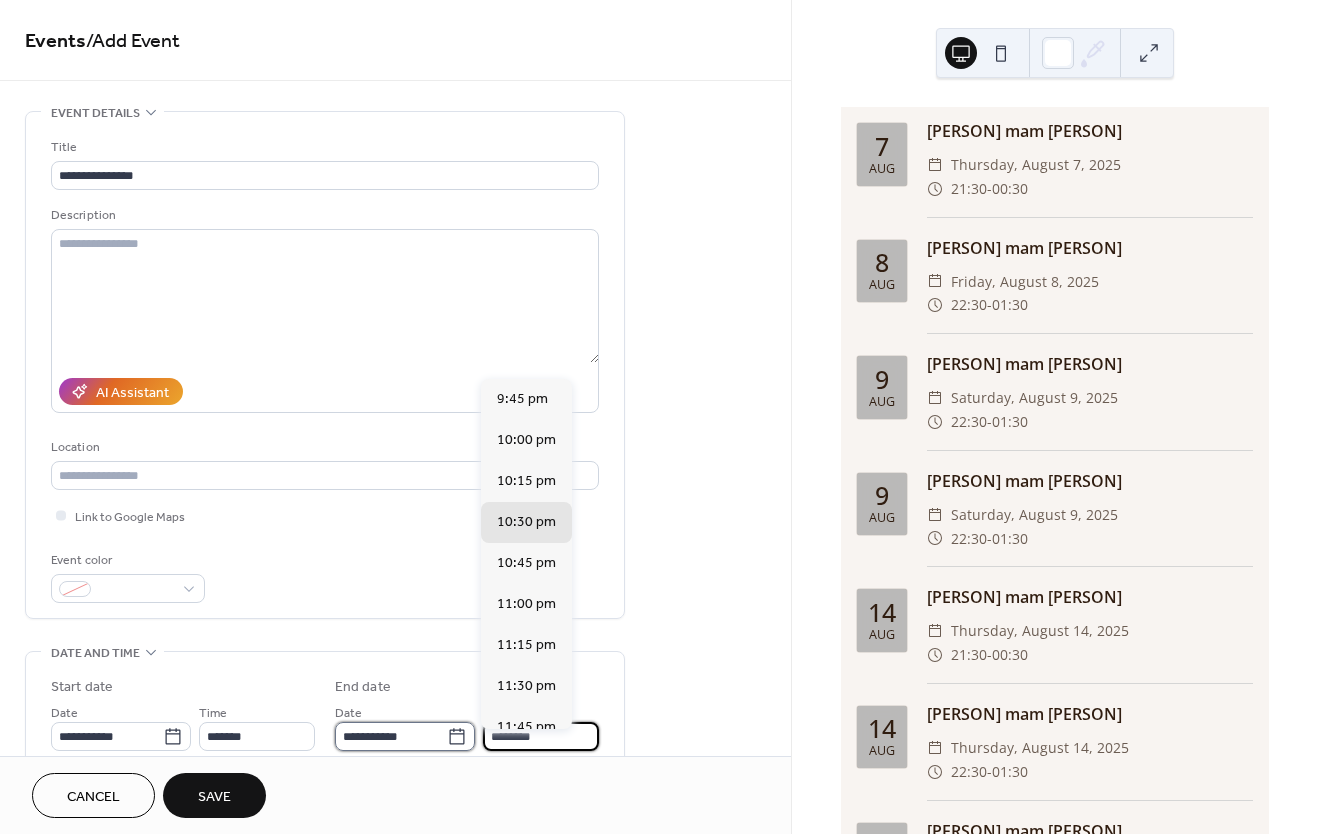 click on "**********" at bounding box center (391, 736) 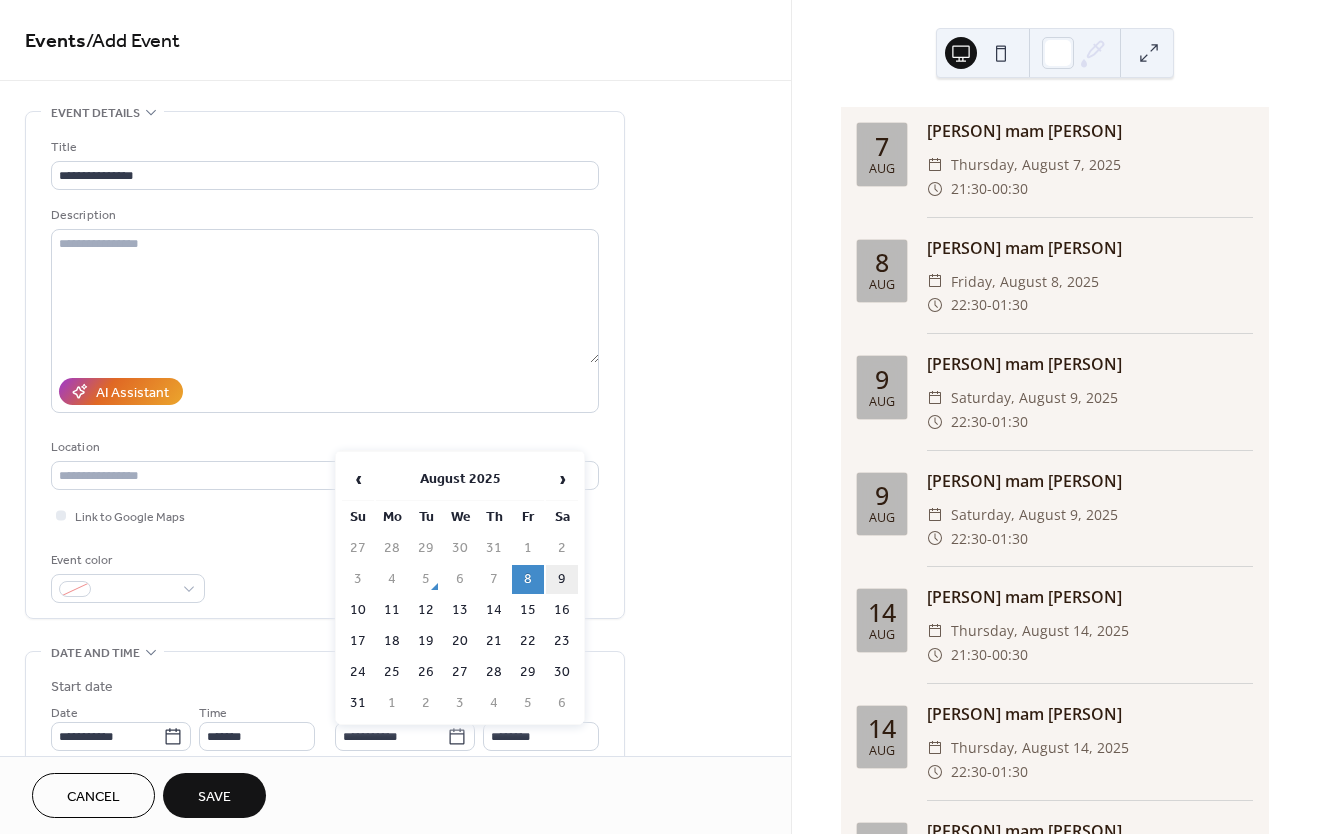 click on "9" at bounding box center [562, 579] 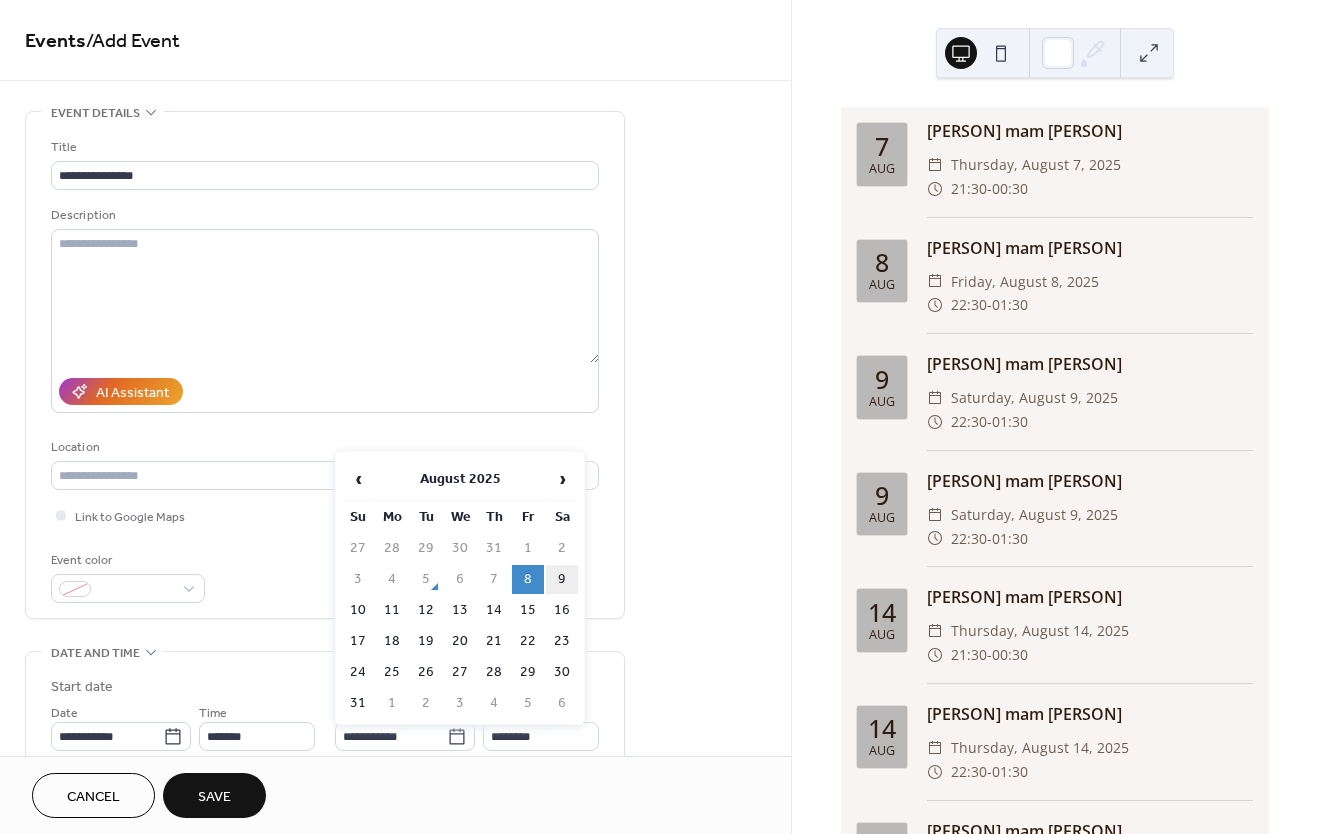 type on "**********" 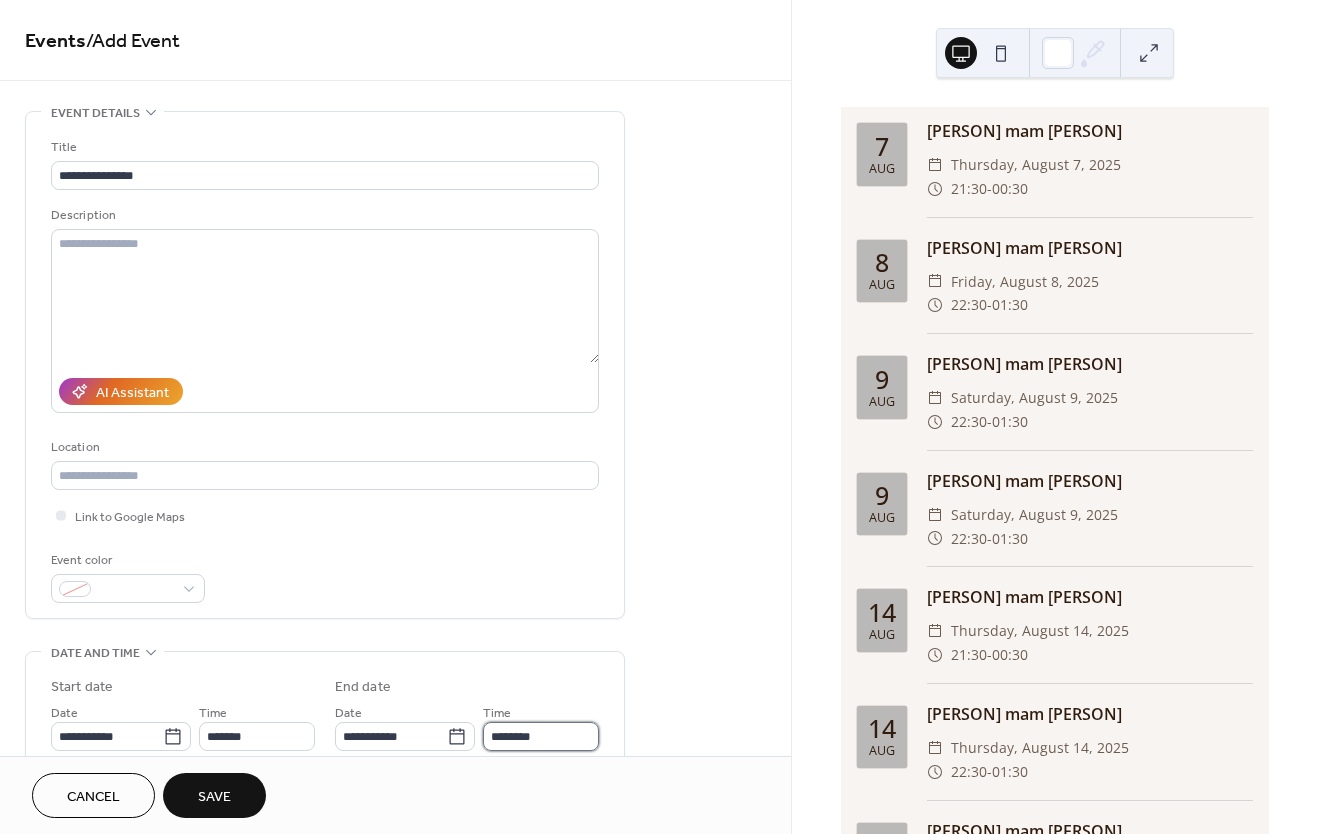 click on "********" at bounding box center (541, 736) 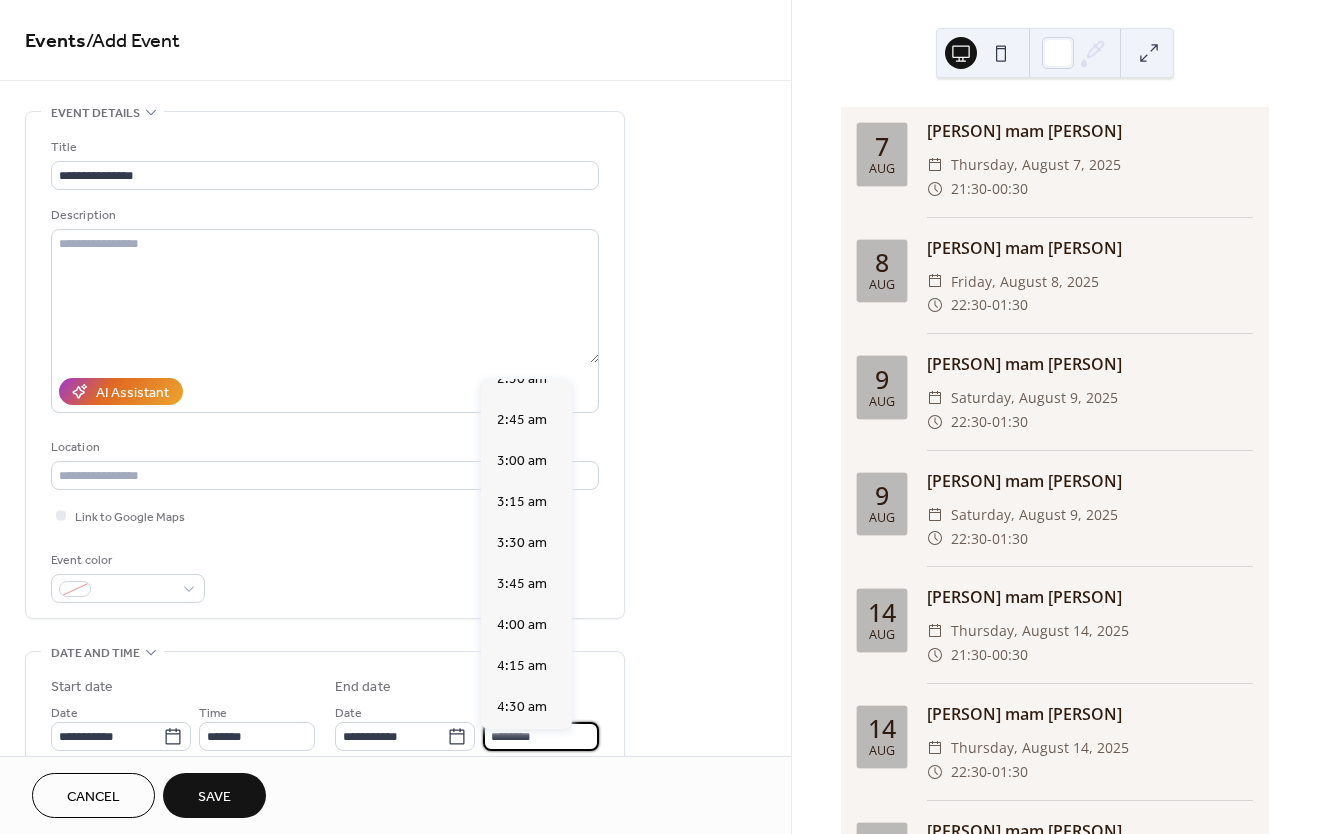 scroll, scrollTop: 0, scrollLeft: 0, axis: both 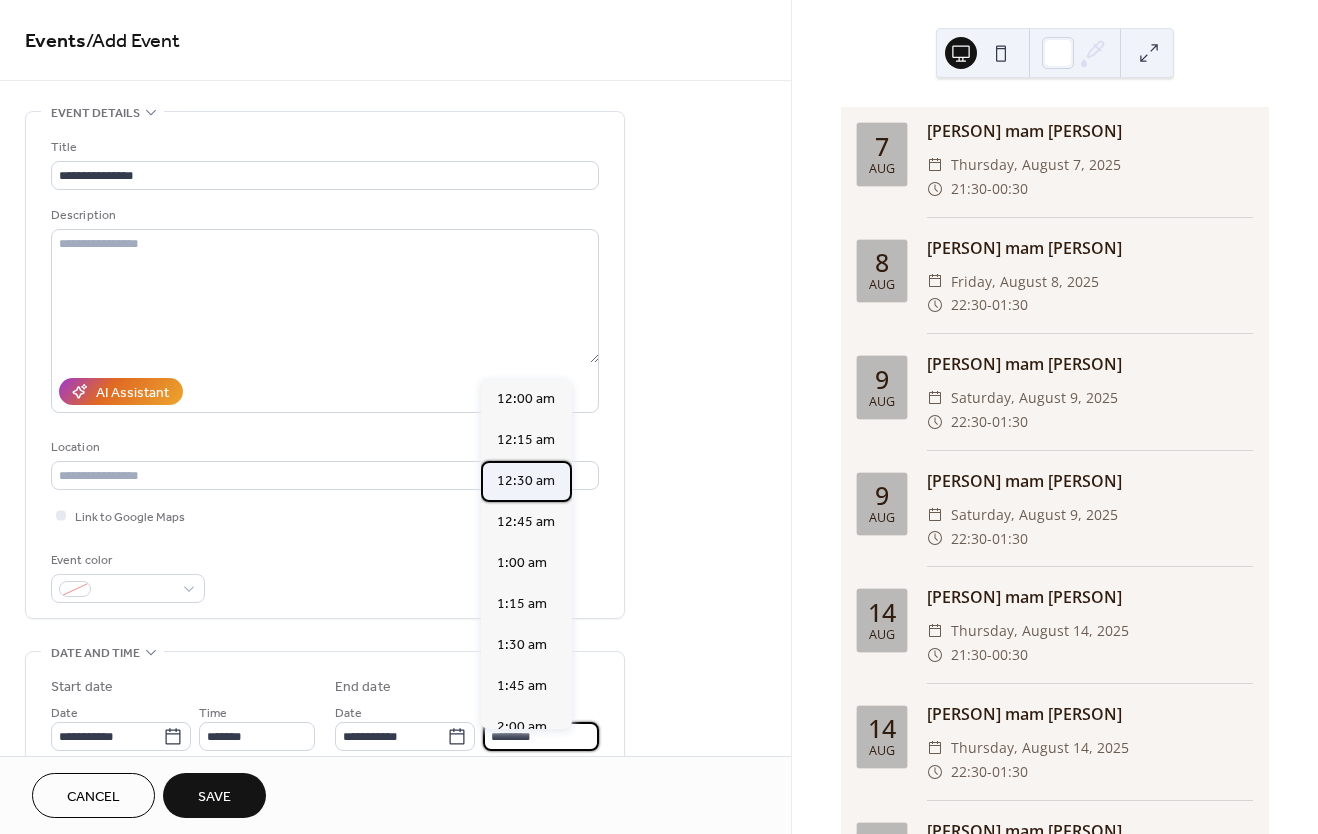 click on "12:30 am" at bounding box center (526, 481) 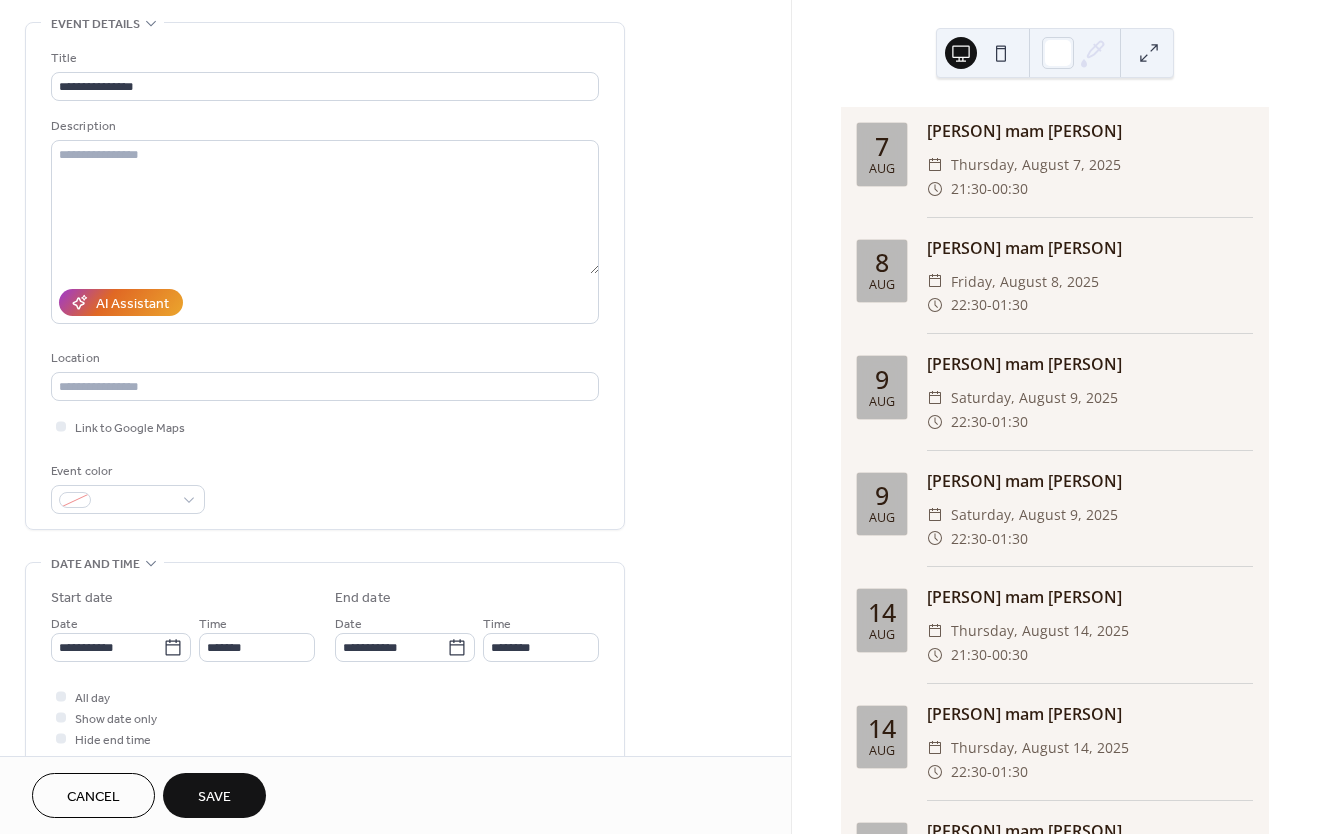 scroll, scrollTop: 85, scrollLeft: 0, axis: vertical 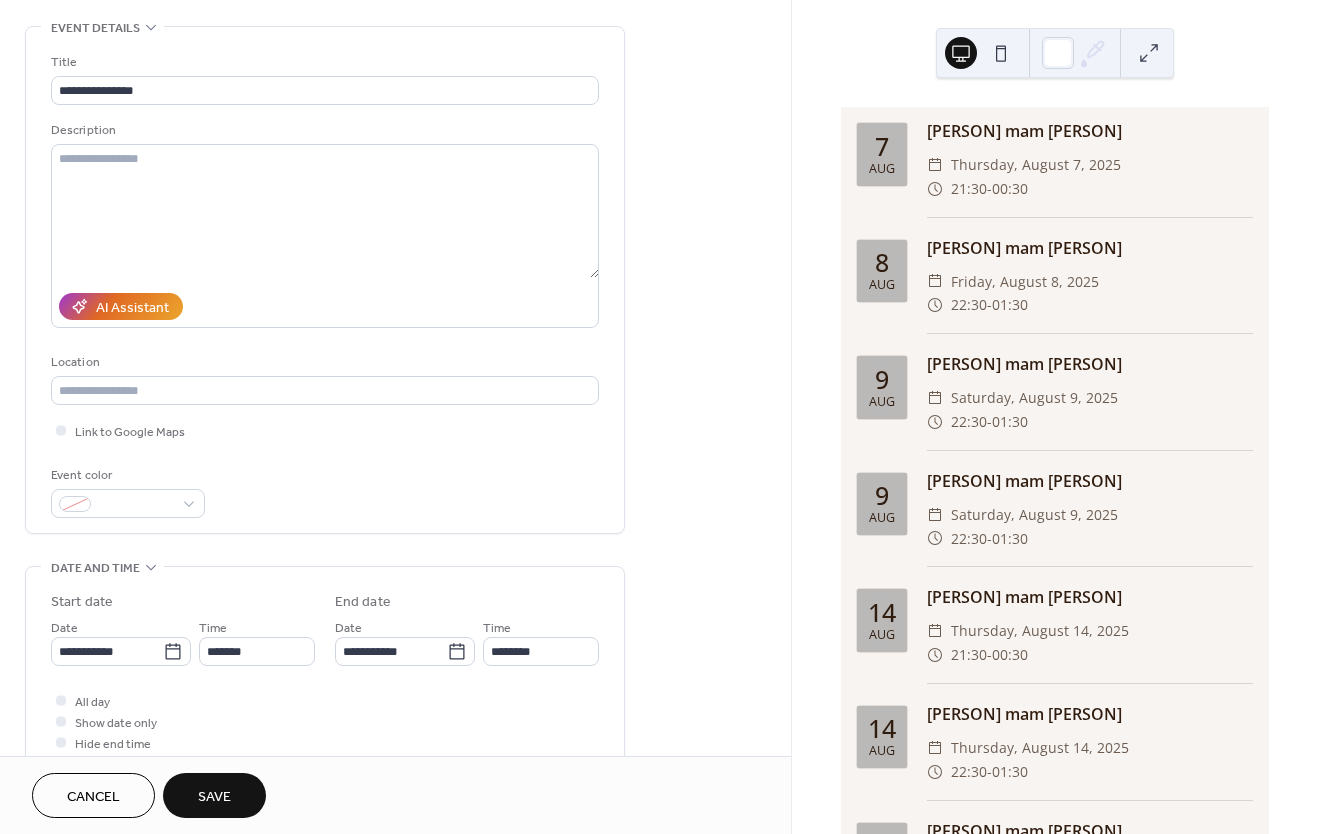 click on "Save" at bounding box center (214, 797) 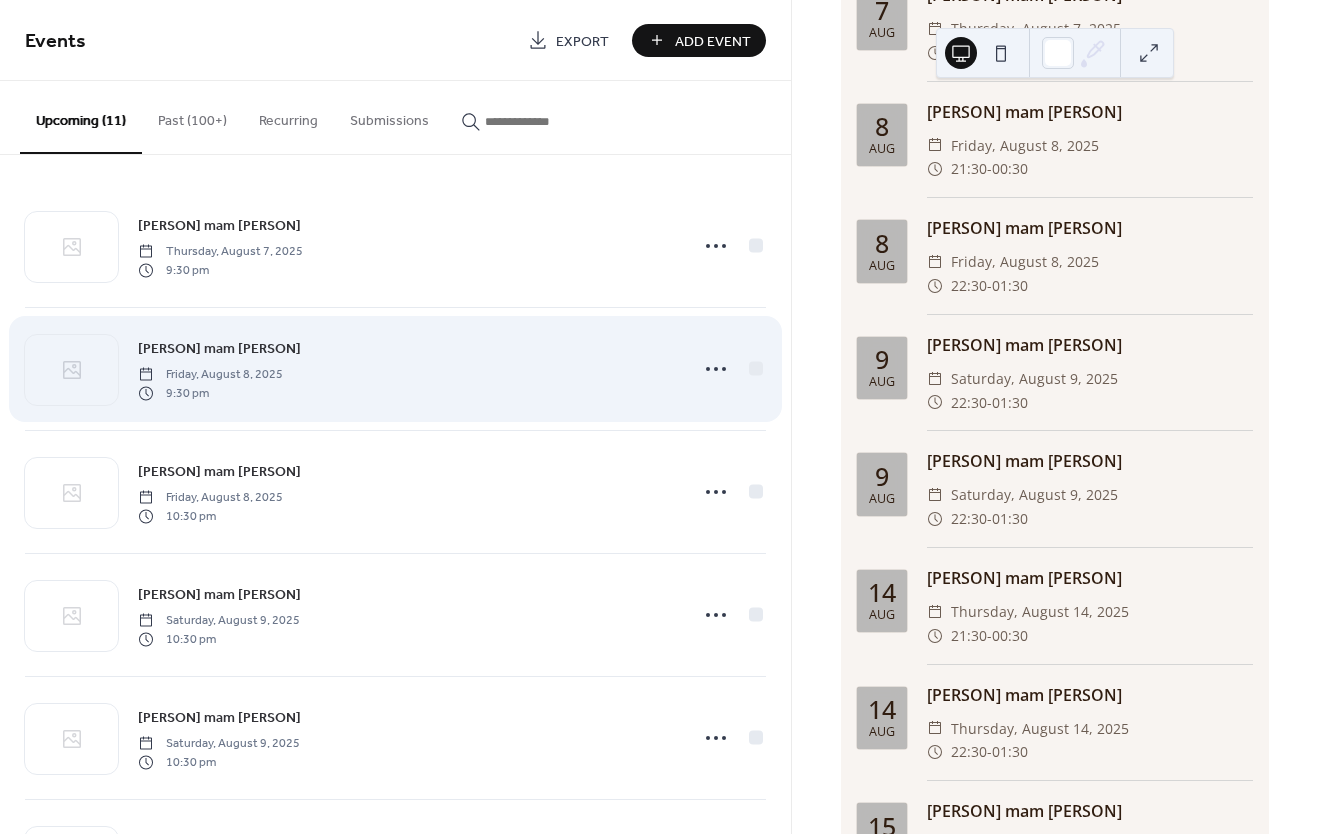 scroll, scrollTop: 123, scrollLeft: 0, axis: vertical 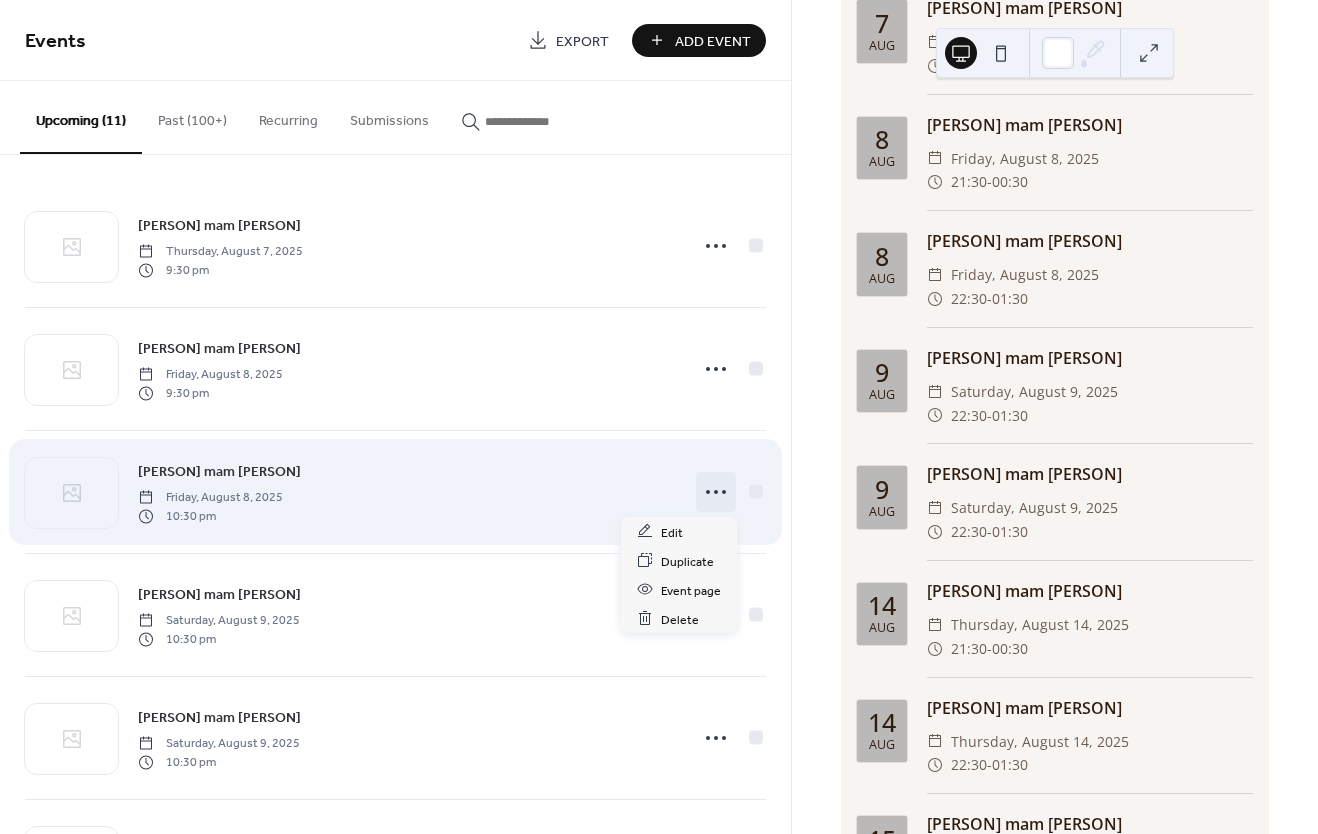 click 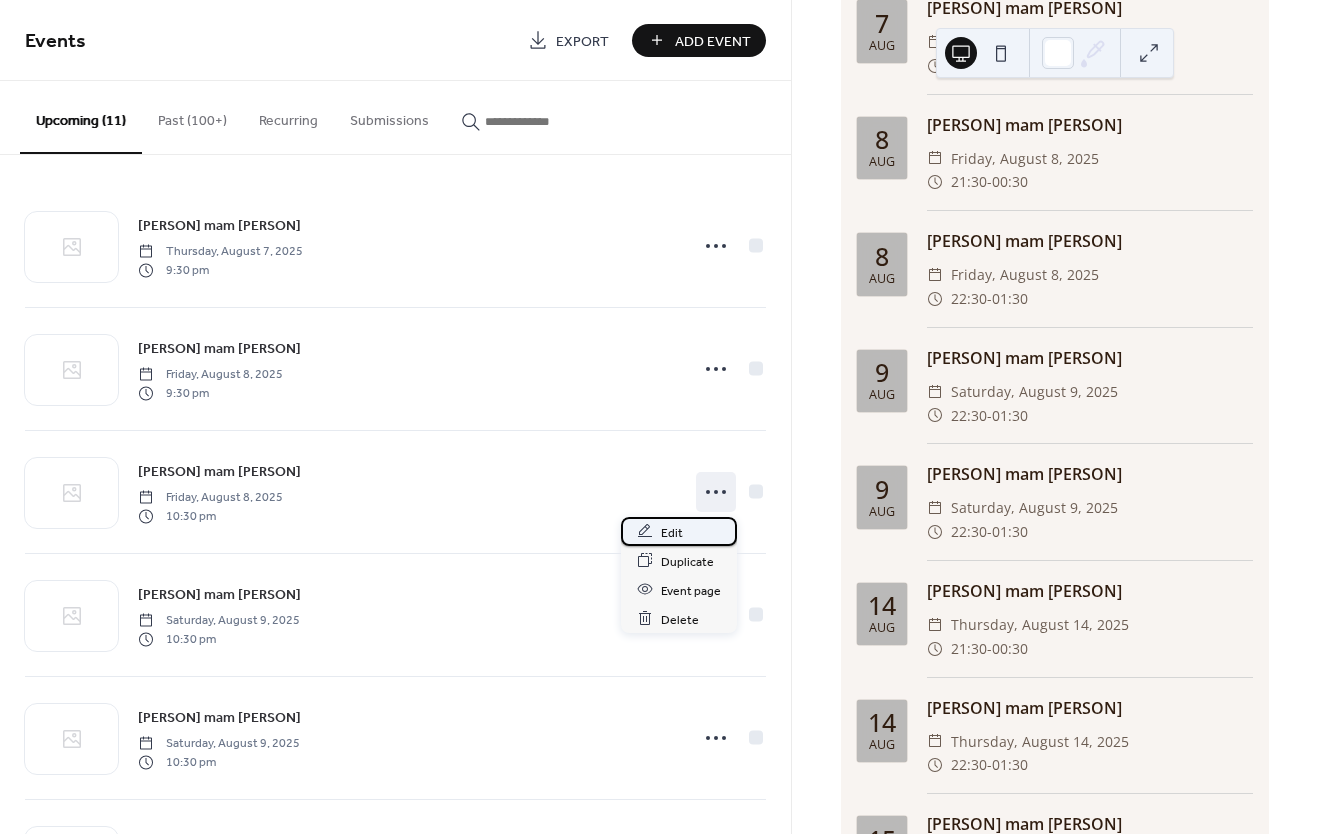 click on "Edit" at bounding box center (672, 532) 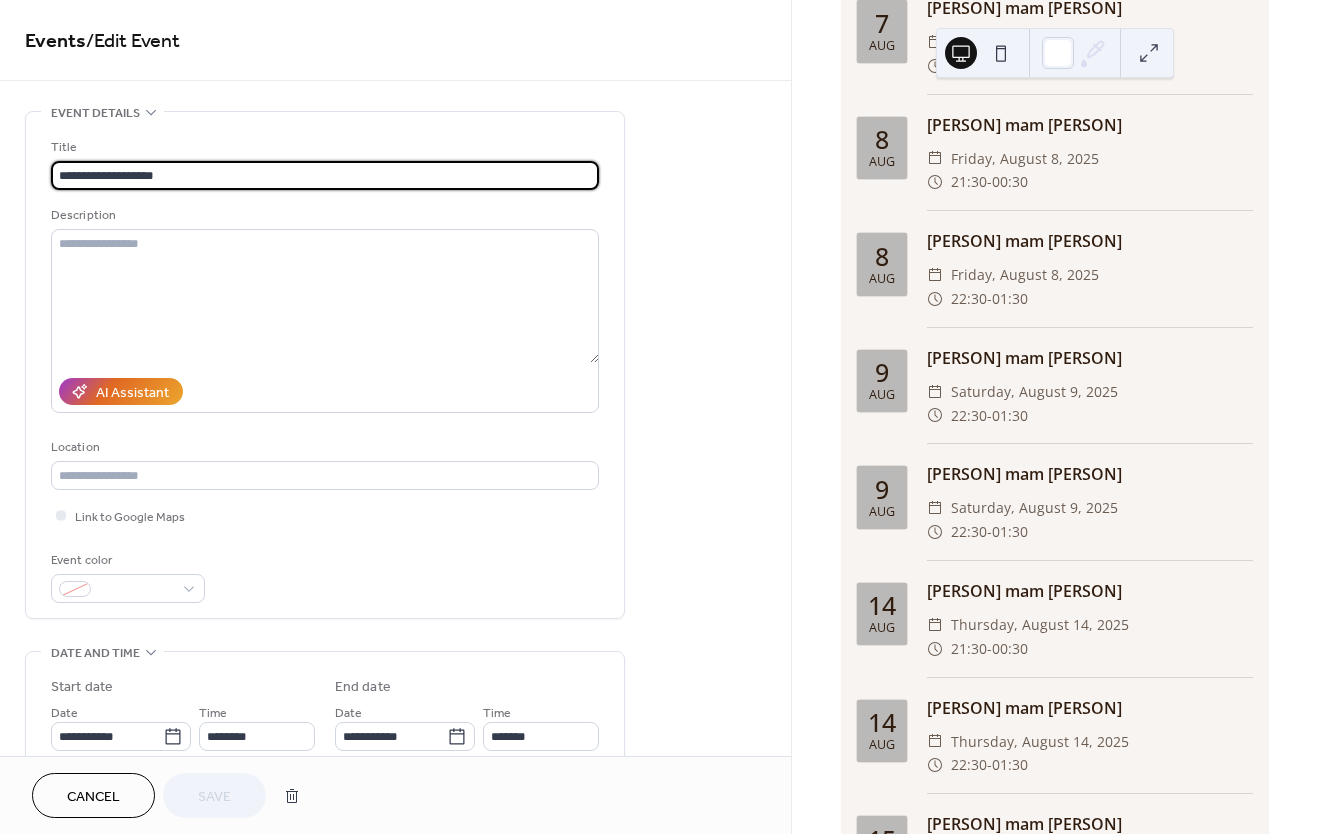 scroll, scrollTop: 51, scrollLeft: 0, axis: vertical 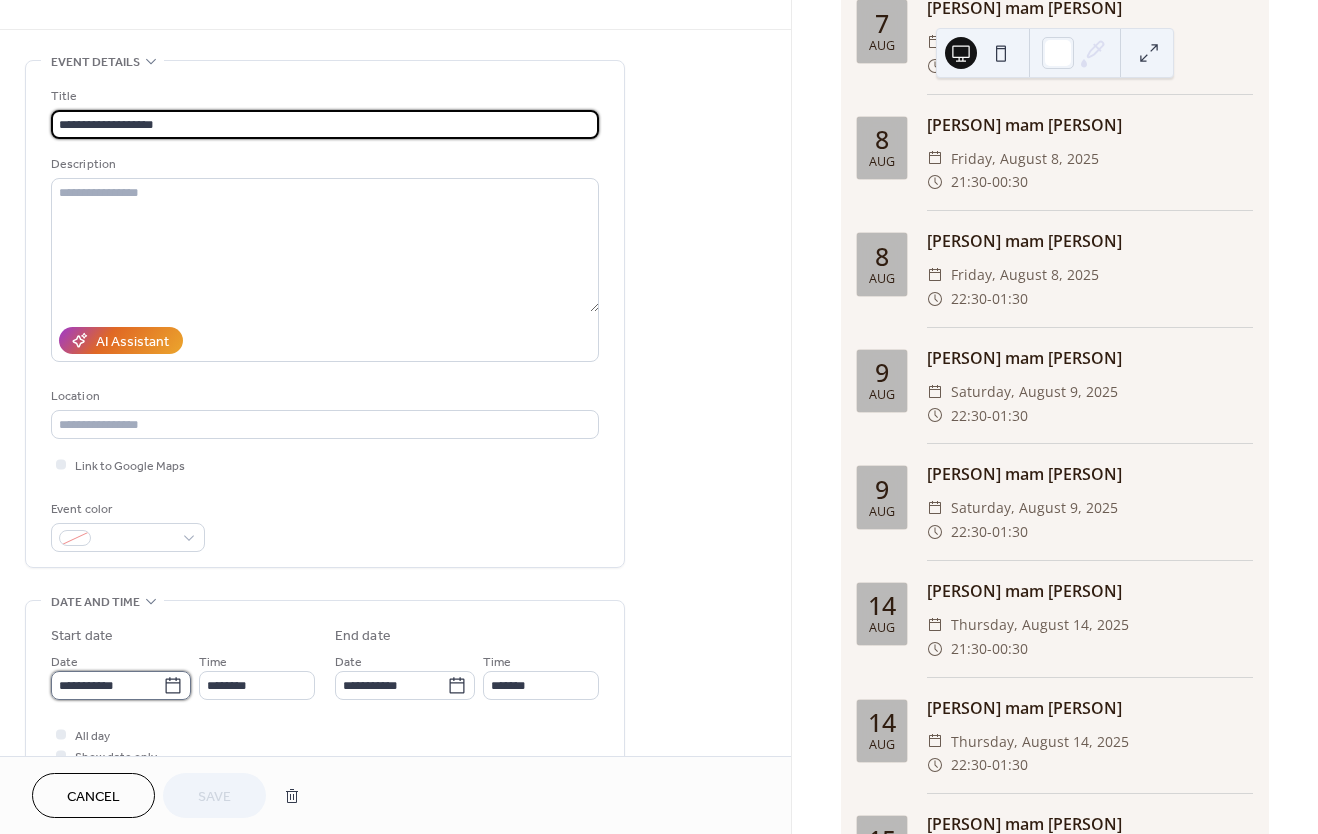 click on "**********" at bounding box center [107, 685] 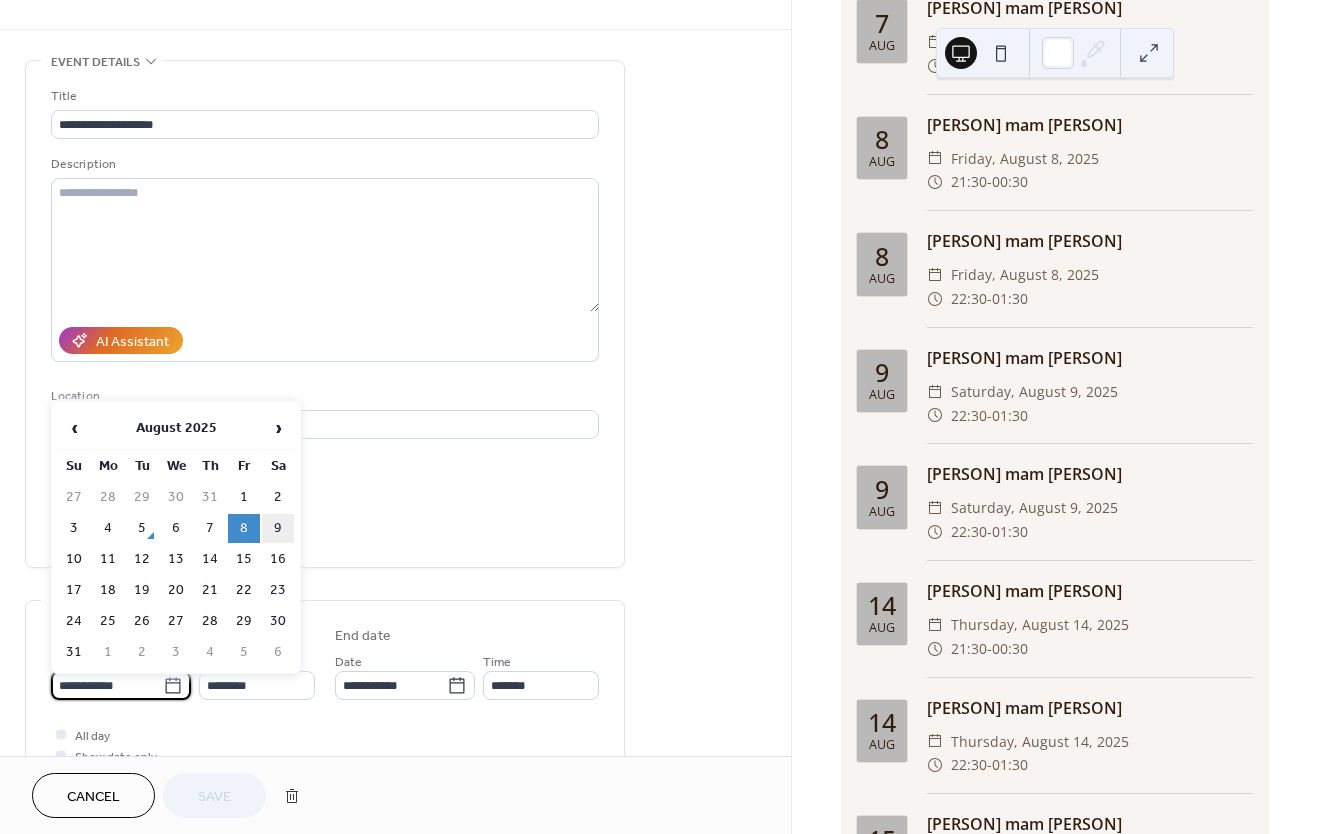 click on "9" at bounding box center (278, 528) 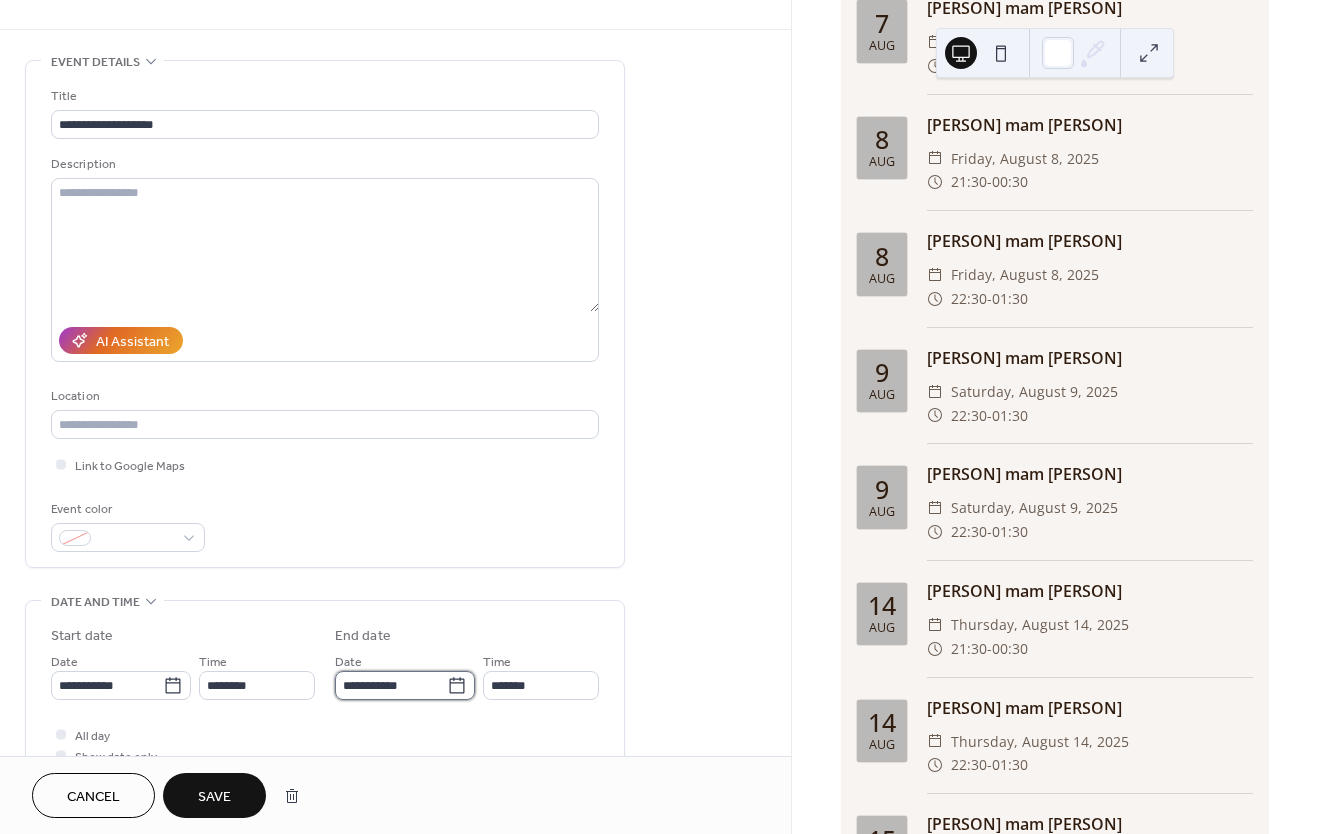 click on "**********" at bounding box center (391, 685) 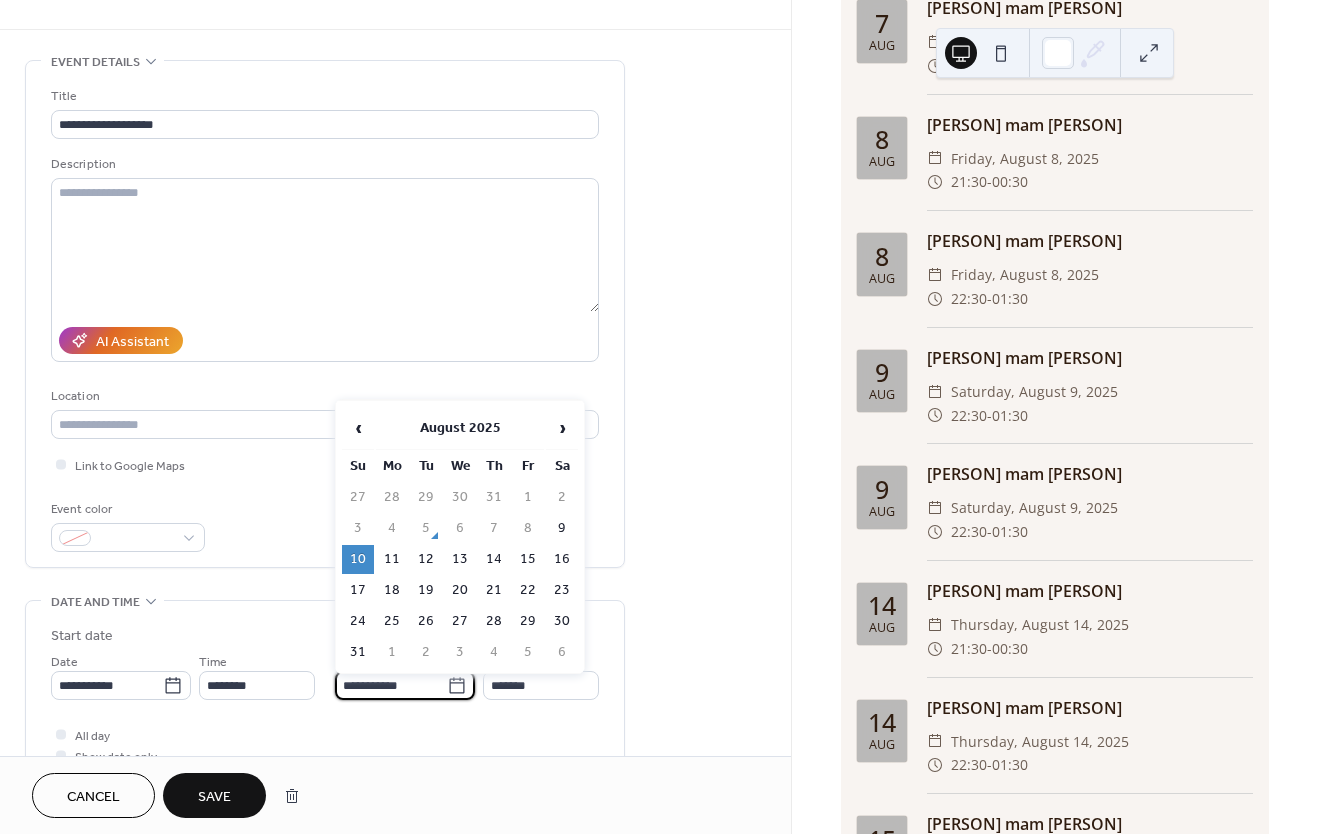 click on "**********" at bounding box center (325, 701) 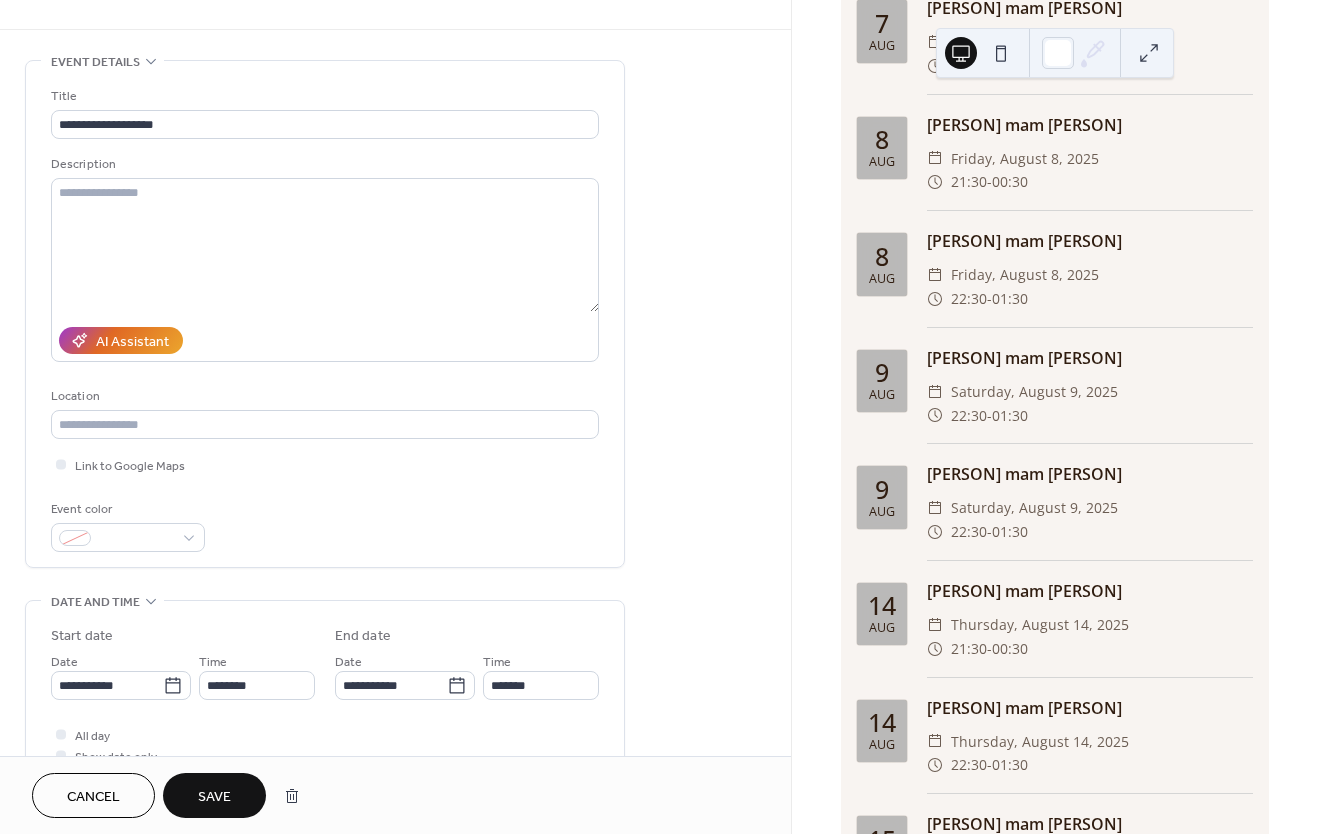 click on "Save" at bounding box center [214, 797] 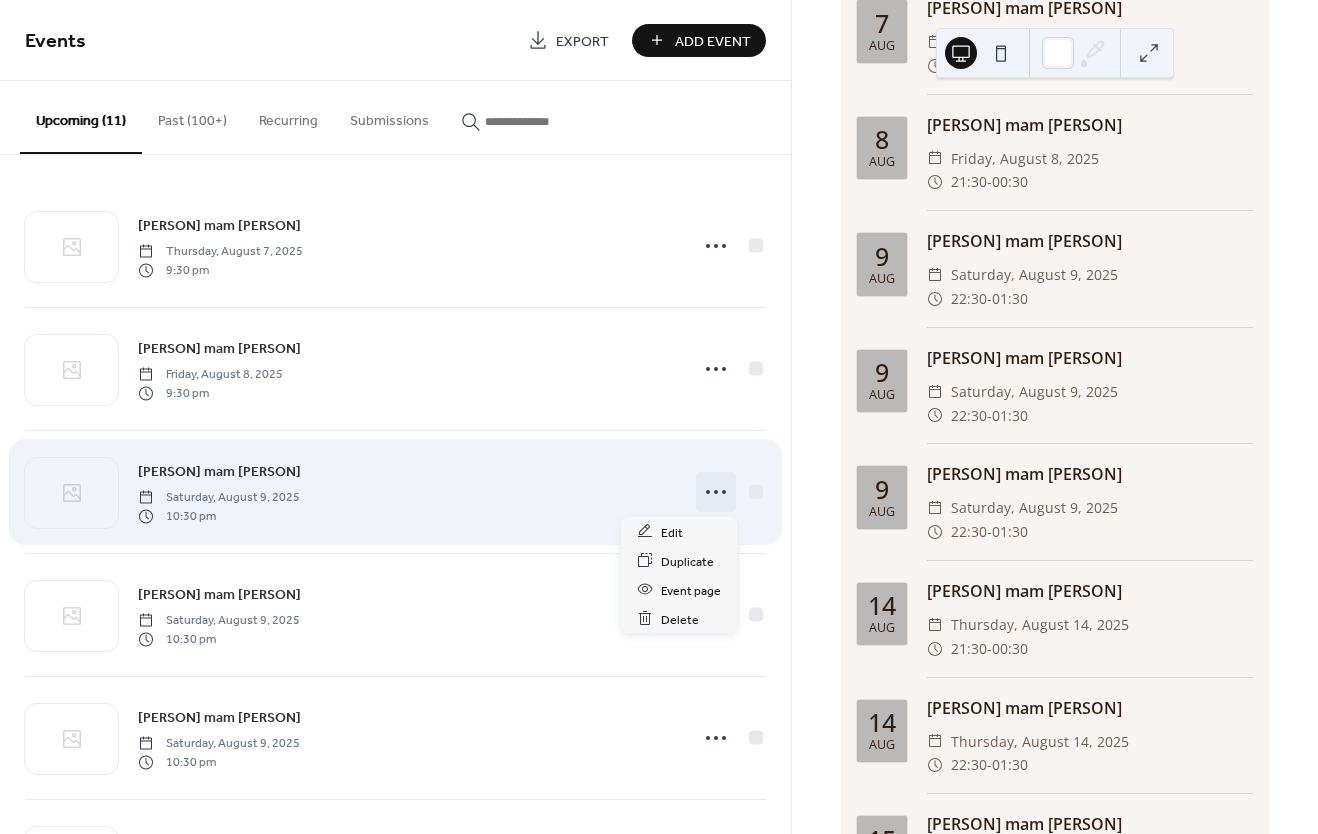 click 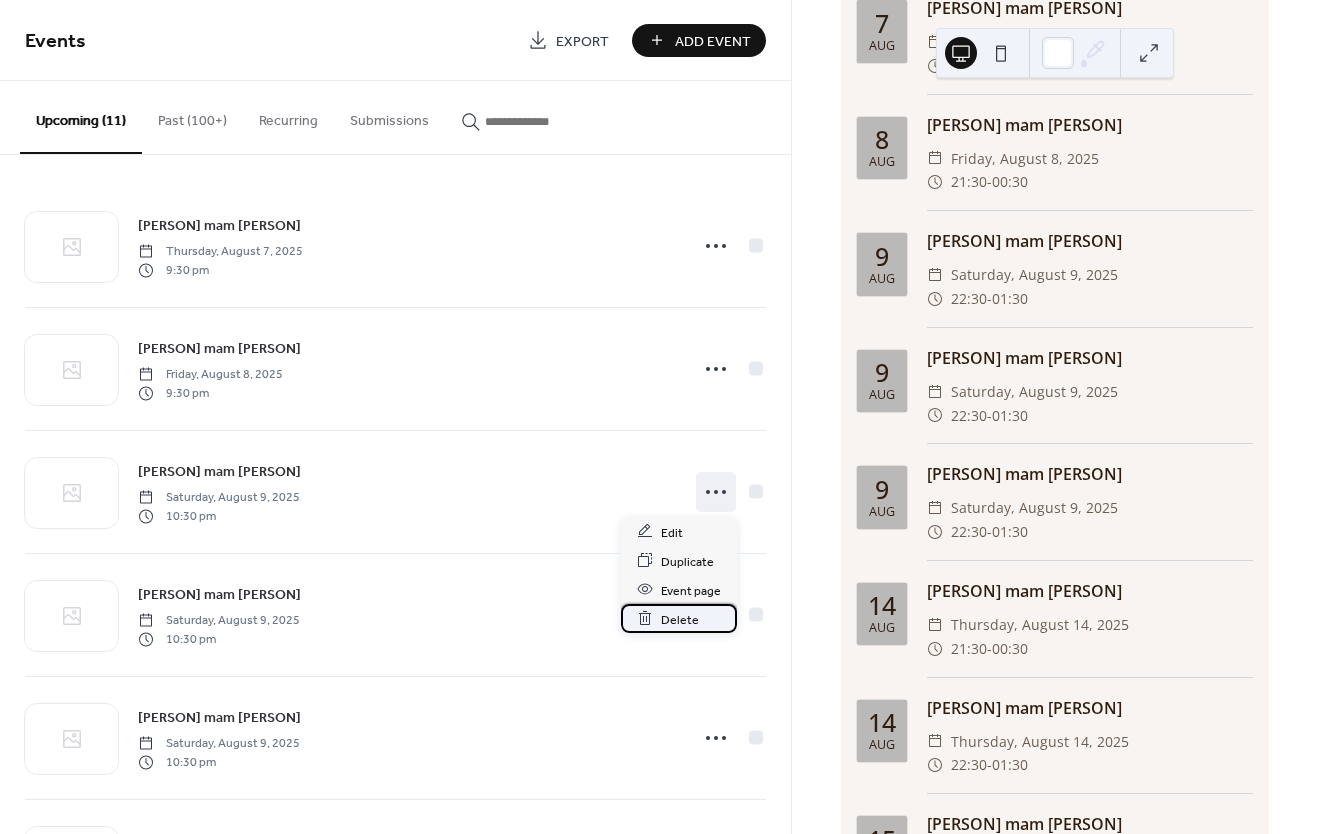 click on "Delete" at bounding box center [680, 619] 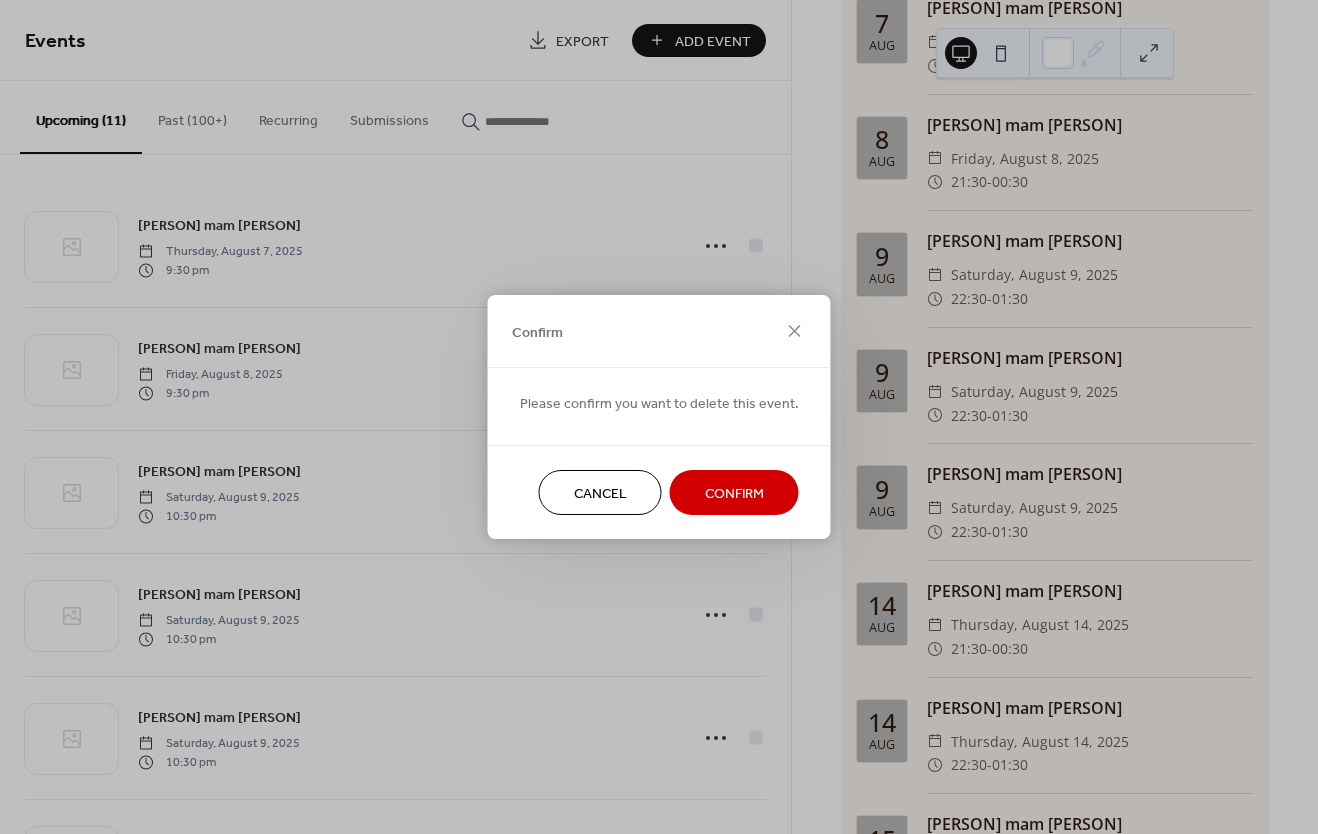 click on "Confirm" at bounding box center (734, 494) 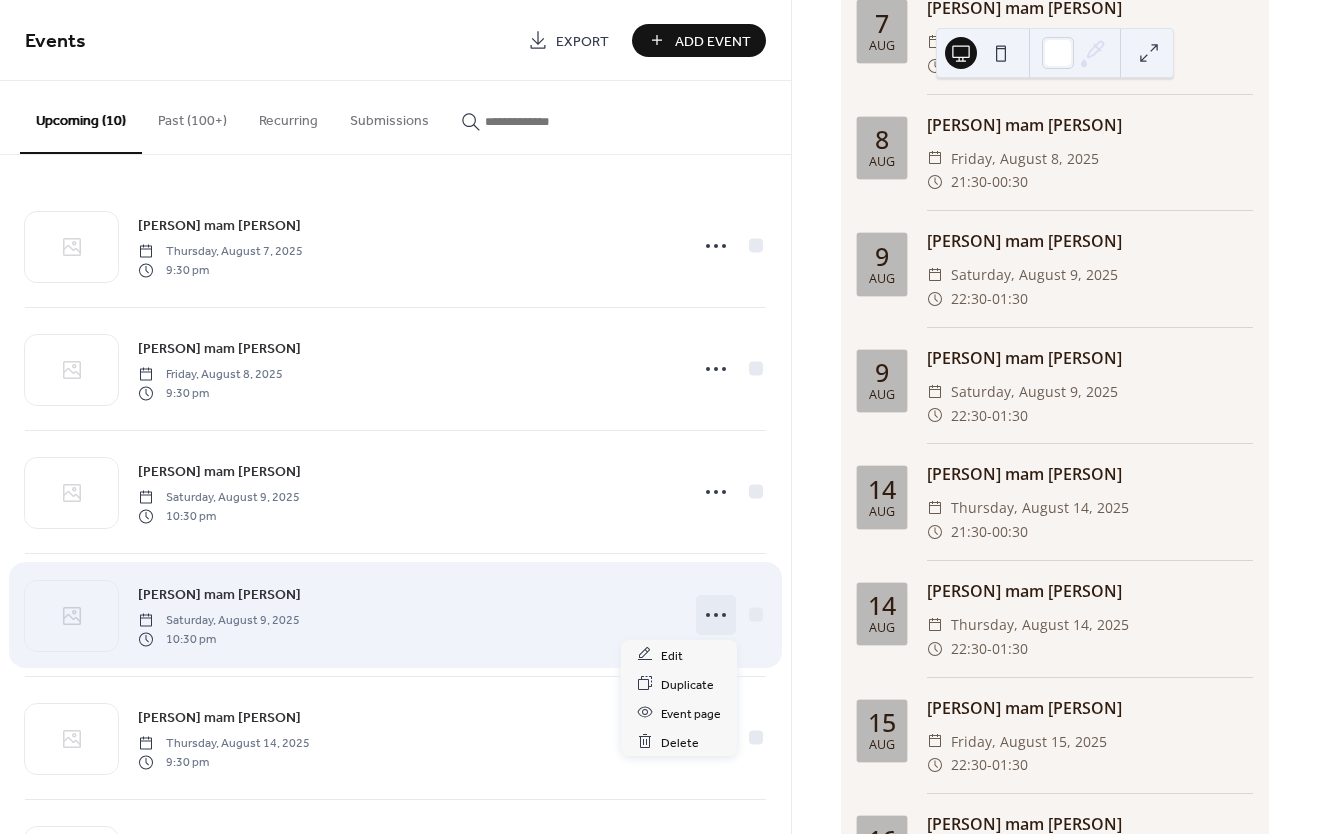click 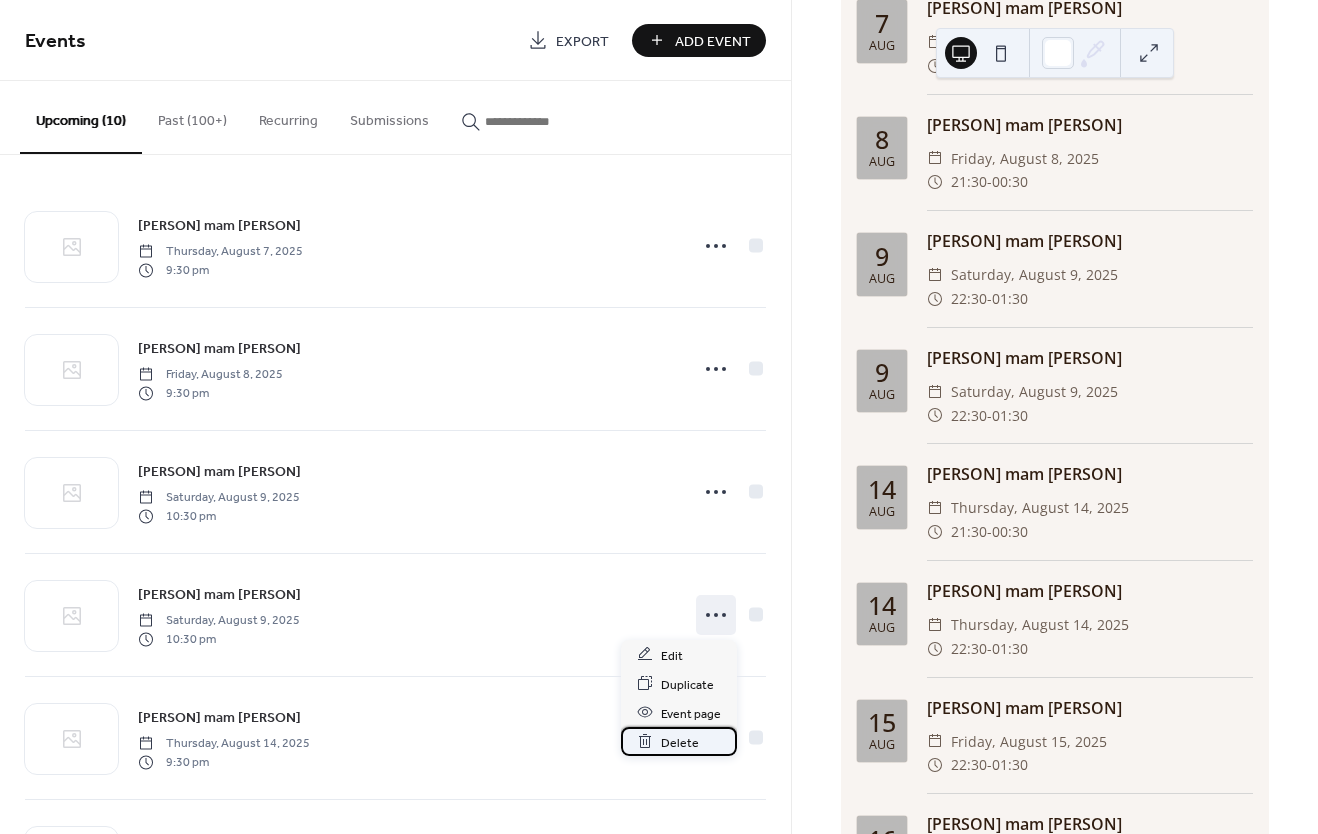 click on "Delete" at bounding box center [679, 741] 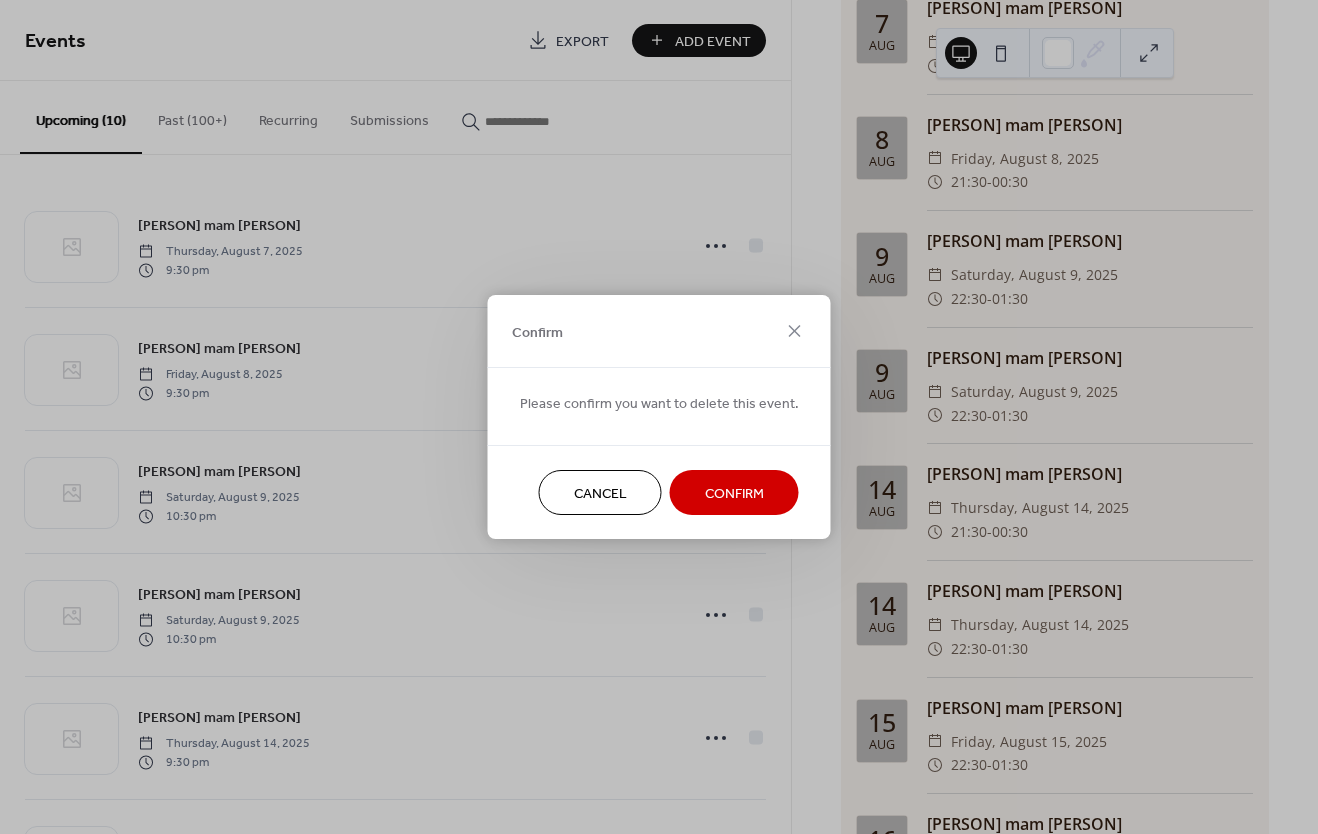 click on "Confirm" at bounding box center (734, 494) 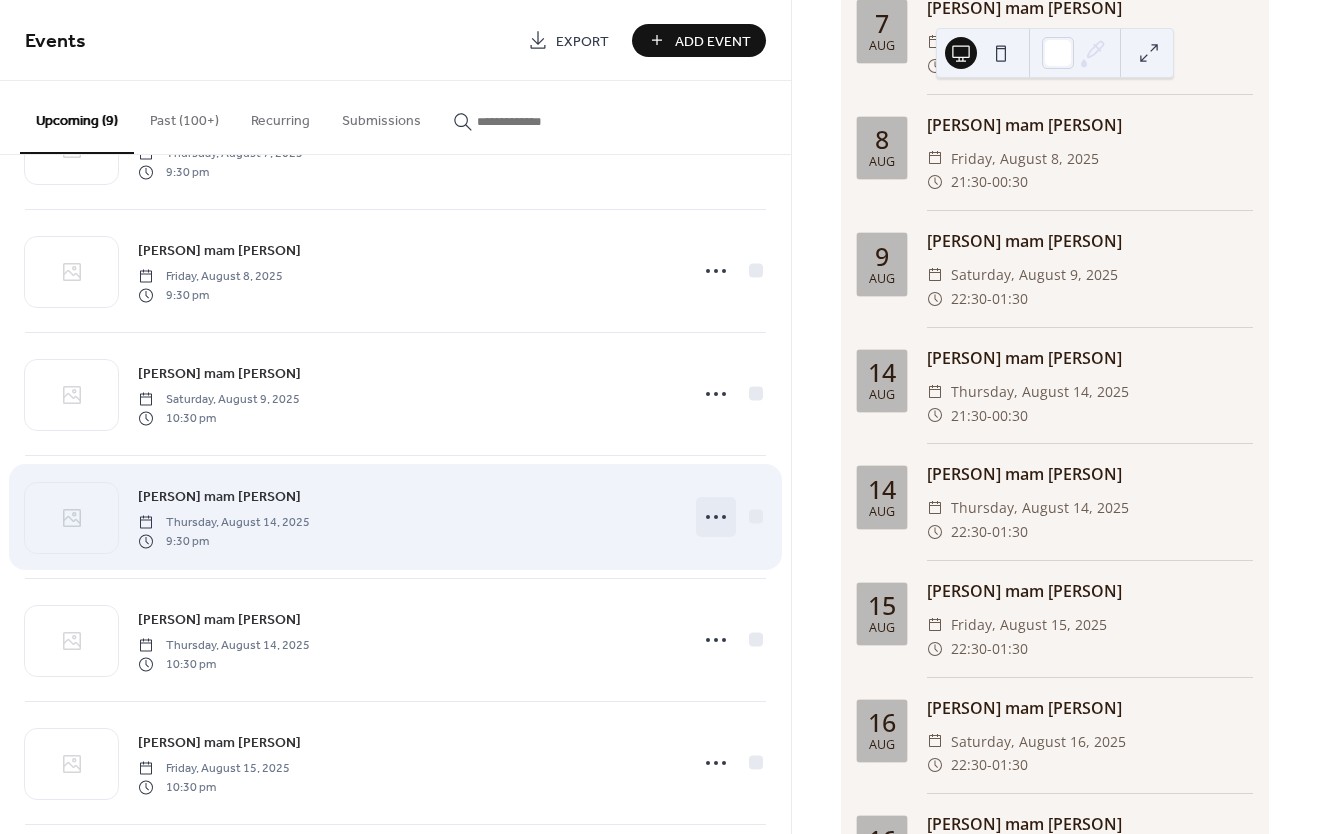 scroll, scrollTop: 80, scrollLeft: 0, axis: vertical 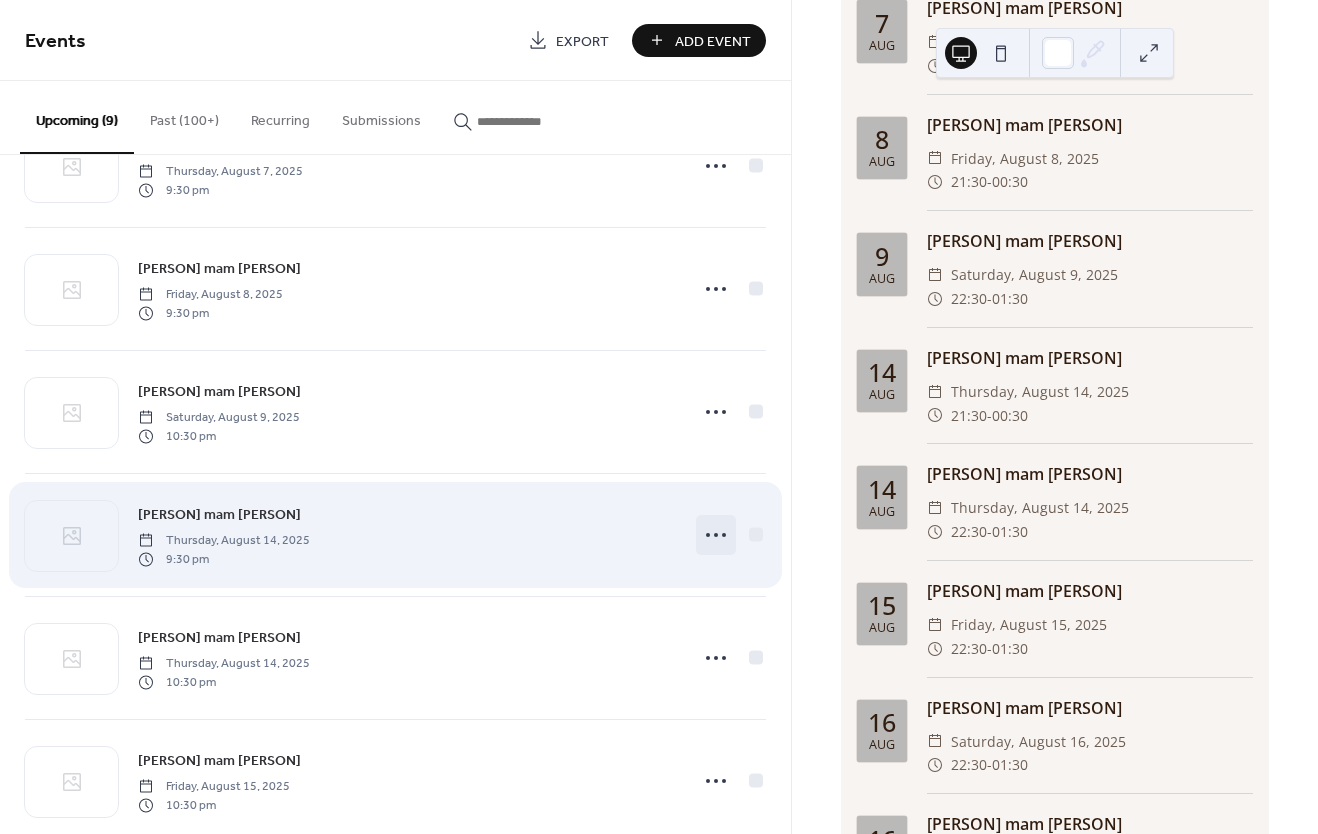click 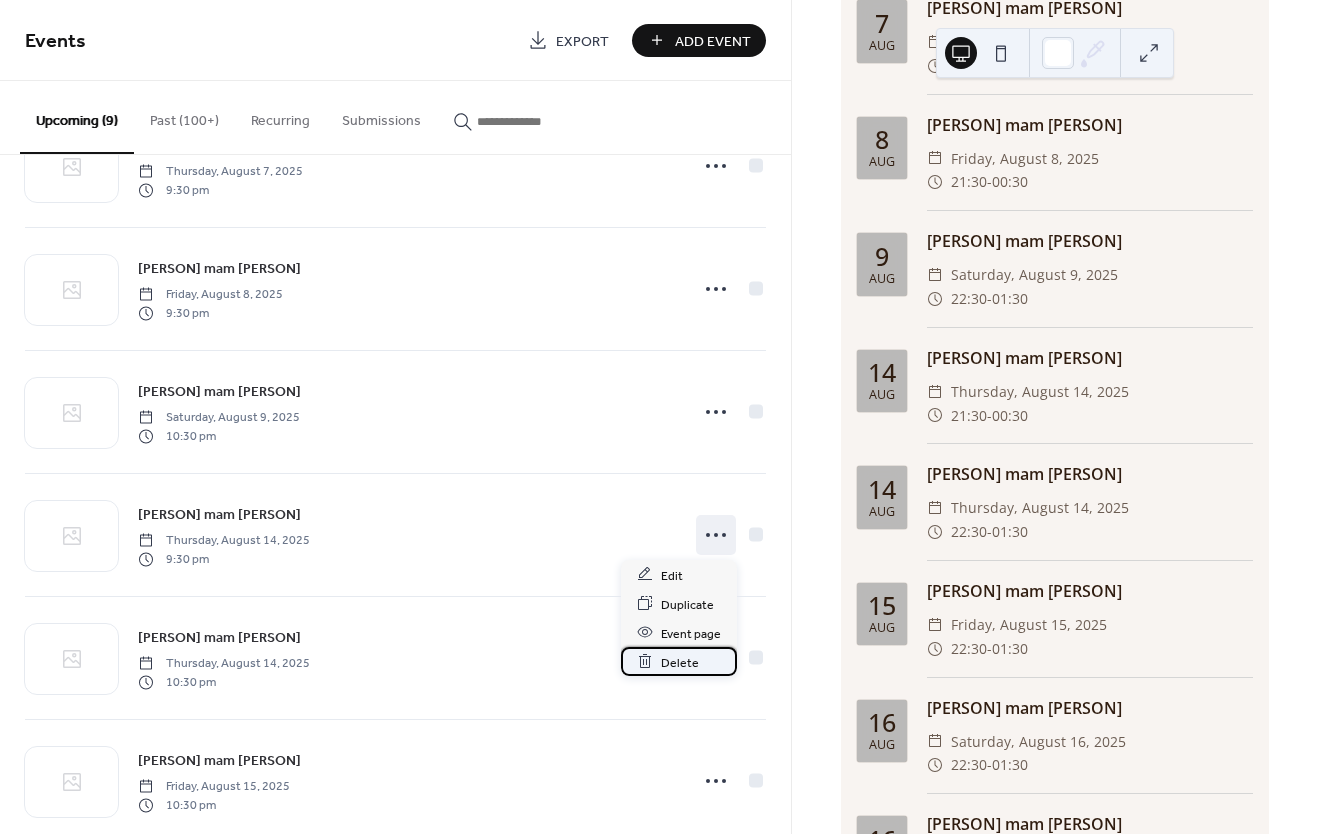 click on "Delete" at bounding box center [680, 662] 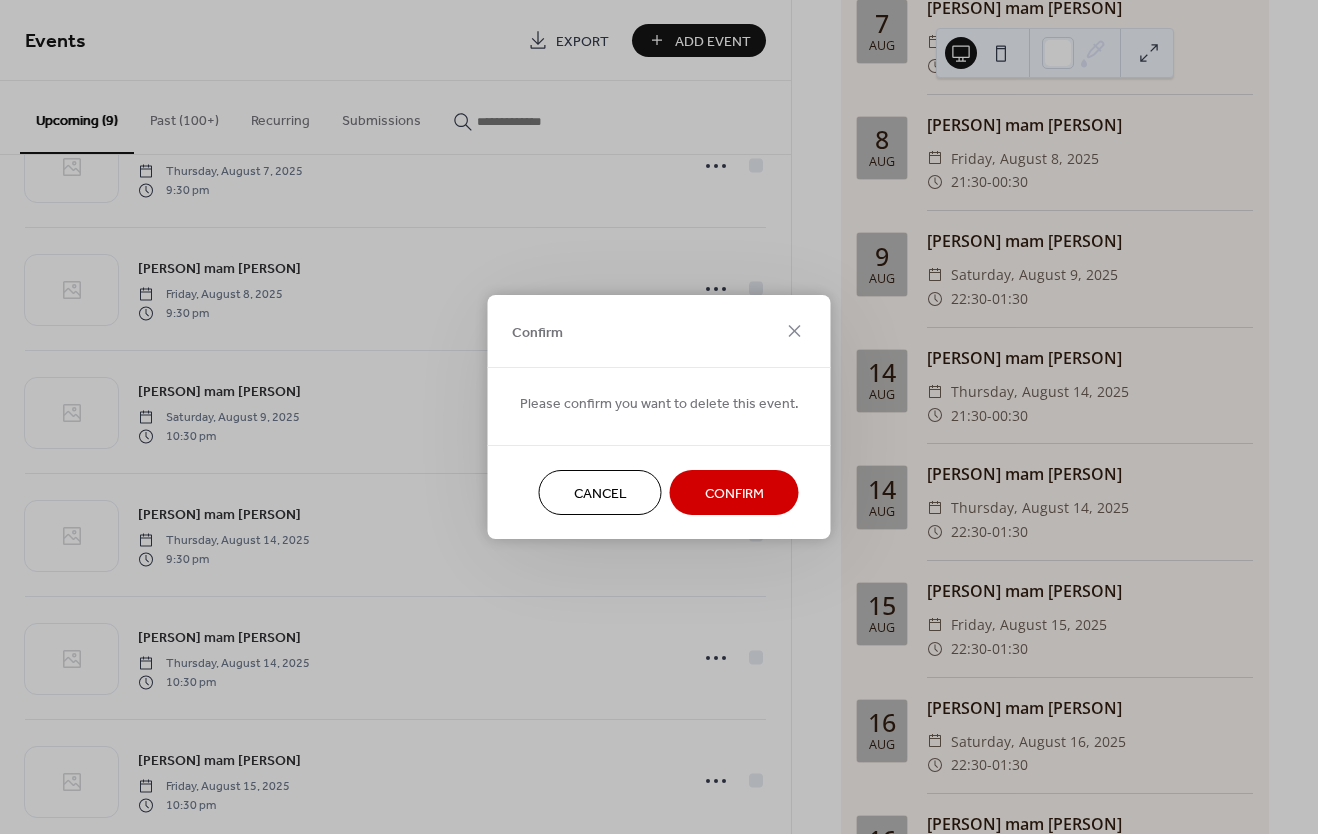 click on "Confirm" at bounding box center [734, 494] 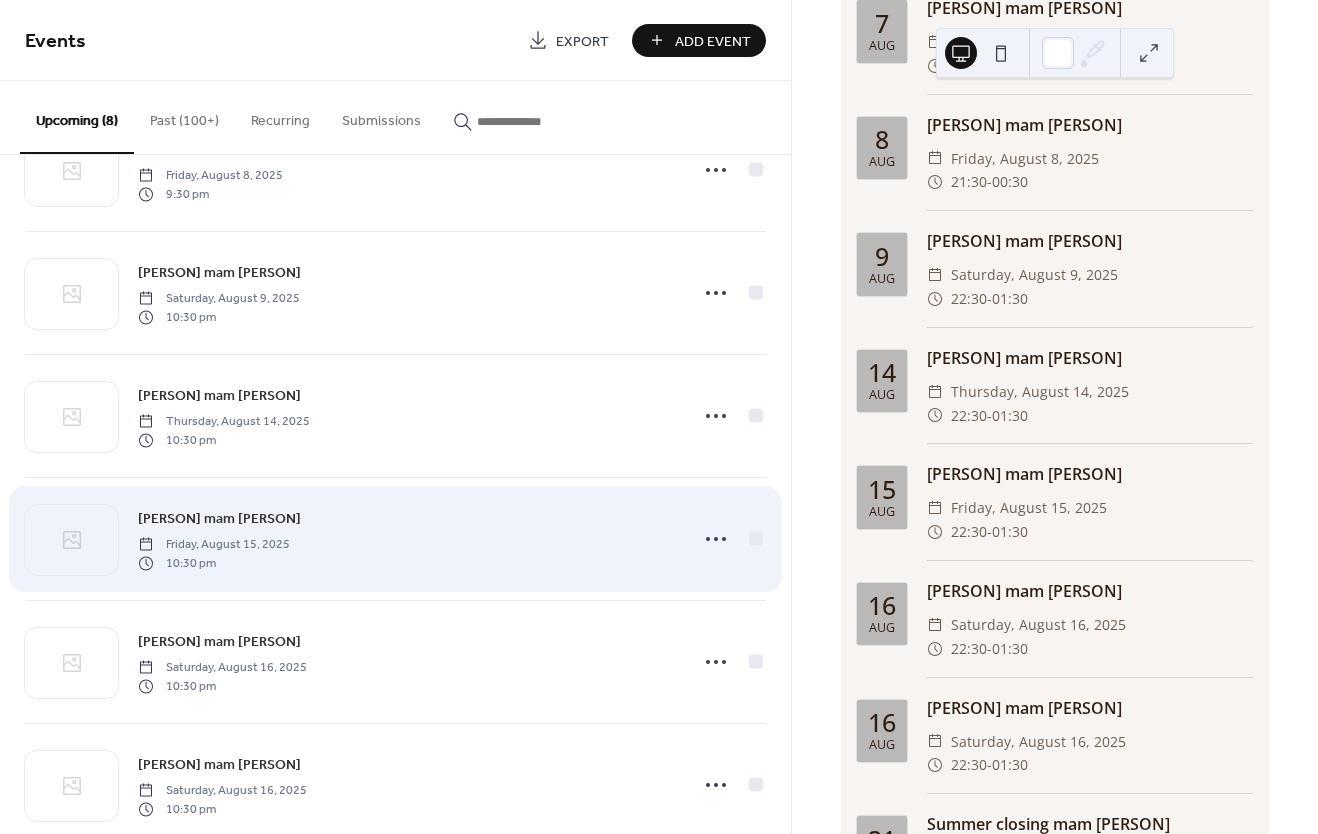 scroll, scrollTop: 204, scrollLeft: 0, axis: vertical 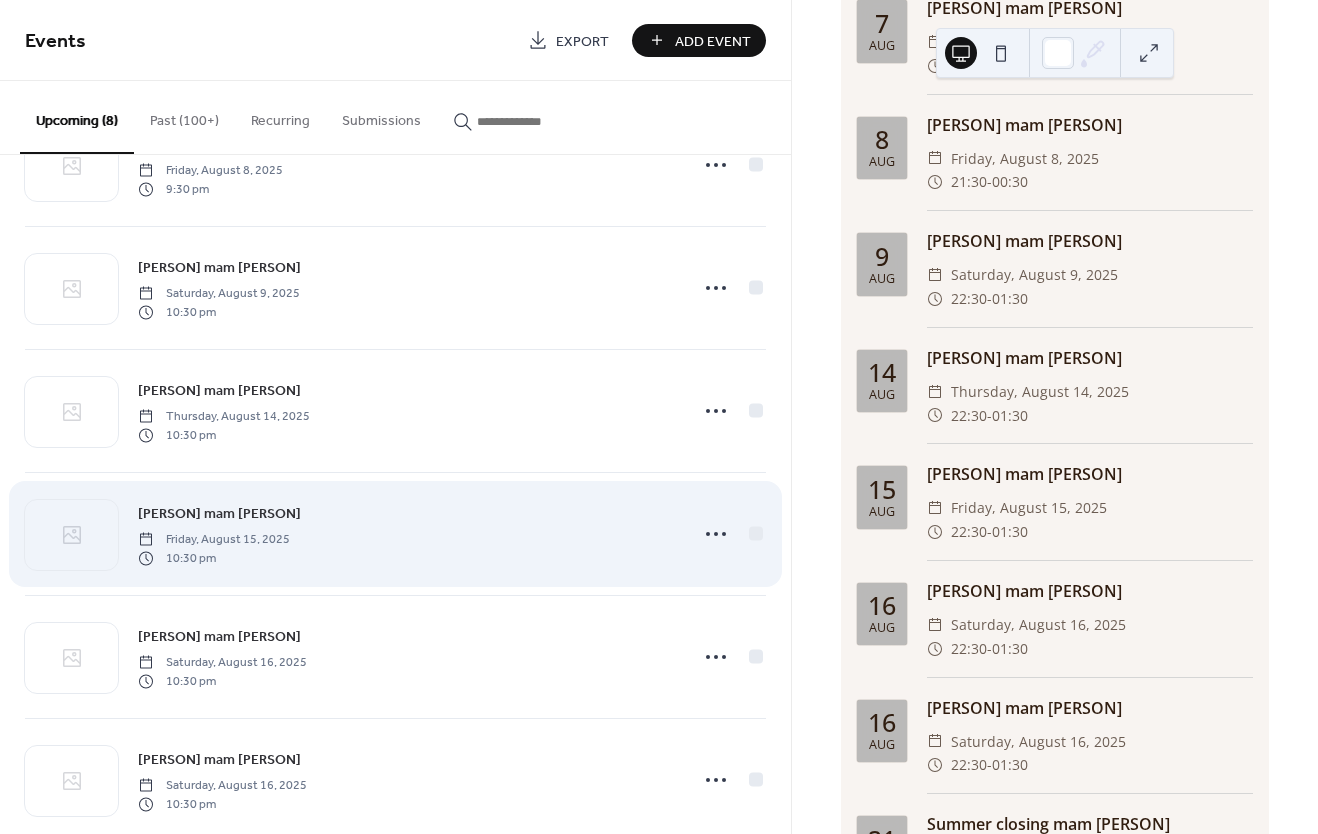 click on "Piano mam Schweitzi Friday, August 15, 2025 10:30 pm" at bounding box center (406, 534) 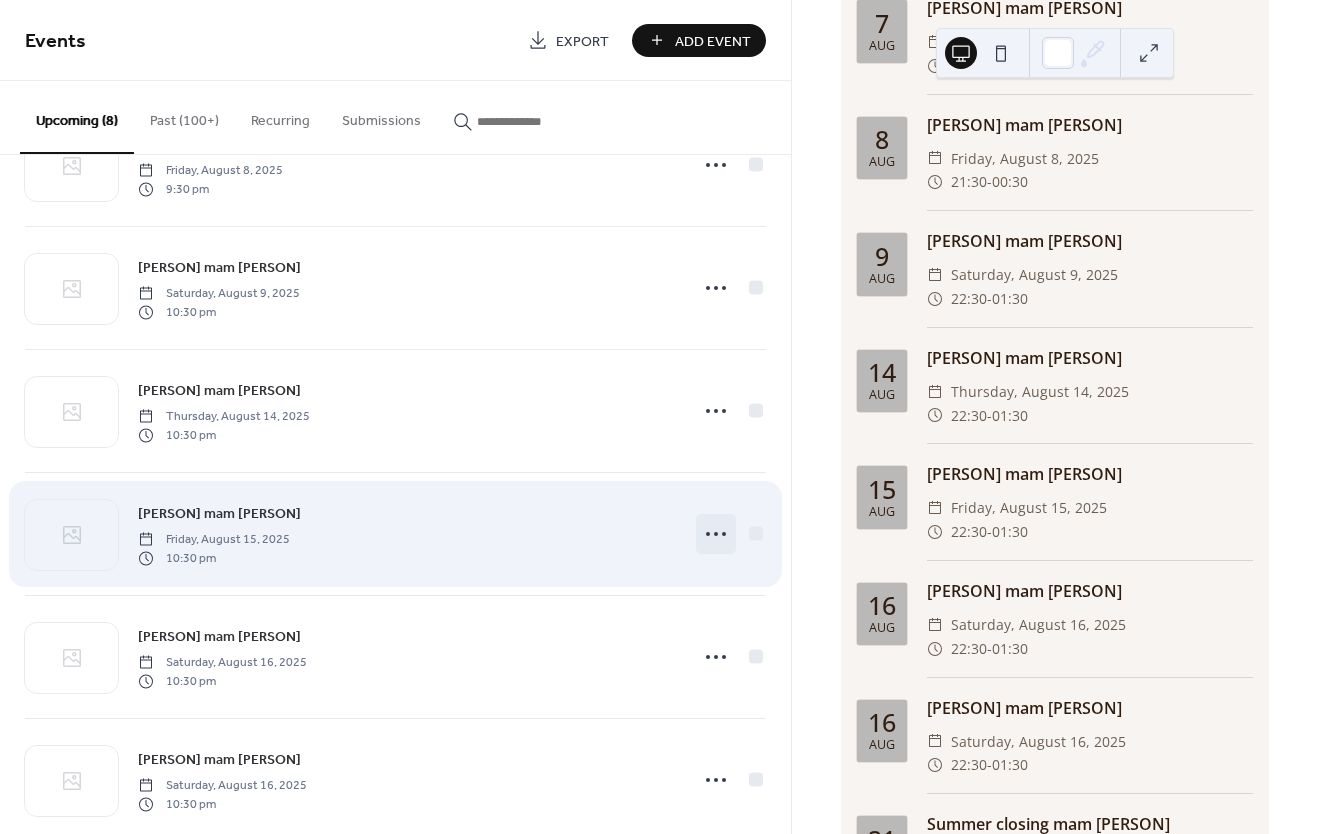 click 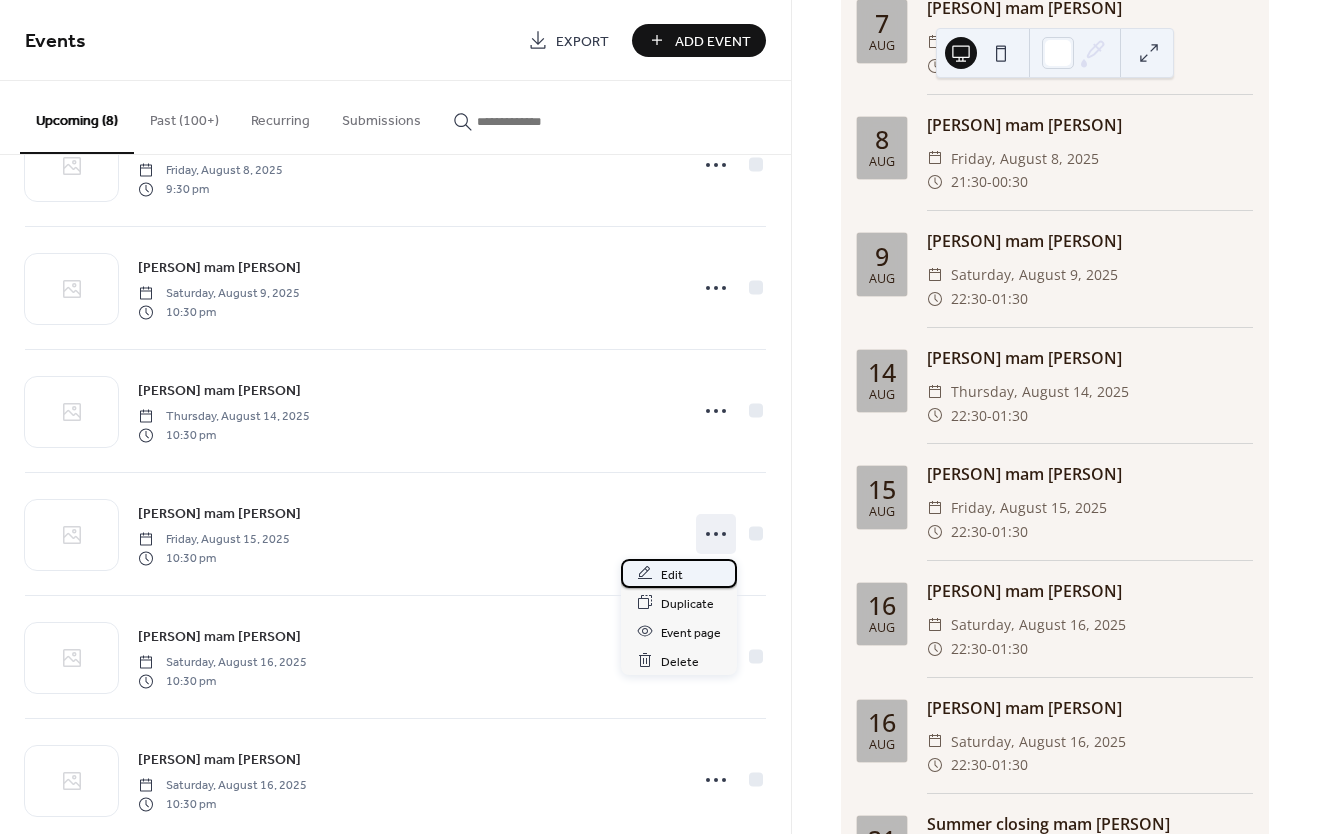 click on "Edit" at bounding box center [672, 574] 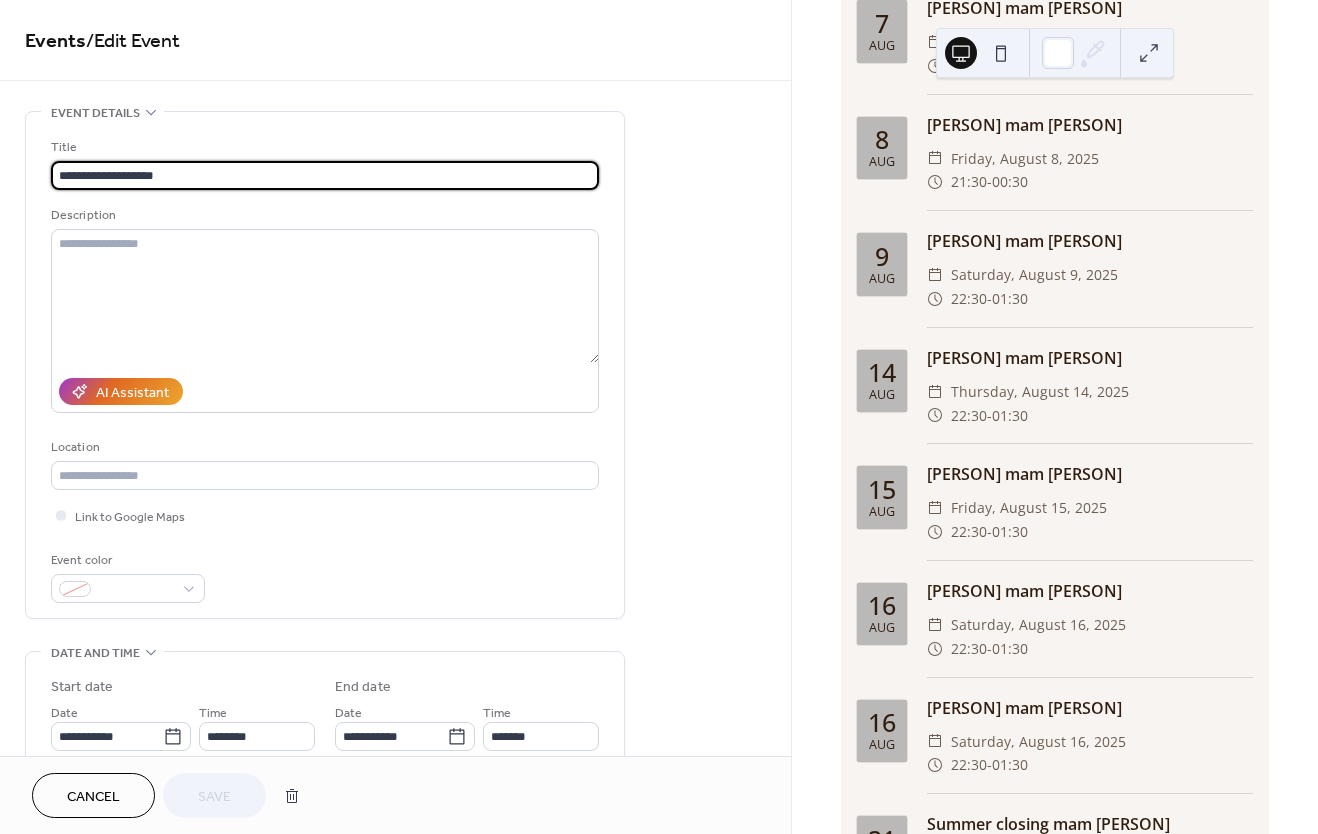 drag, startPoint x: 178, startPoint y: 174, endPoint x: 122, endPoint y: 176, distance: 56.0357 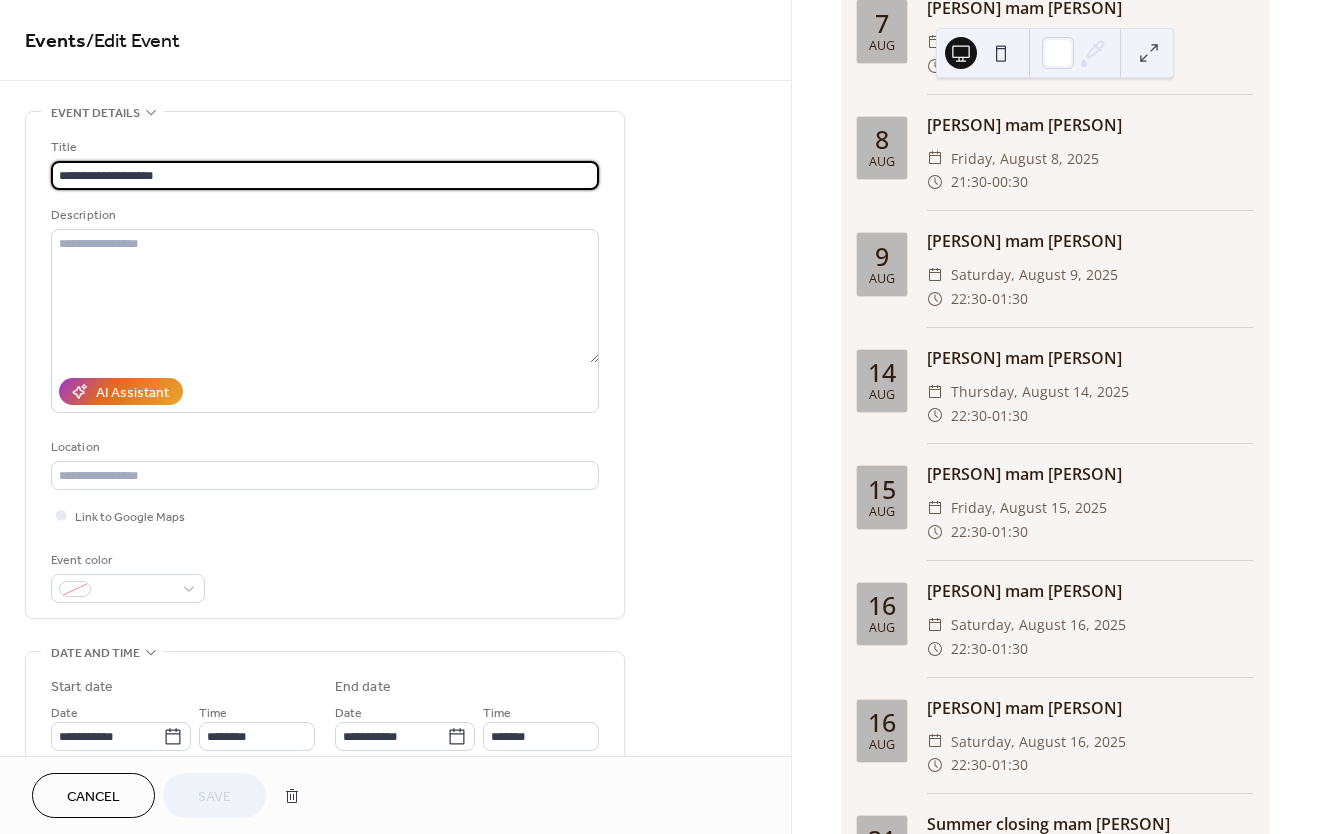click on "**********" at bounding box center [325, 175] 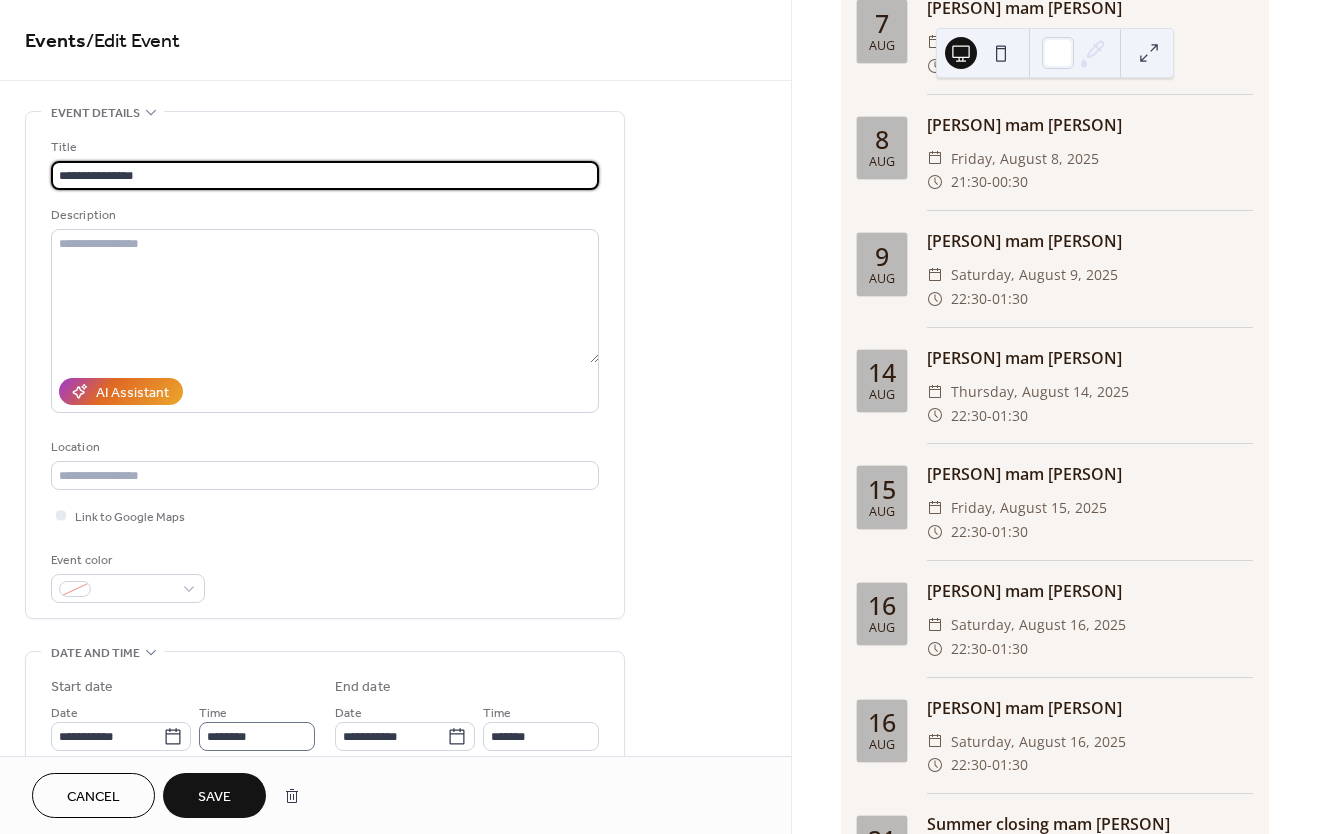 type on "**********" 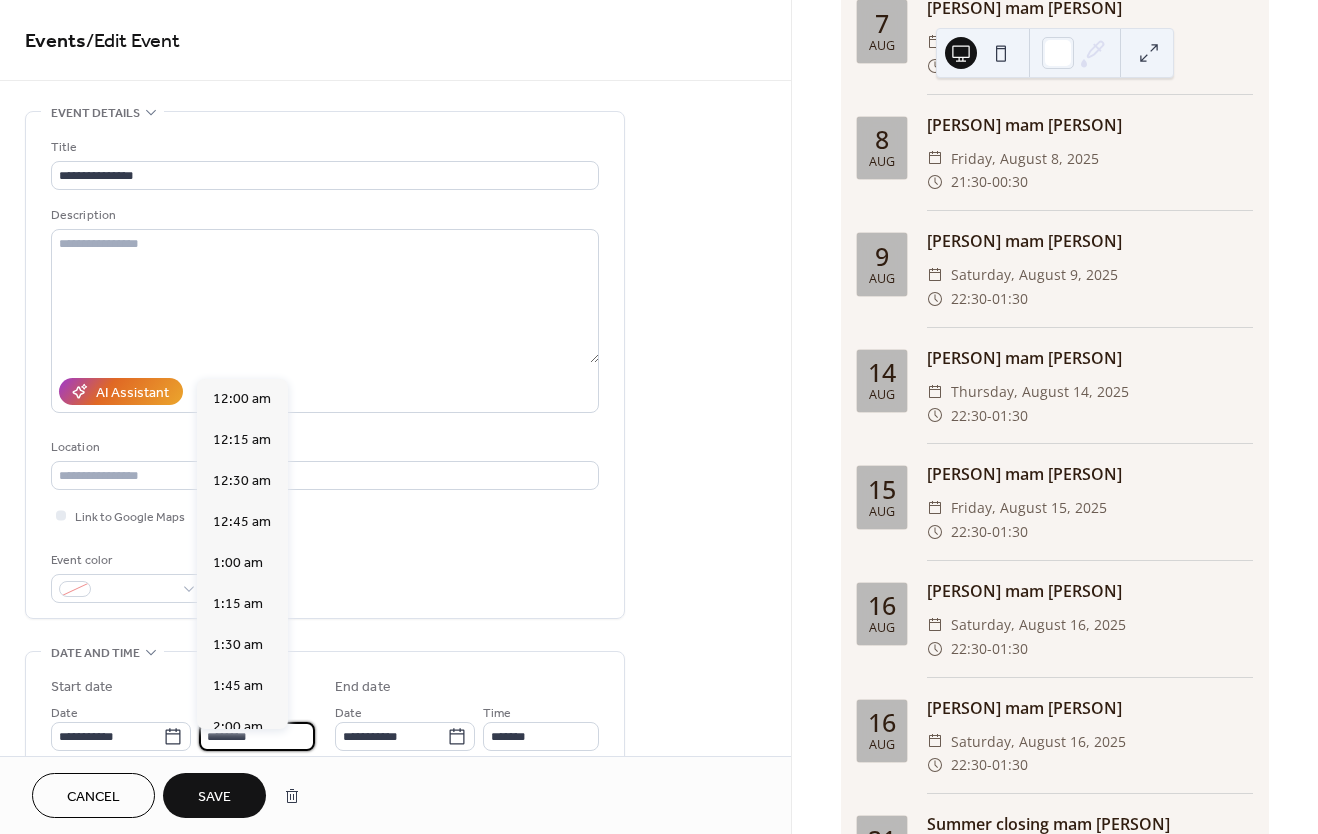 click on "********" at bounding box center [257, 736] 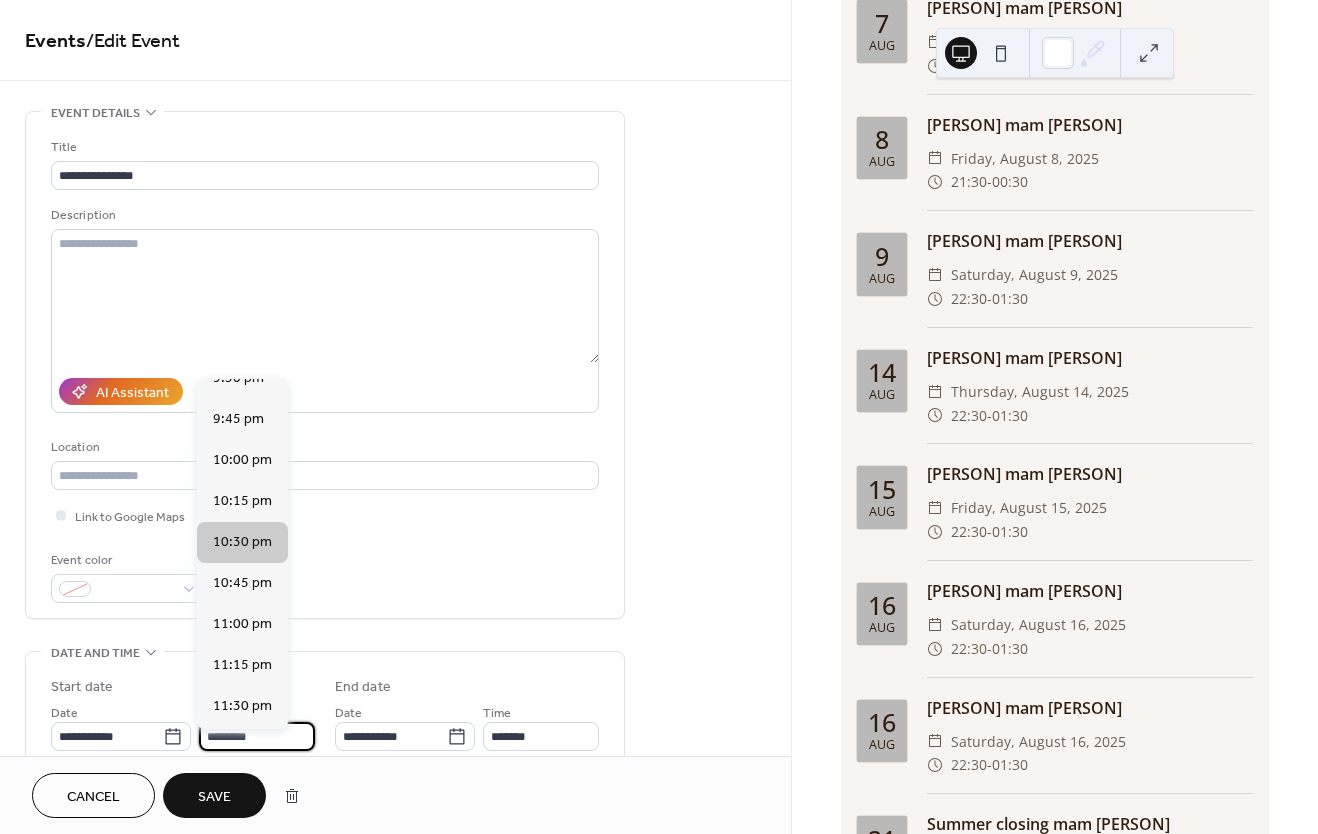 scroll, scrollTop: 3537, scrollLeft: 0, axis: vertical 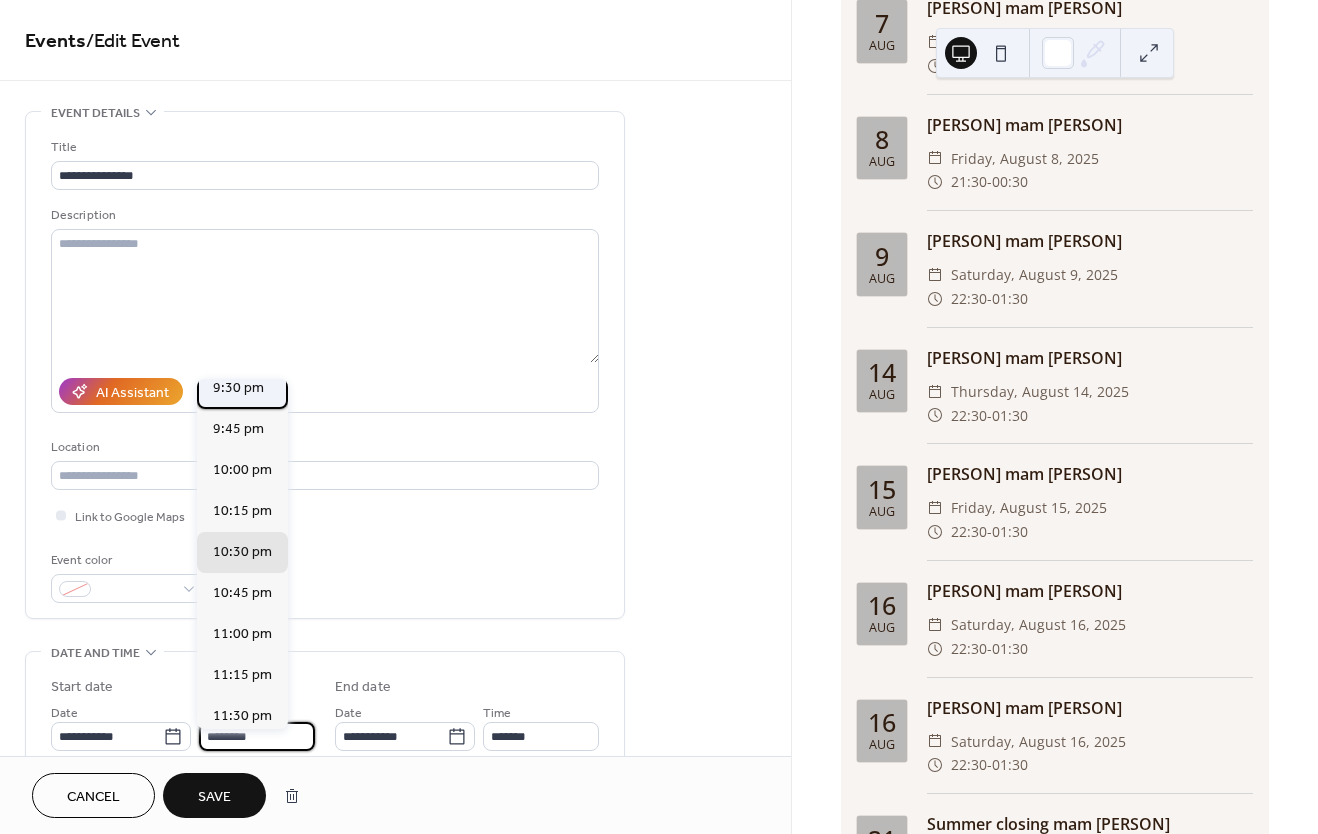 click on "9:30 pm" at bounding box center [238, 388] 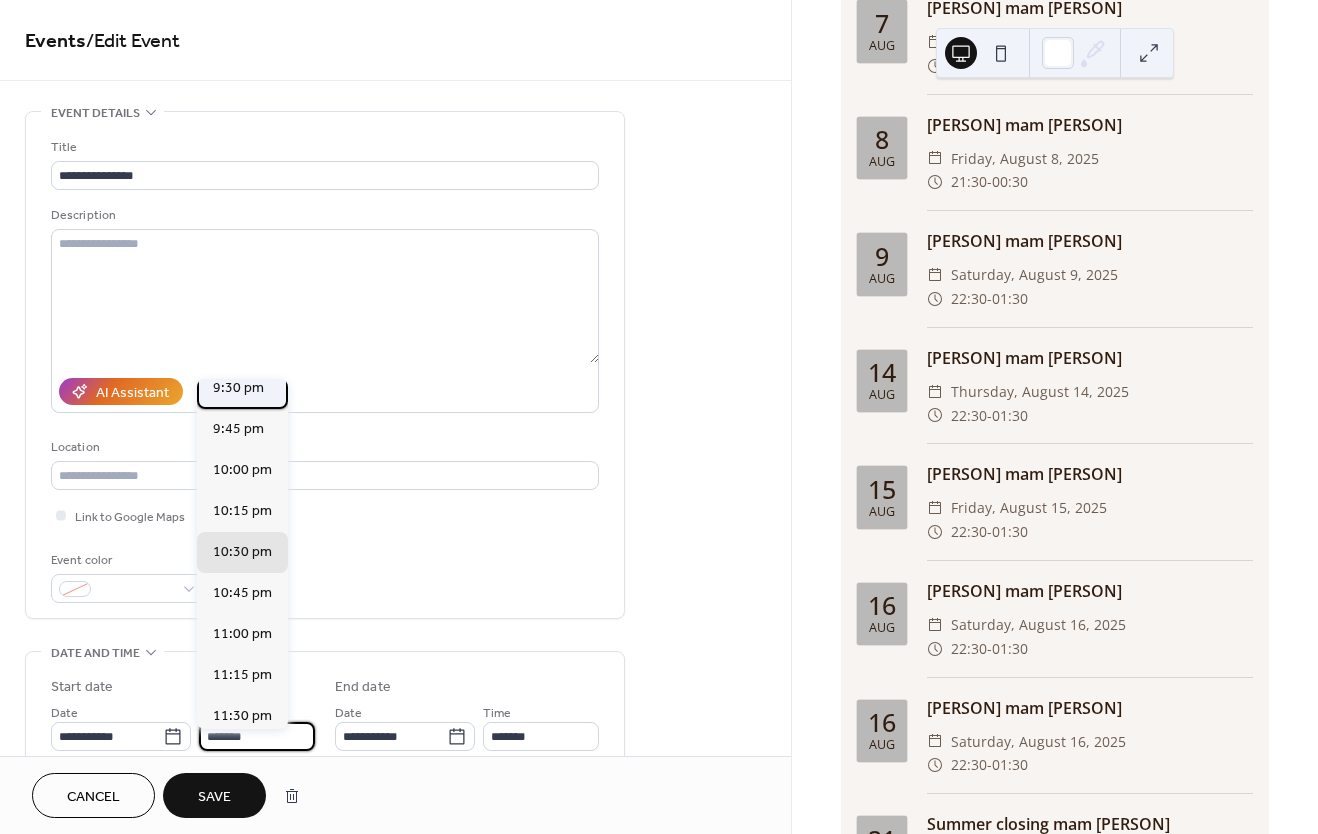 type on "********" 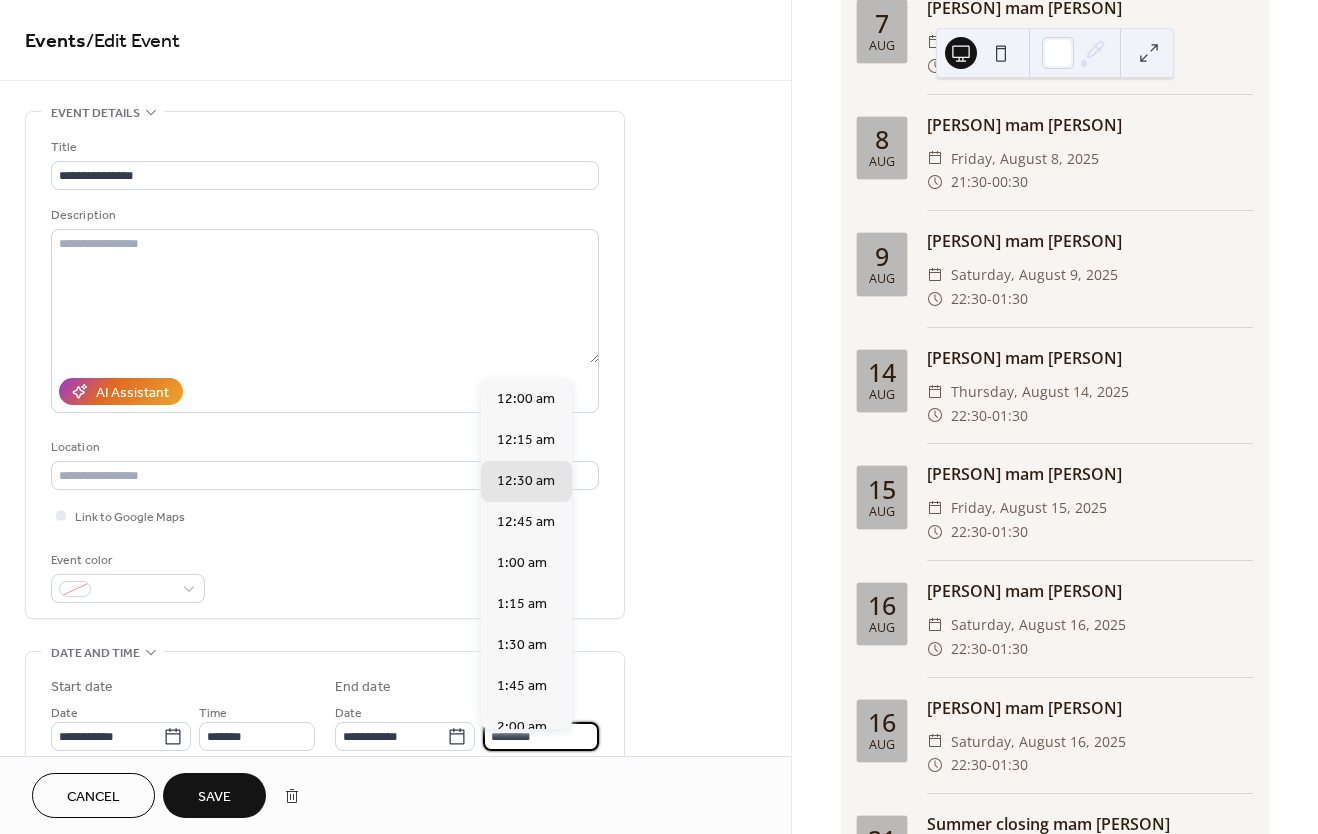 click on "********" at bounding box center [541, 736] 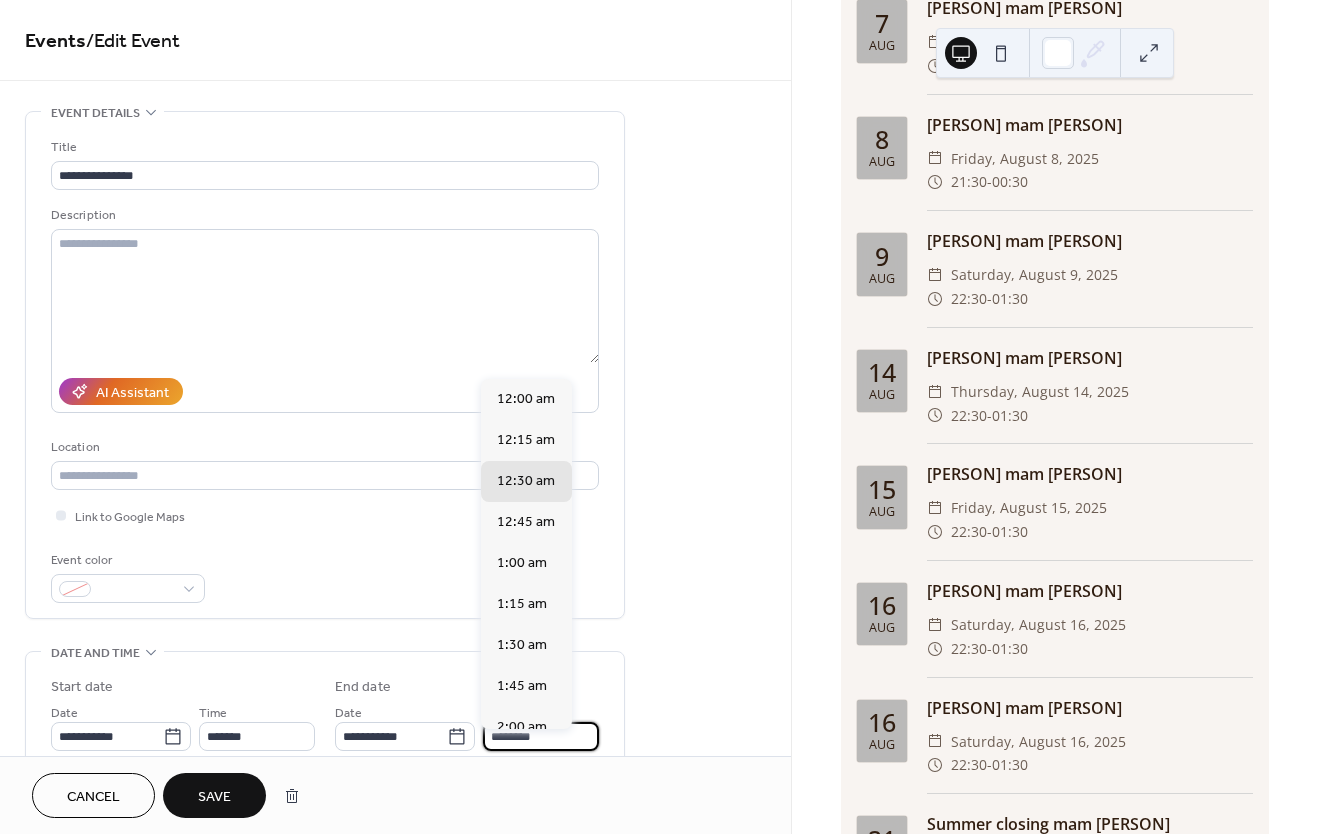 click on "**********" at bounding box center (325, 752) 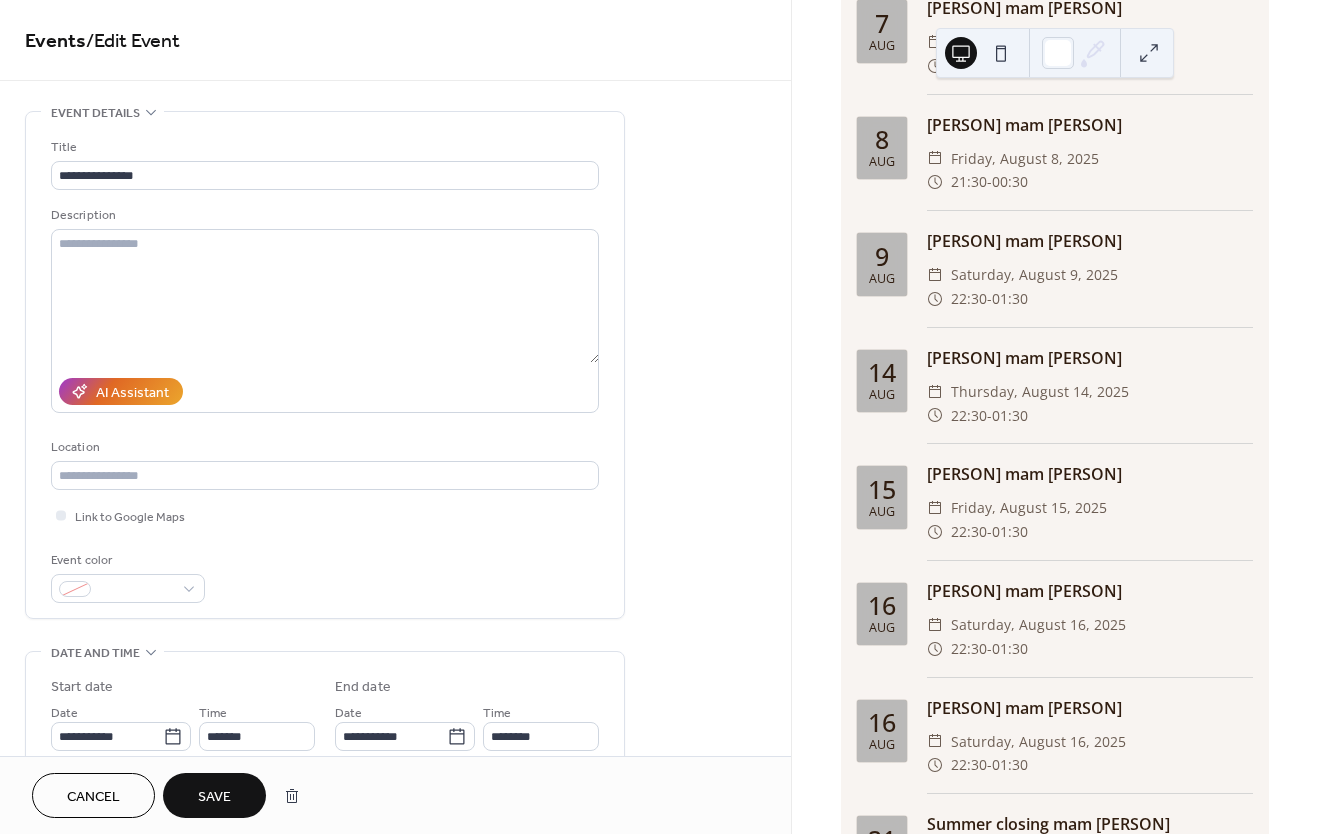 click on "Save" at bounding box center [214, 797] 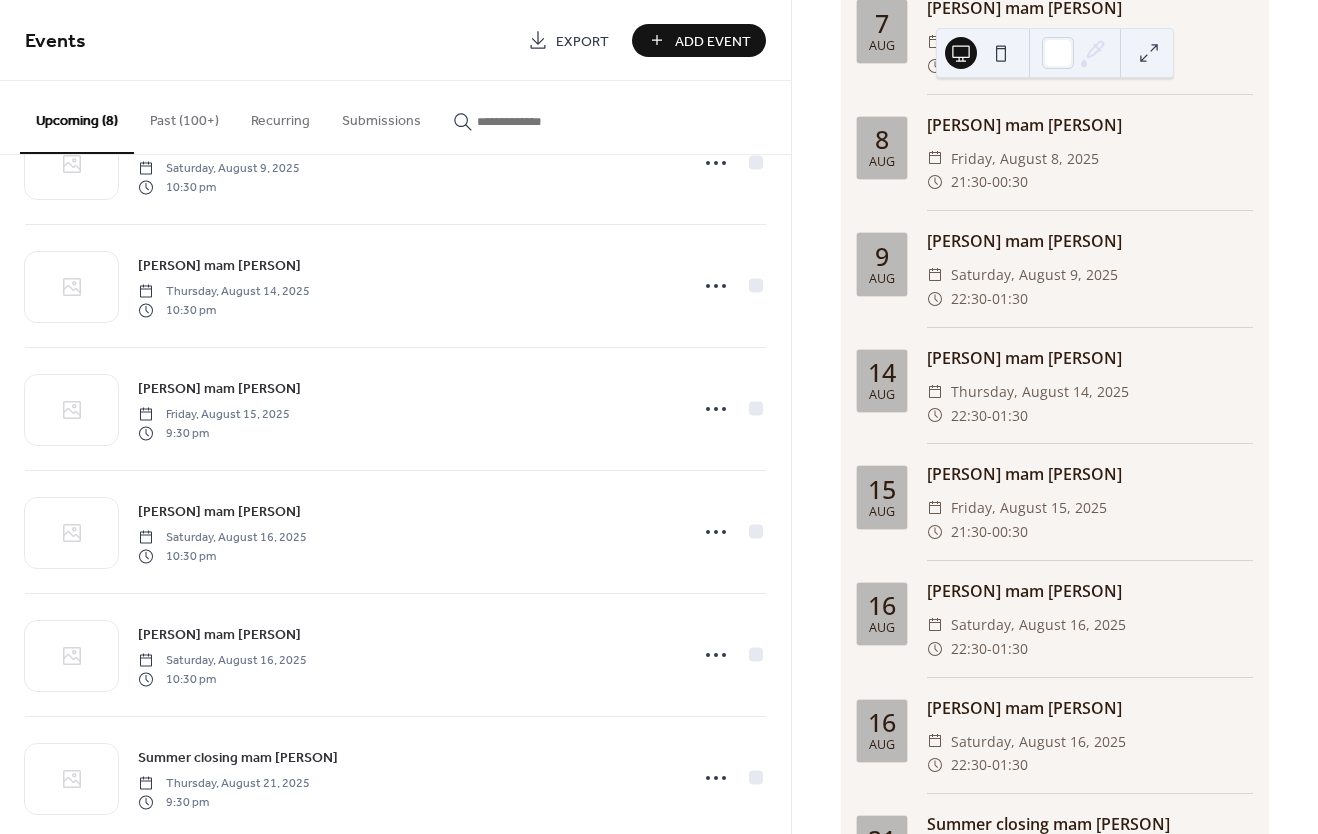 scroll, scrollTop: 365, scrollLeft: 0, axis: vertical 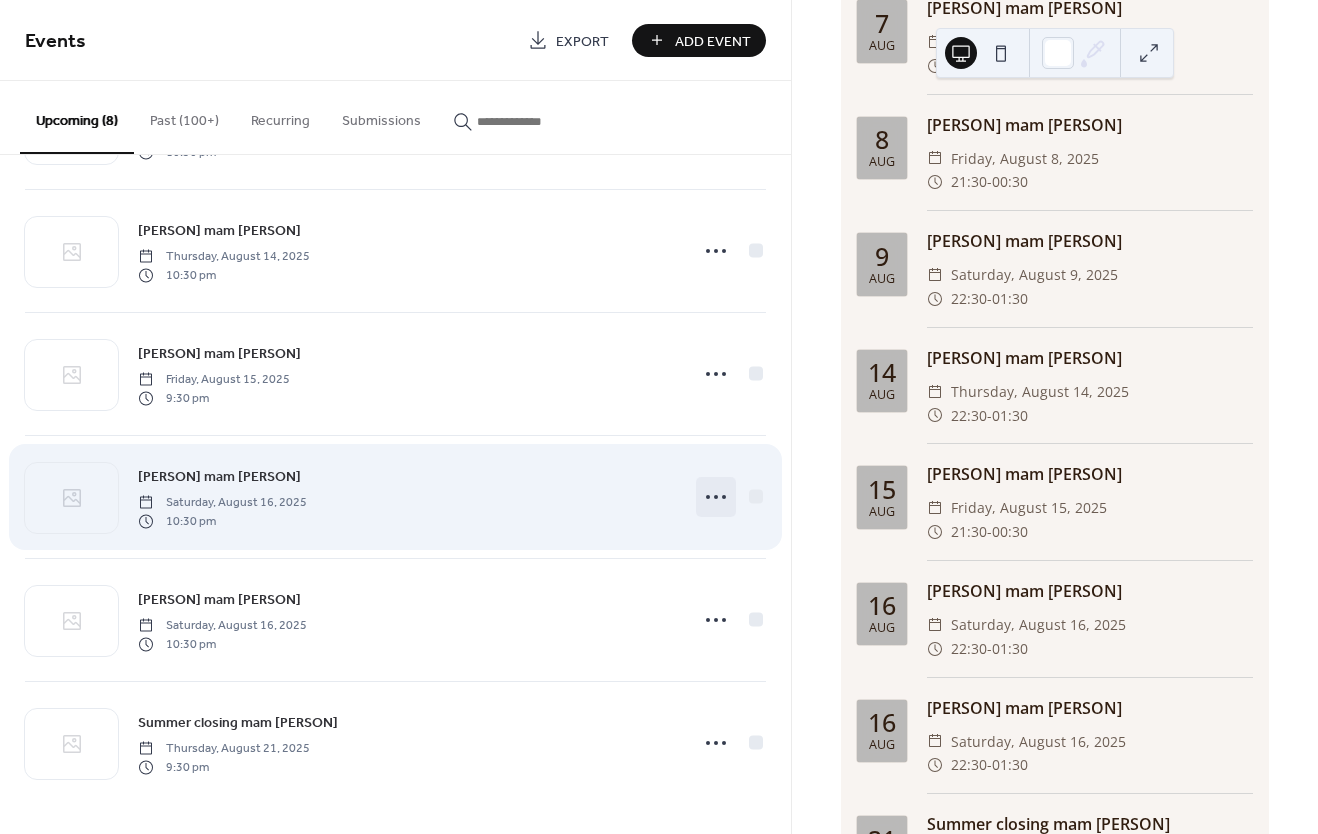 click 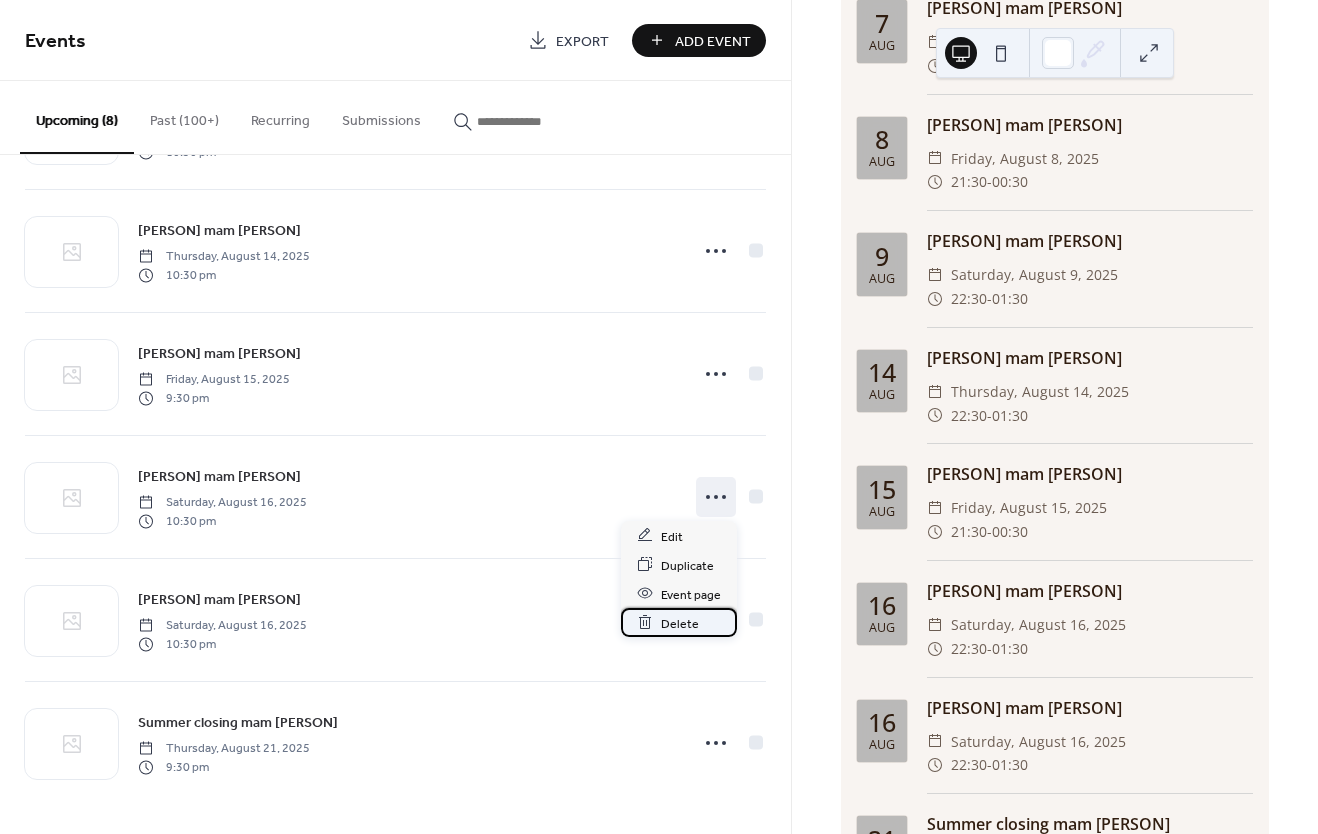 click on "Delete" at bounding box center [680, 623] 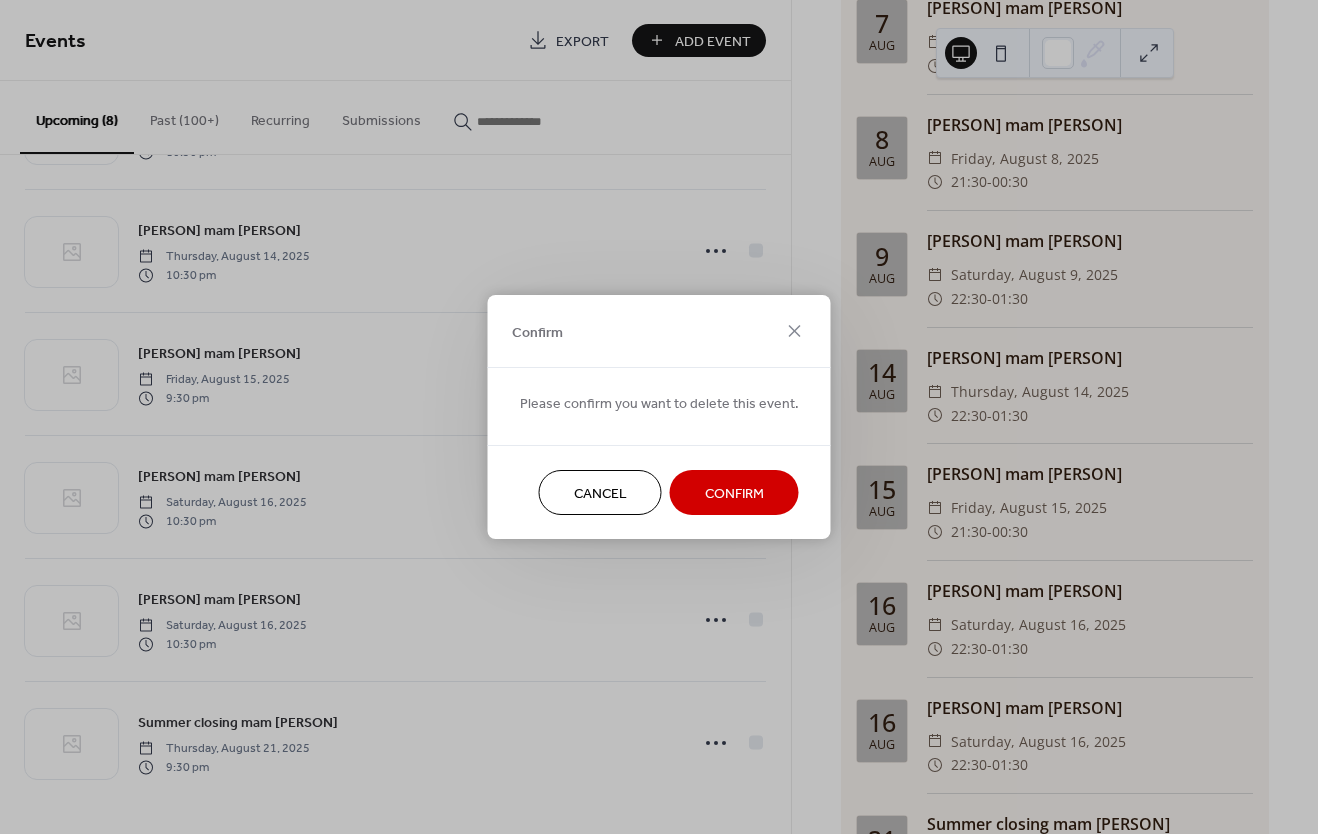 click on "Confirm" at bounding box center [734, 494] 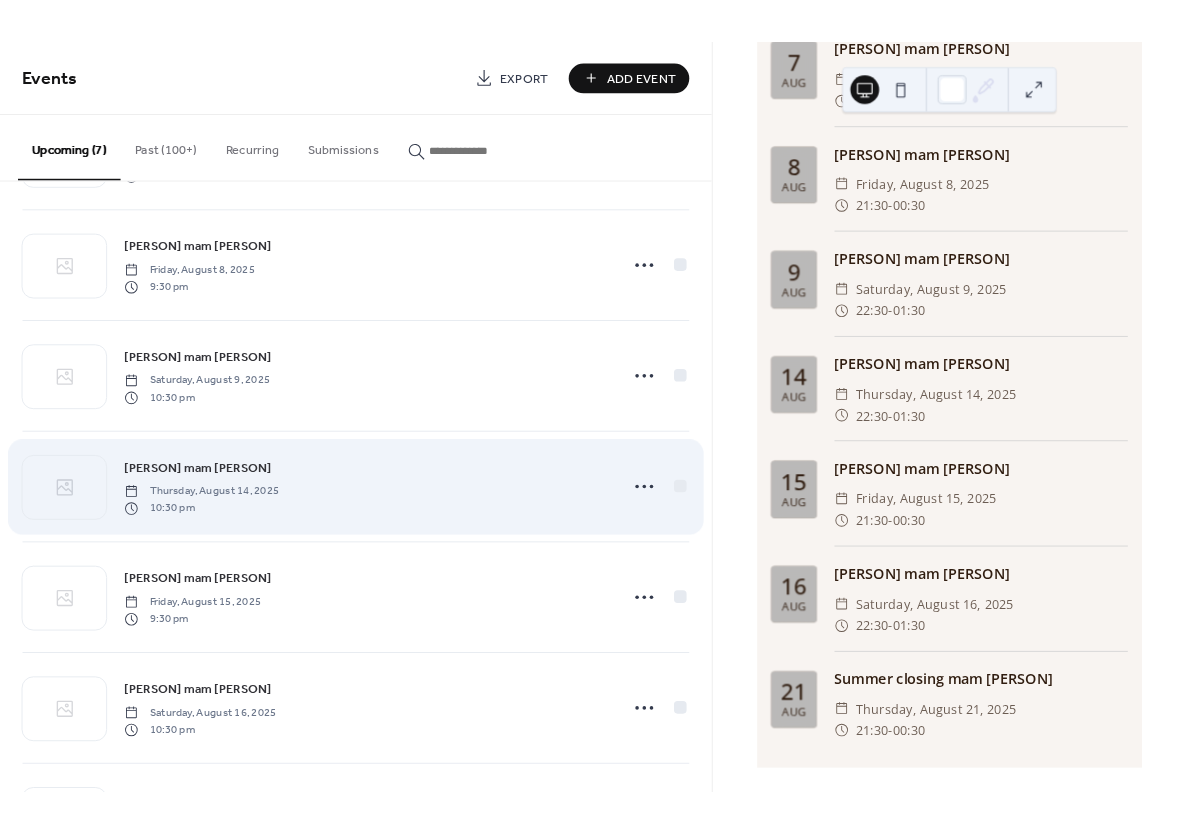 scroll, scrollTop: 242, scrollLeft: 0, axis: vertical 